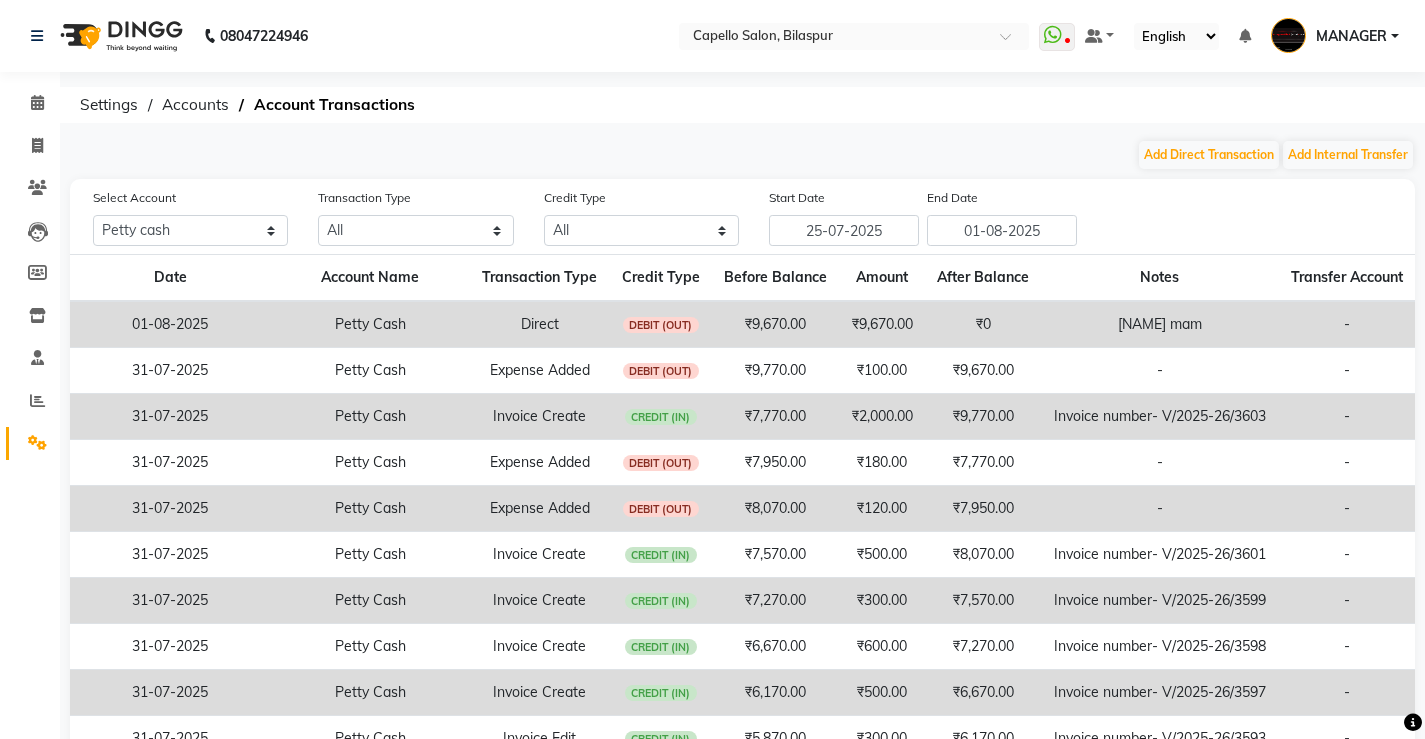 select on "2404" 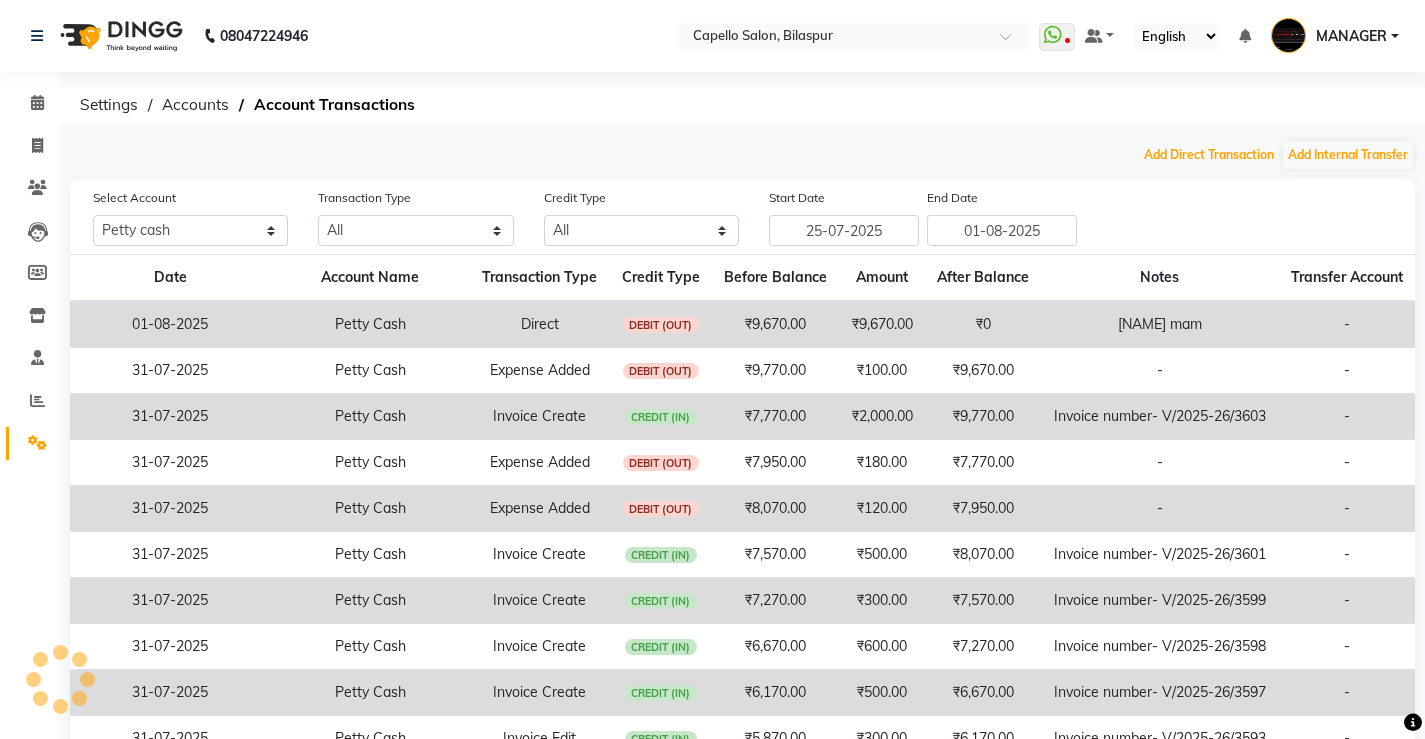 scroll, scrollTop: 0, scrollLeft: 0, axis: both 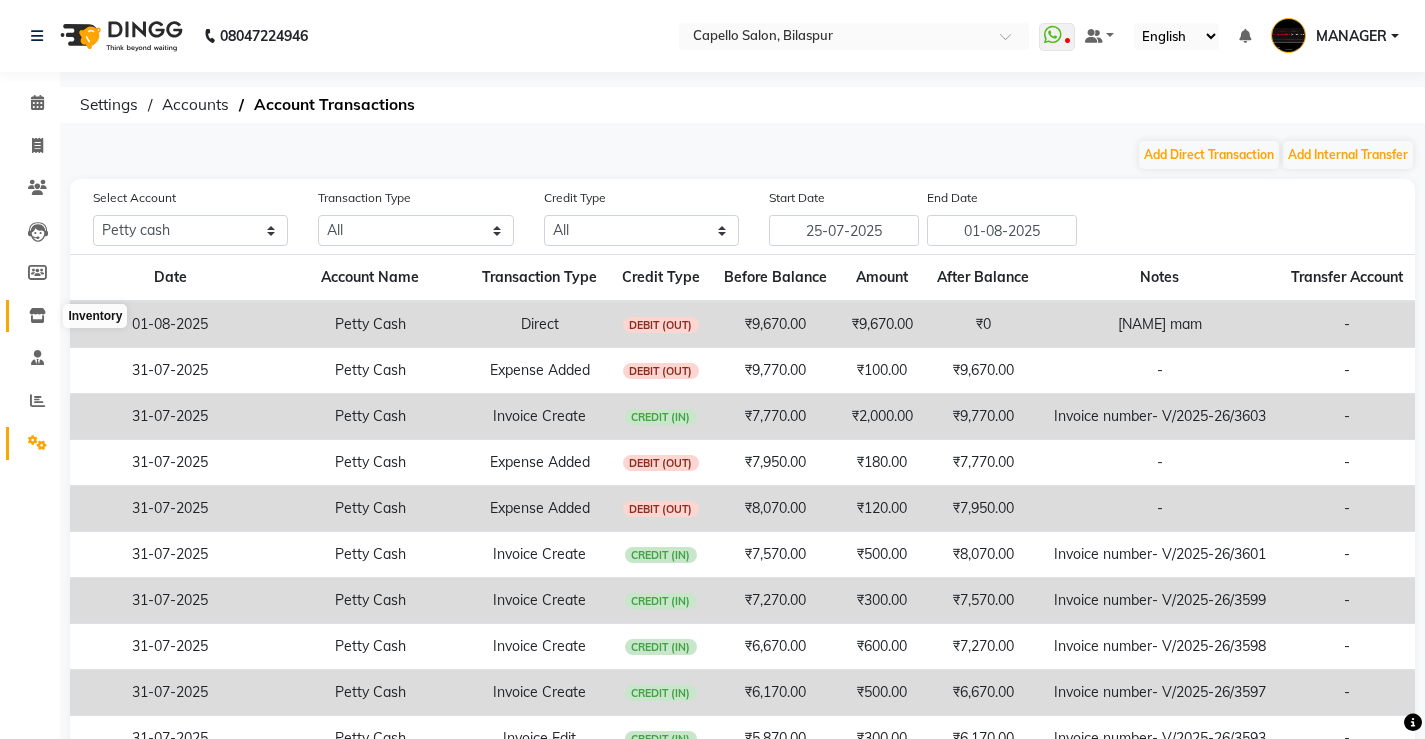 click 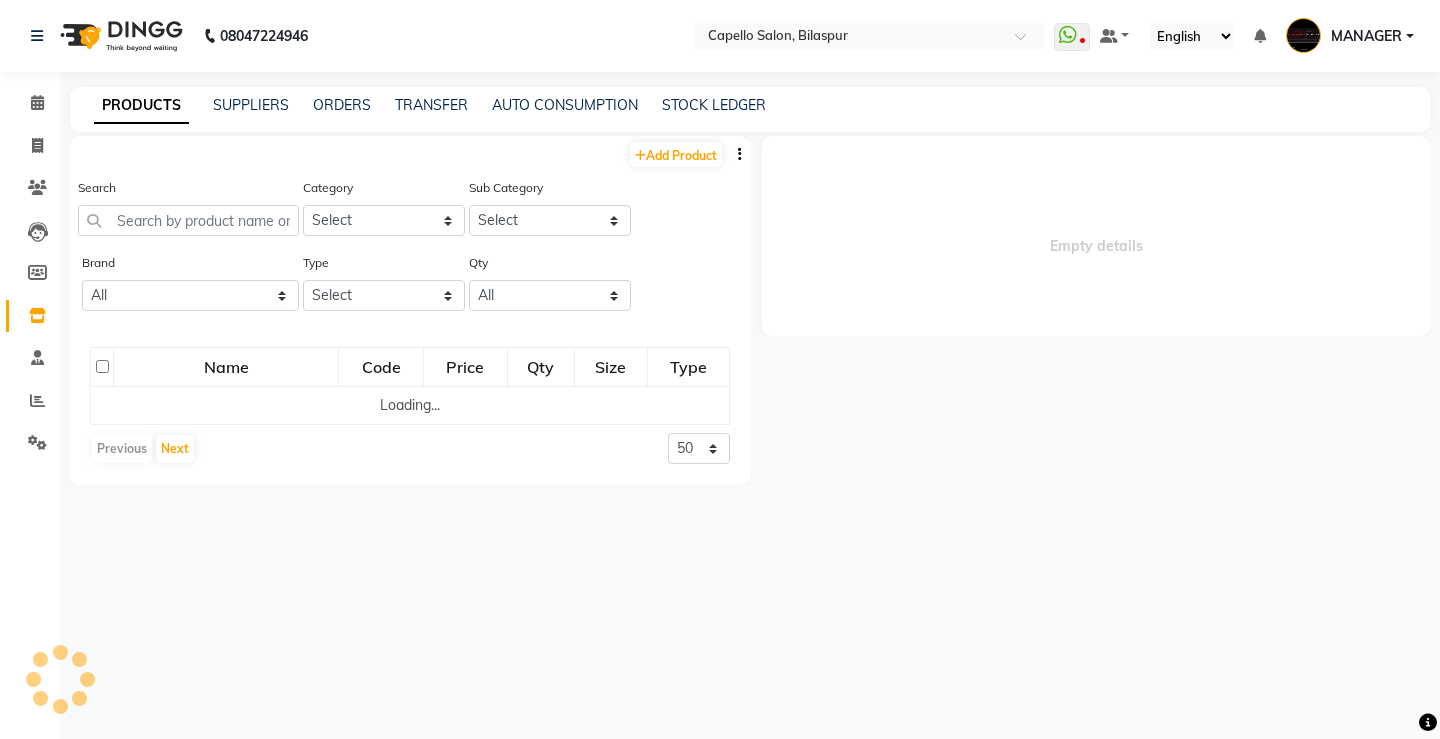 select 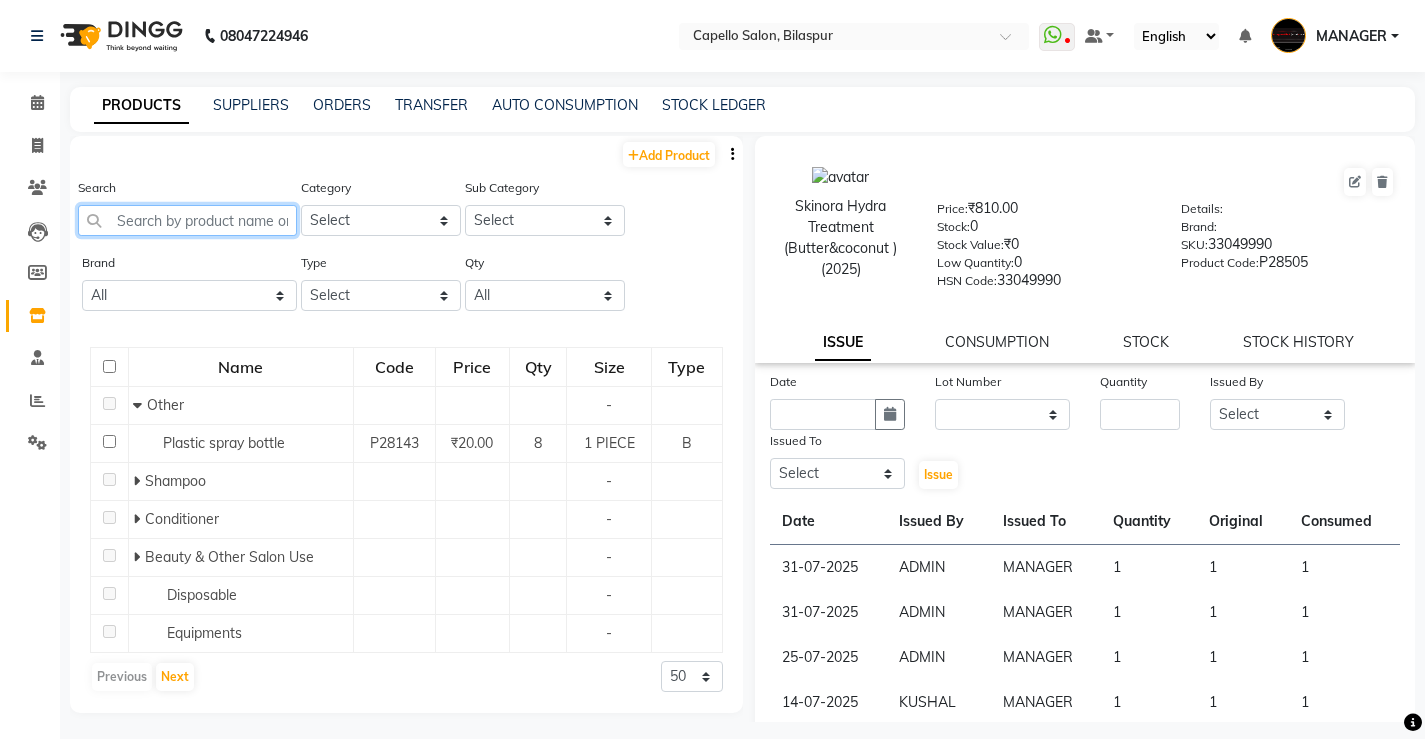 click 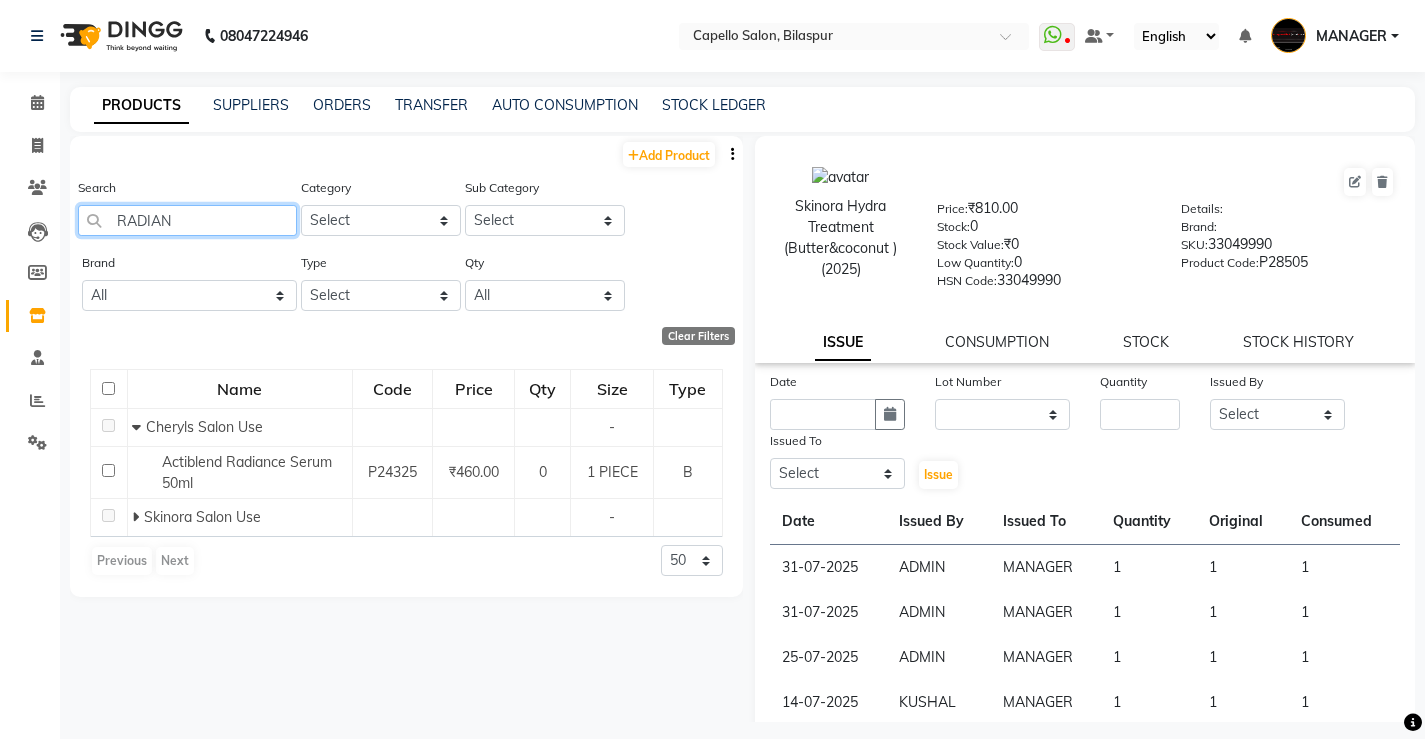 type on "RADIAN" 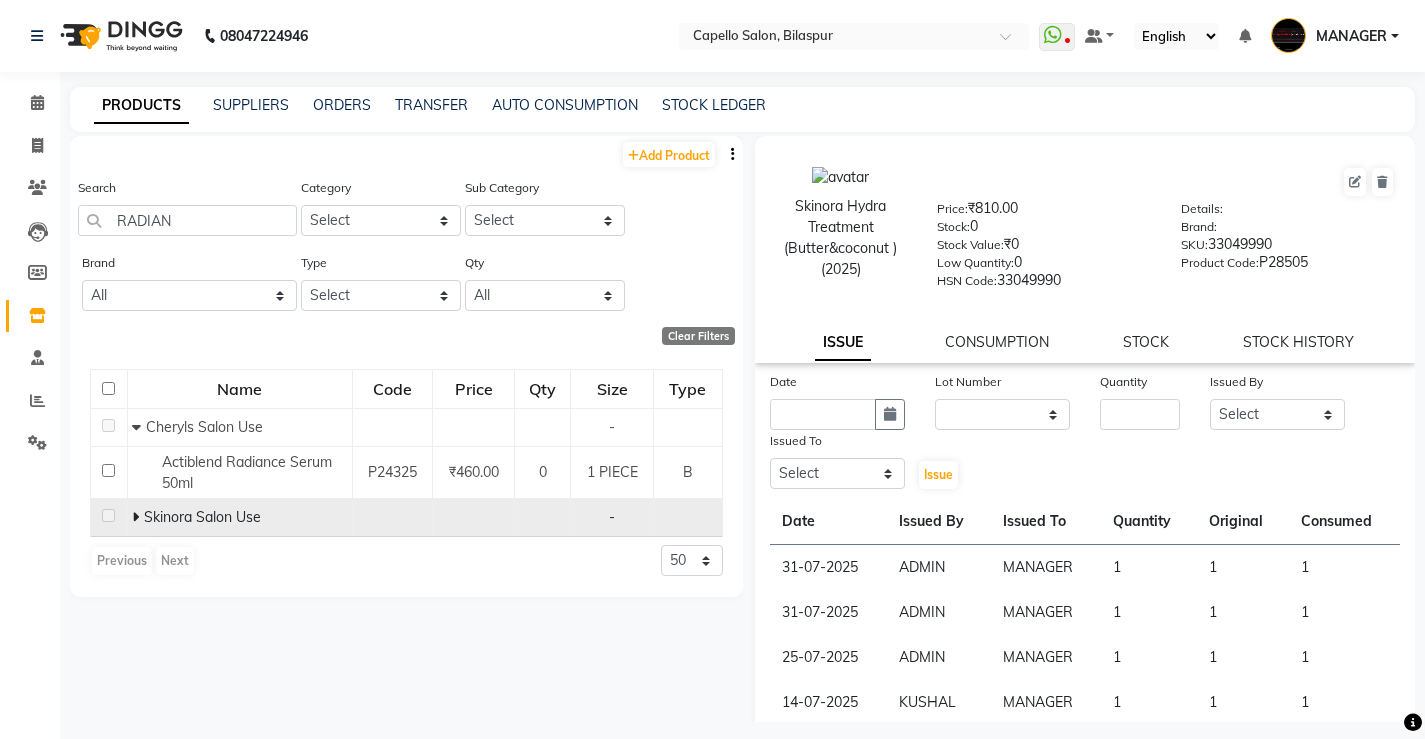 click 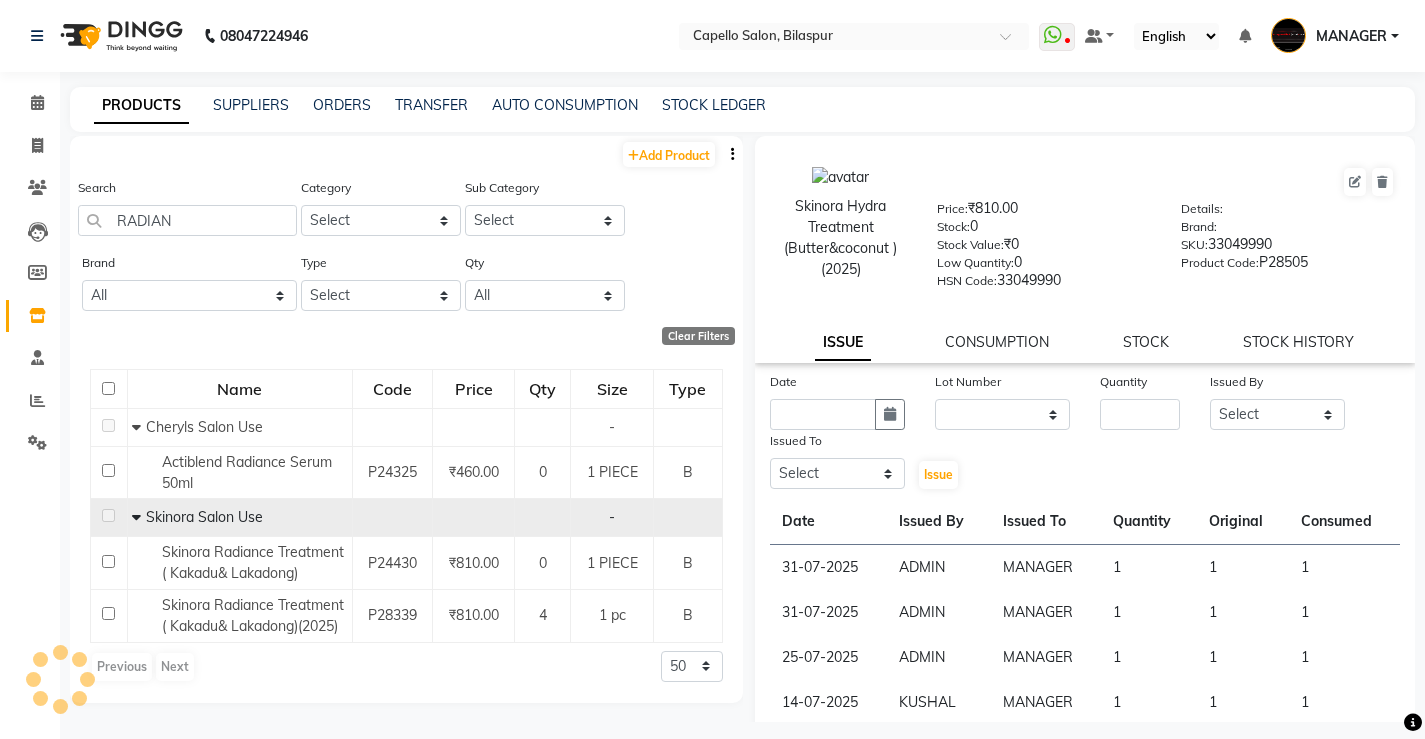 scroll, scrollTop: 13, scrollLeft: 0, axis: vertical 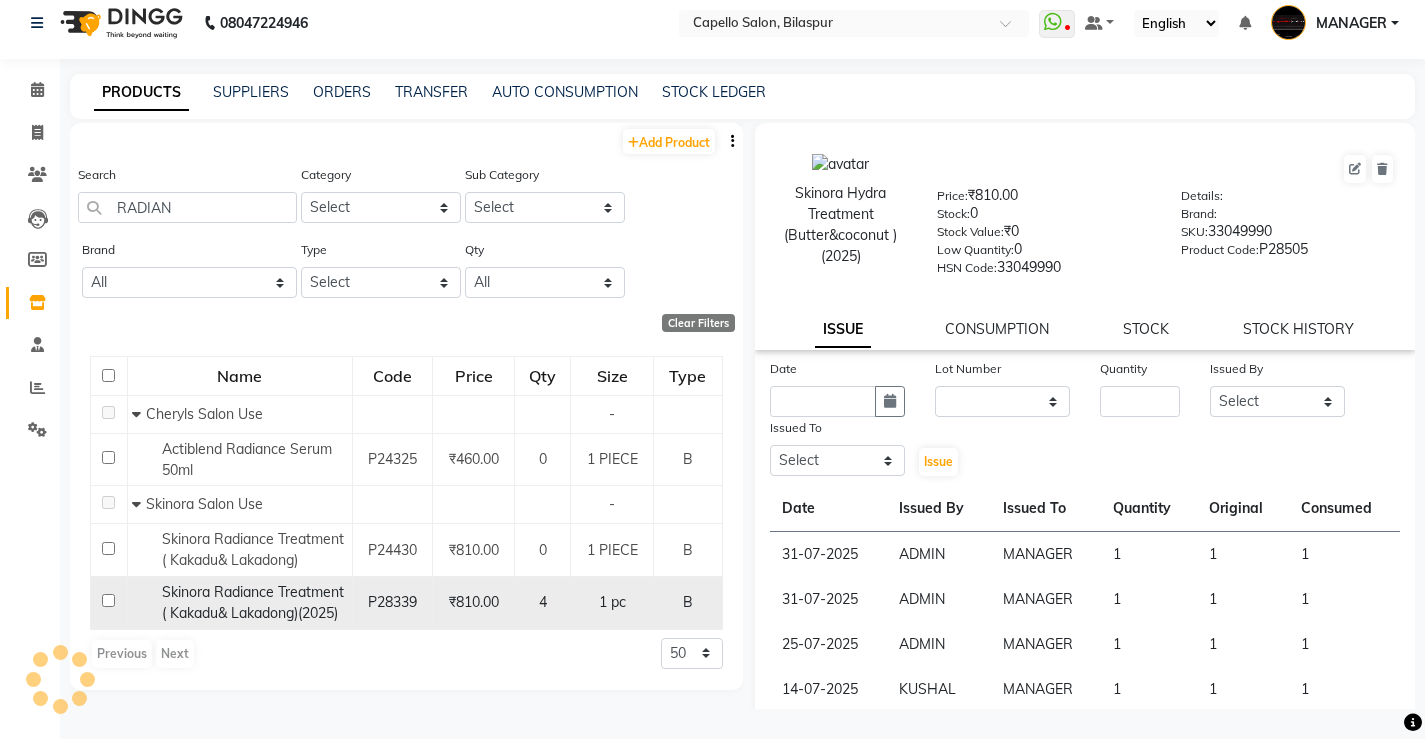 click on "Skinora Radiance Treatment ( Kakadu& Lakadong)(2025)" 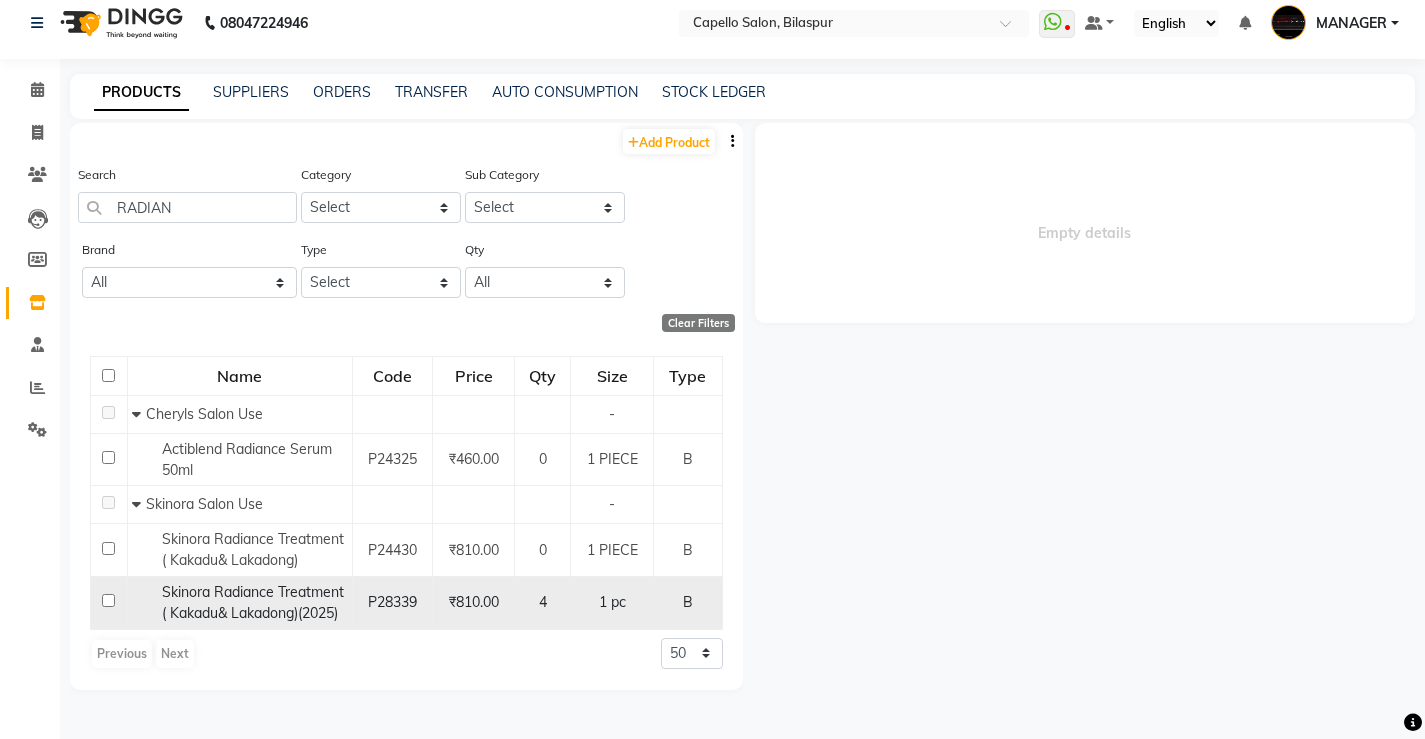 select 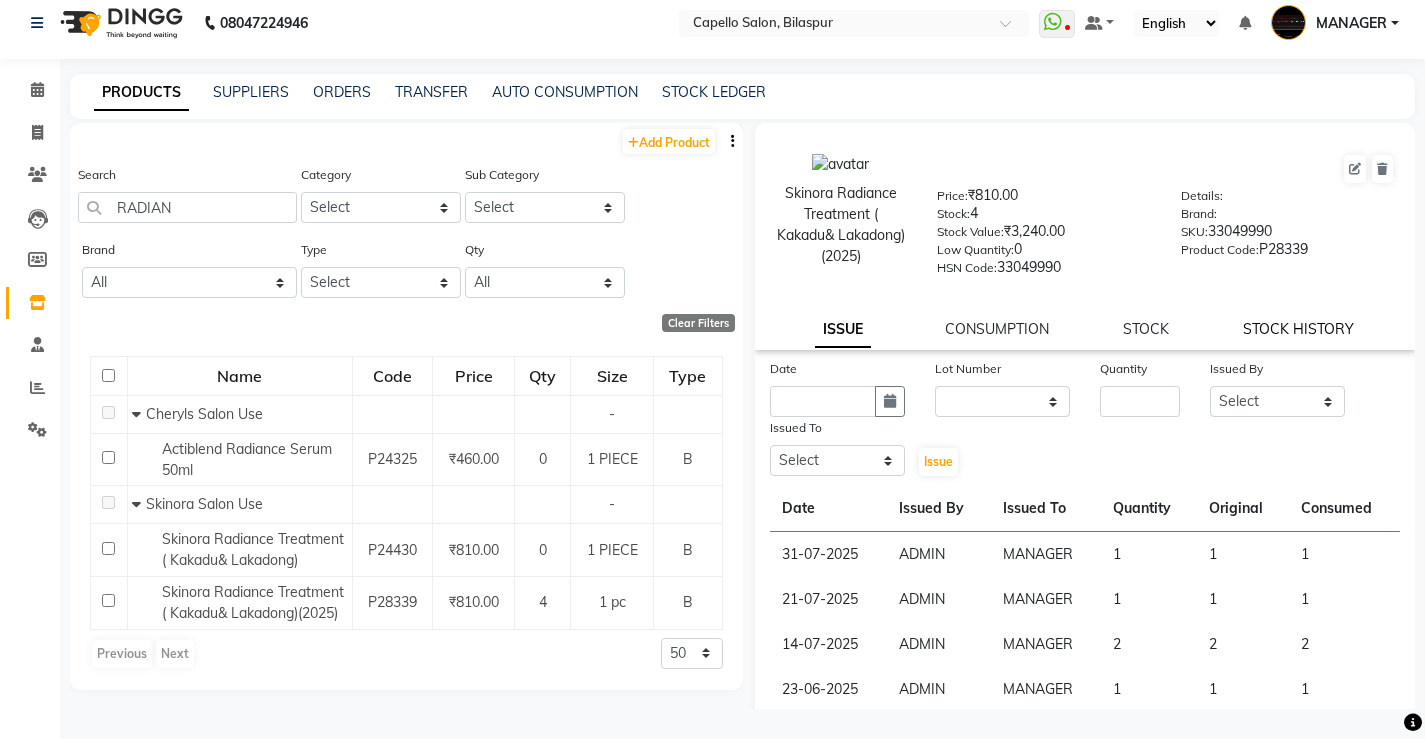 click on "STOCK HISTORY" 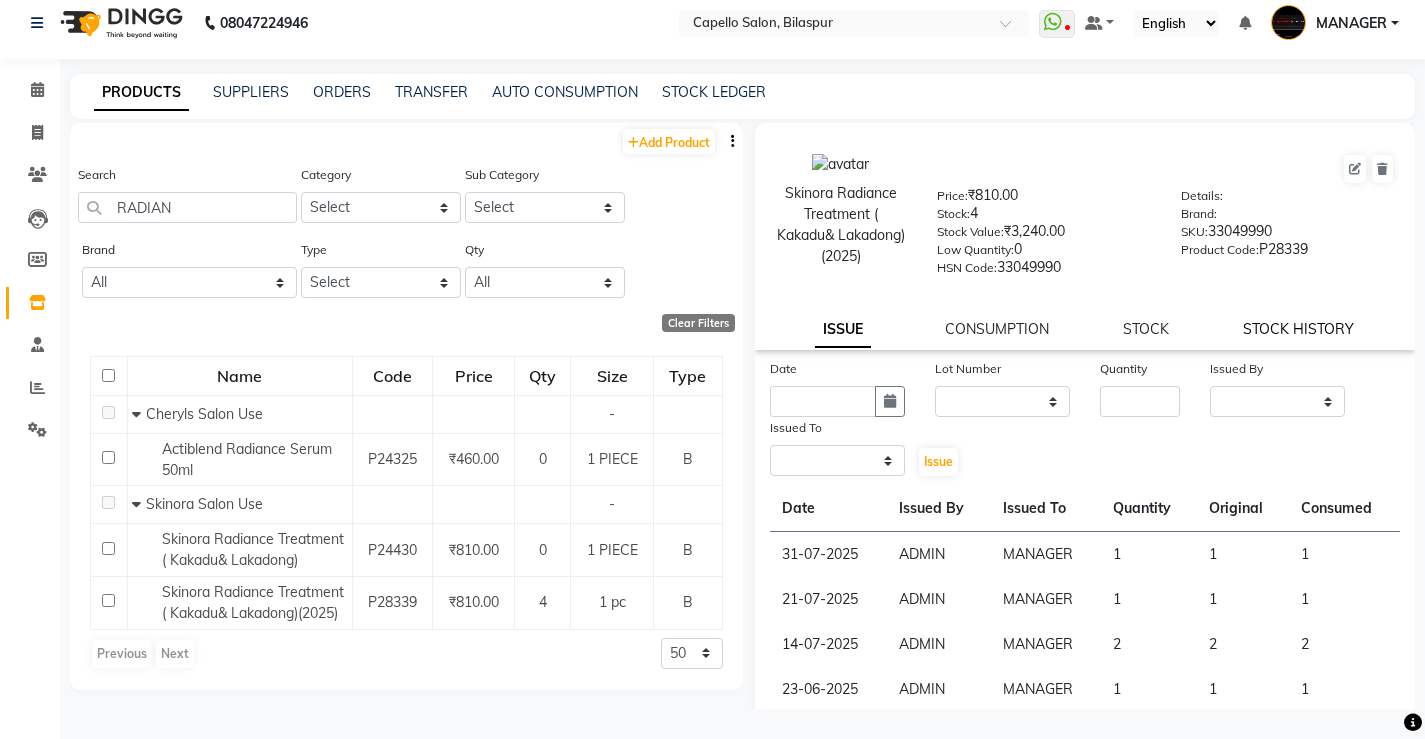 select on "all" 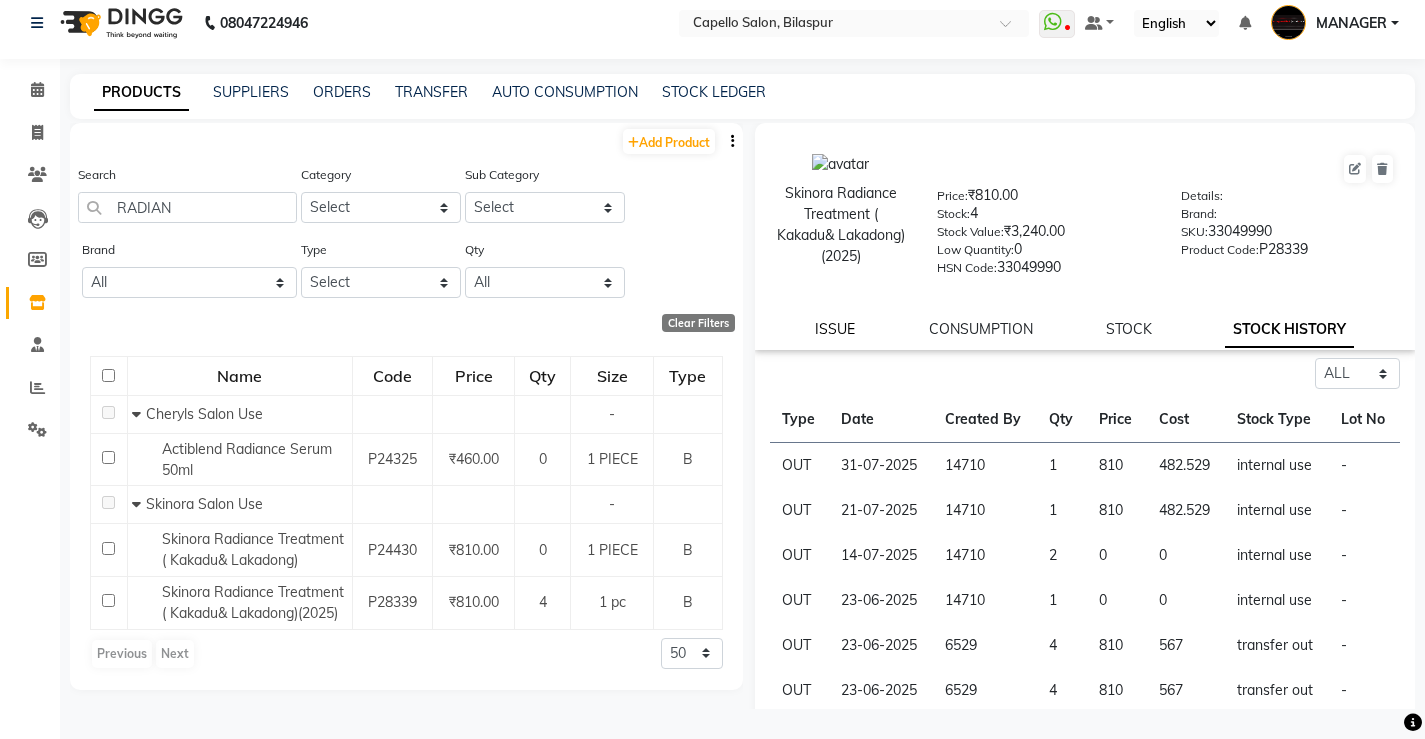 click on "ISSUE" 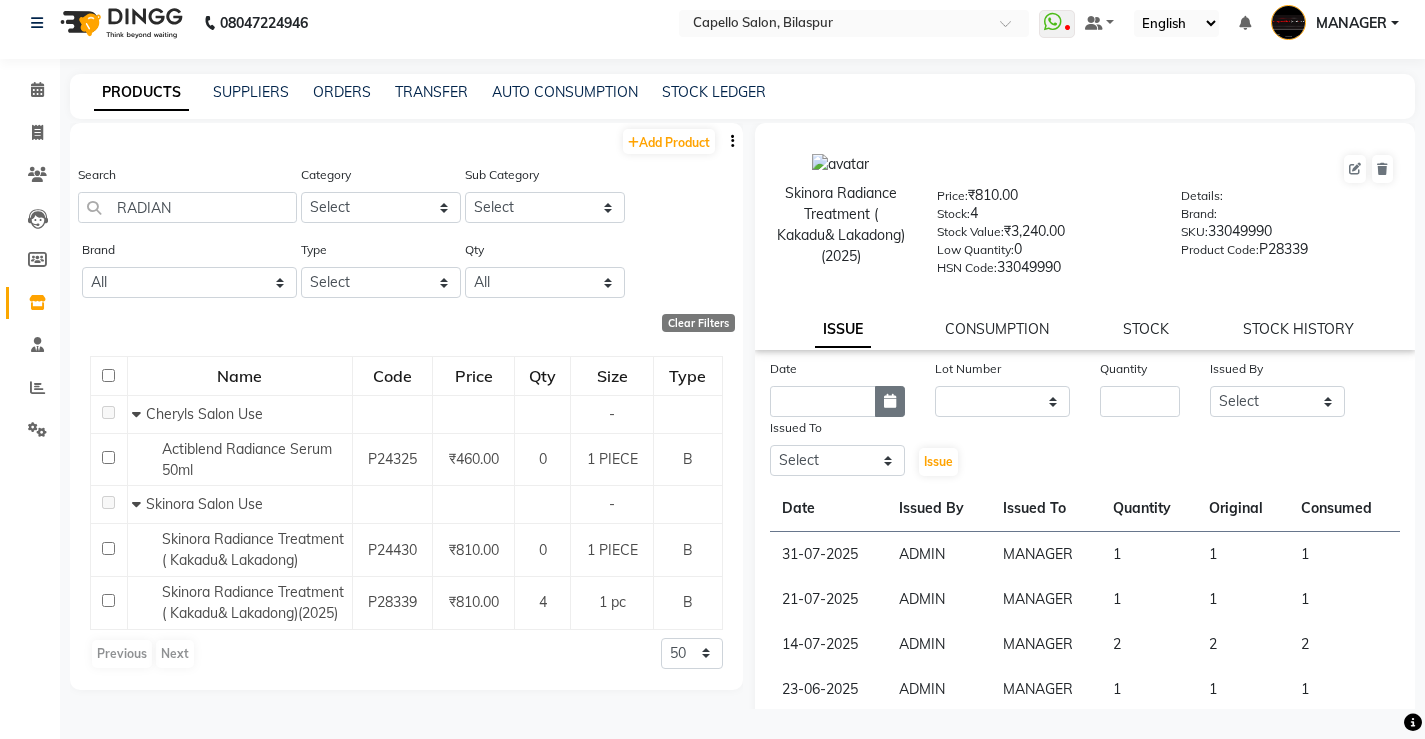click 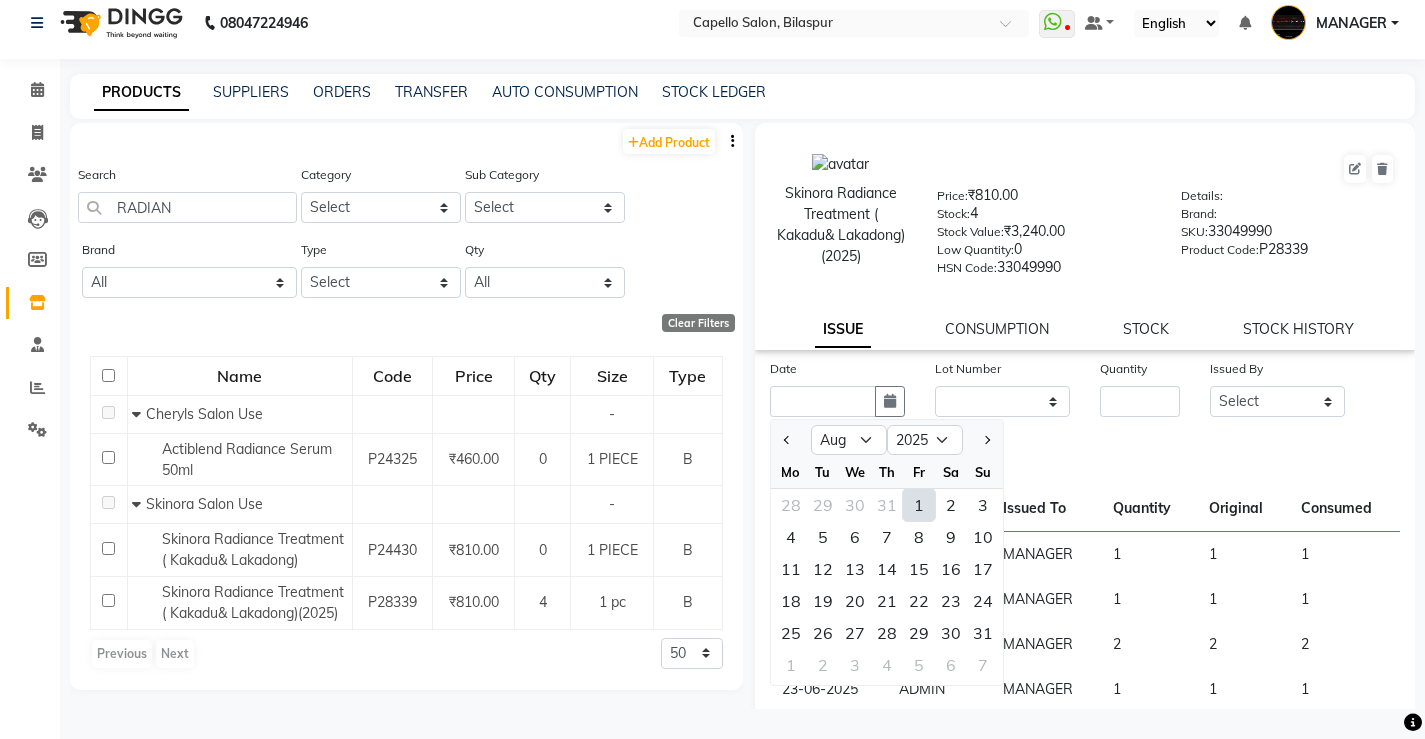 click on "1" 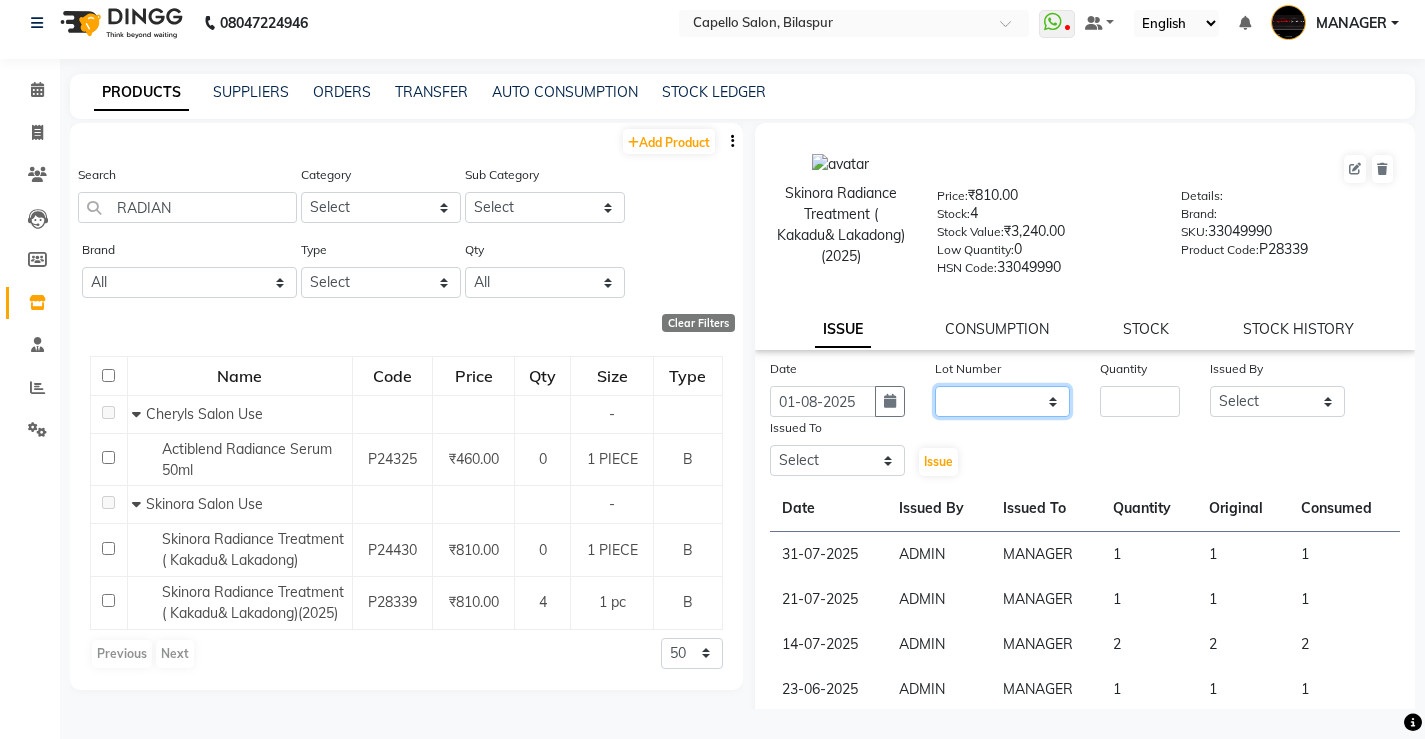 click on "None" 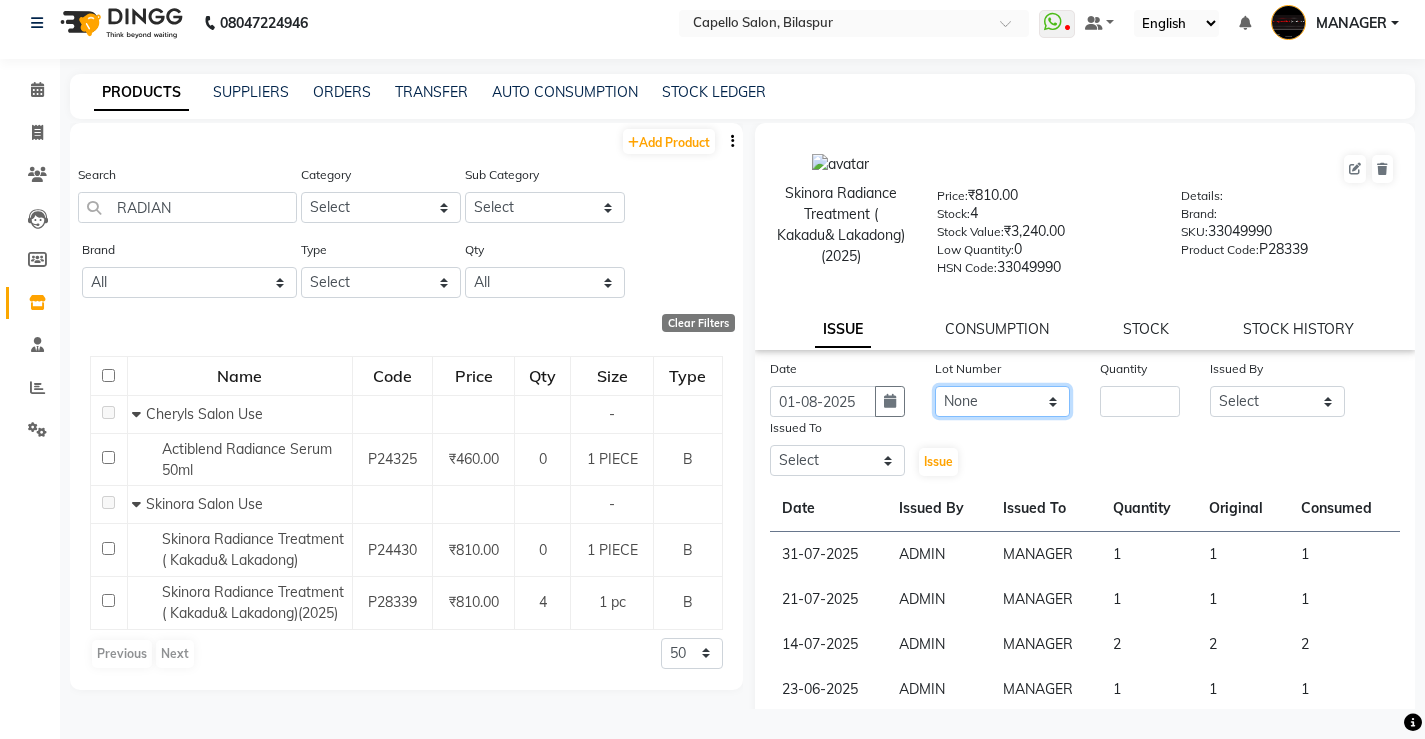 click on "None" 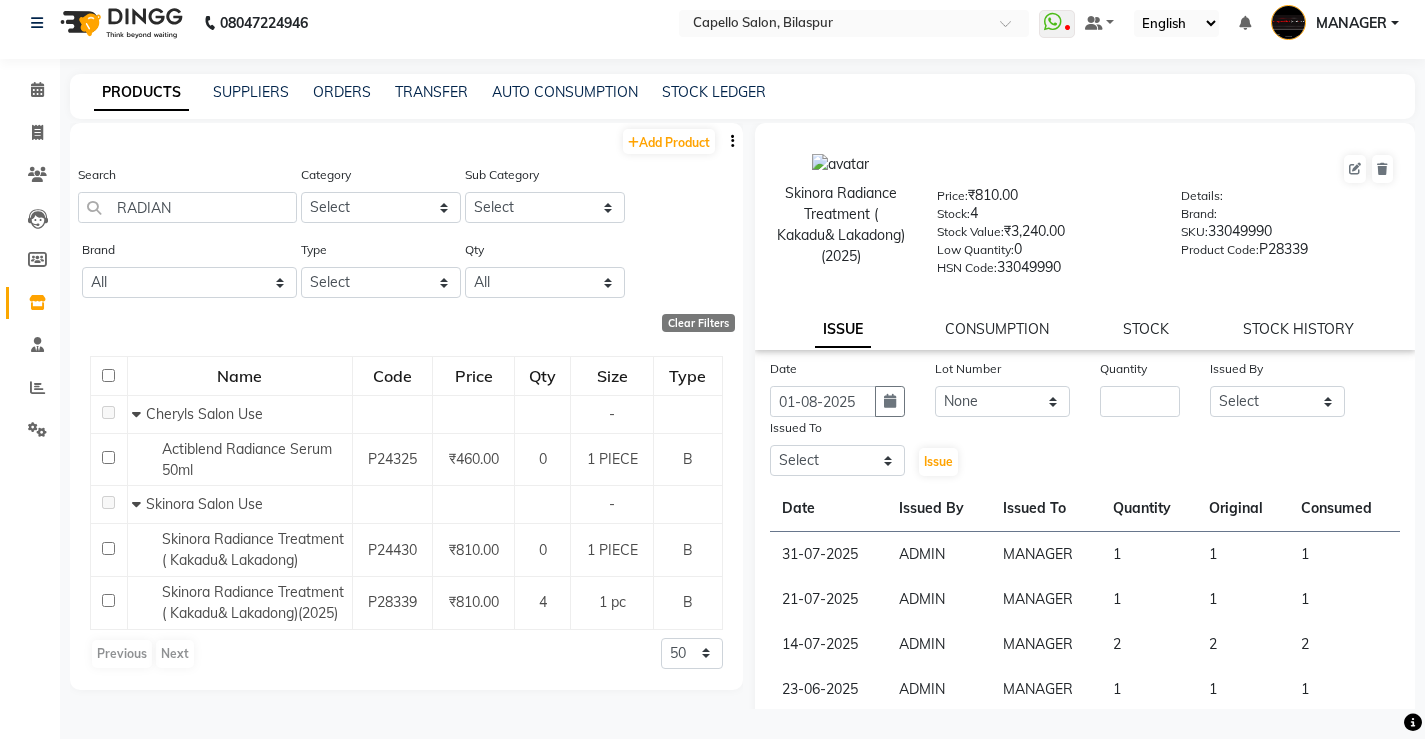 click on "Date [DATE] Lot Number None Quantity Issued By Select [TITLE] [NAME] [NAME] [NAME] [NAME] [TITLE] [NAME] [NAME] [NAME] [NAME] [NAME] [NAME] [NAME] [NAME] [NAME] [NAME] [NAME] [NAME] [NAME] Issued To Select [TITLE] [NAME] [NAME] [NAME] [NAME] [TITLE] [NAME] [NAME] [NAME] [NAME] [NAME] [NAME] [NAME] [NAME] [NAME] [NAME] [NAME] [NAME] [NAME] Issue" 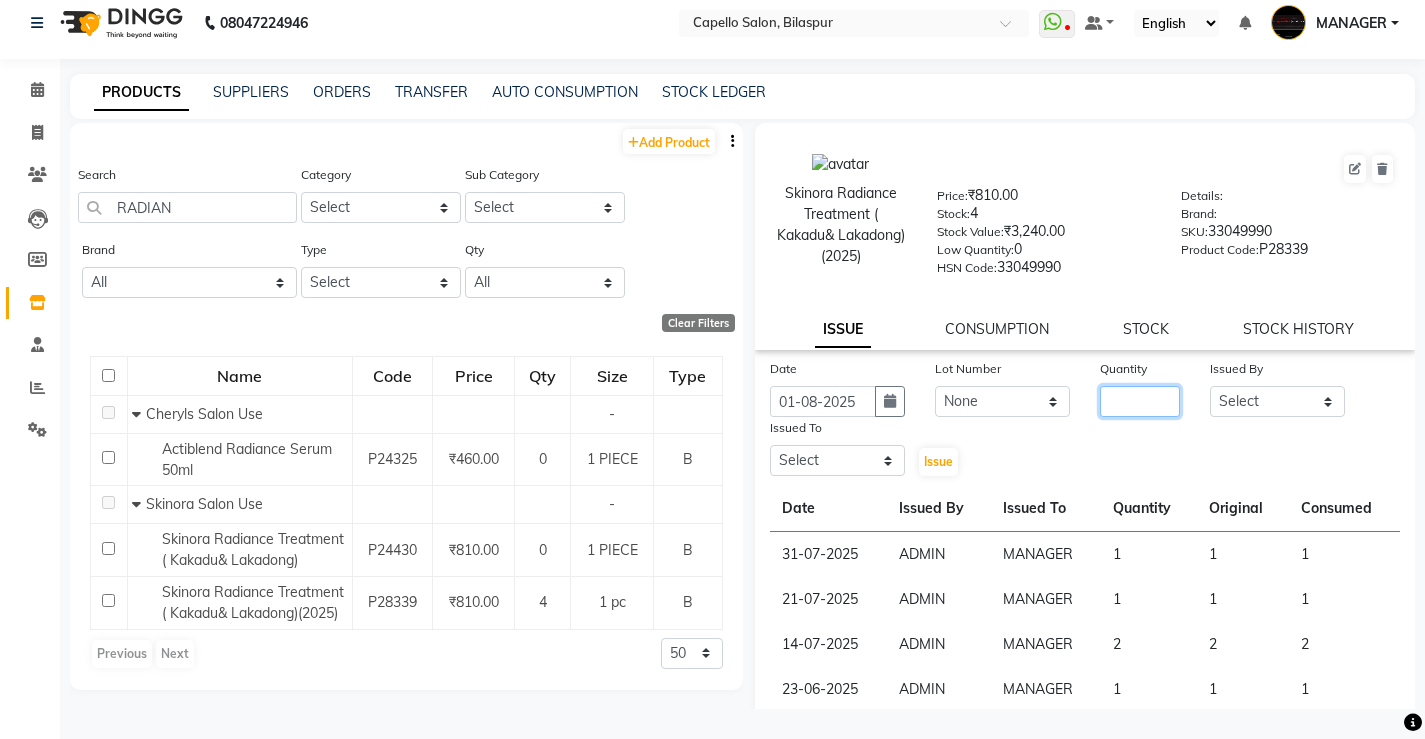 click 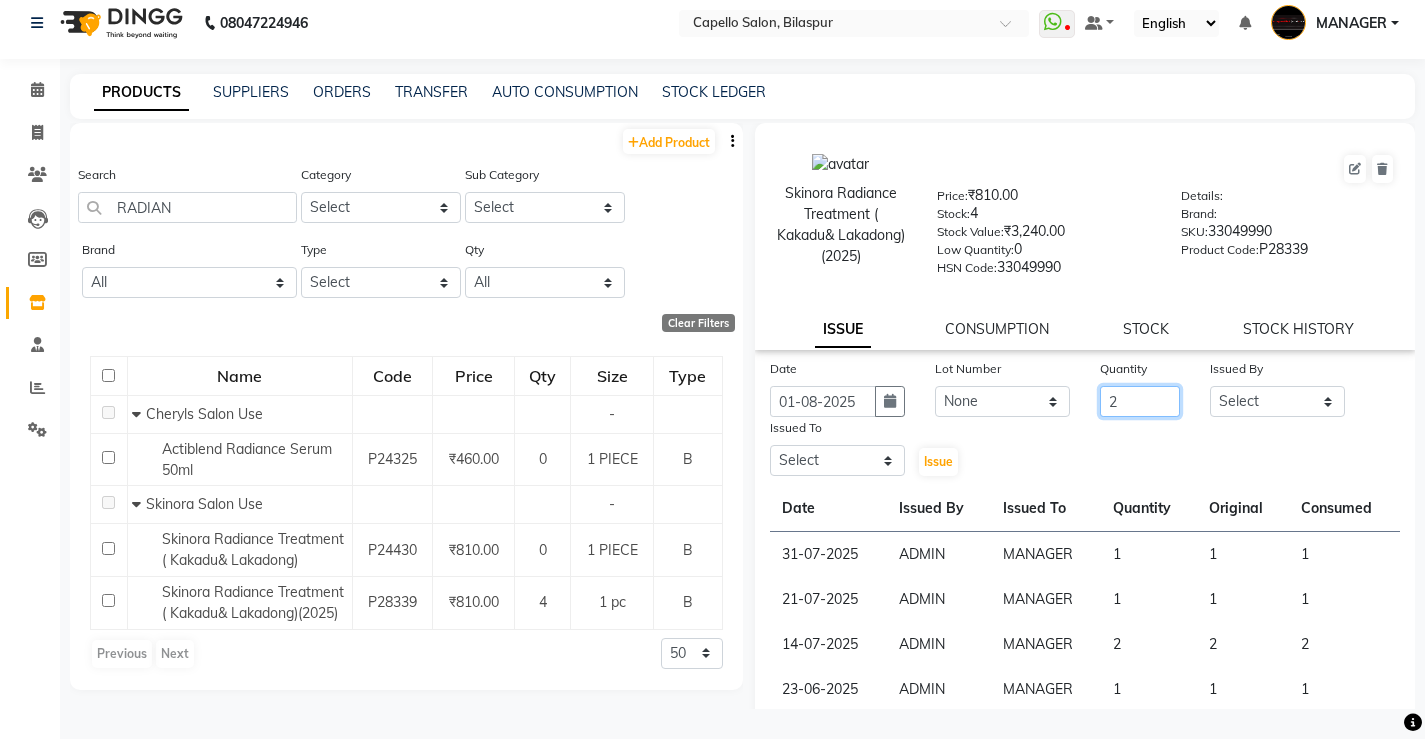 type on "2" 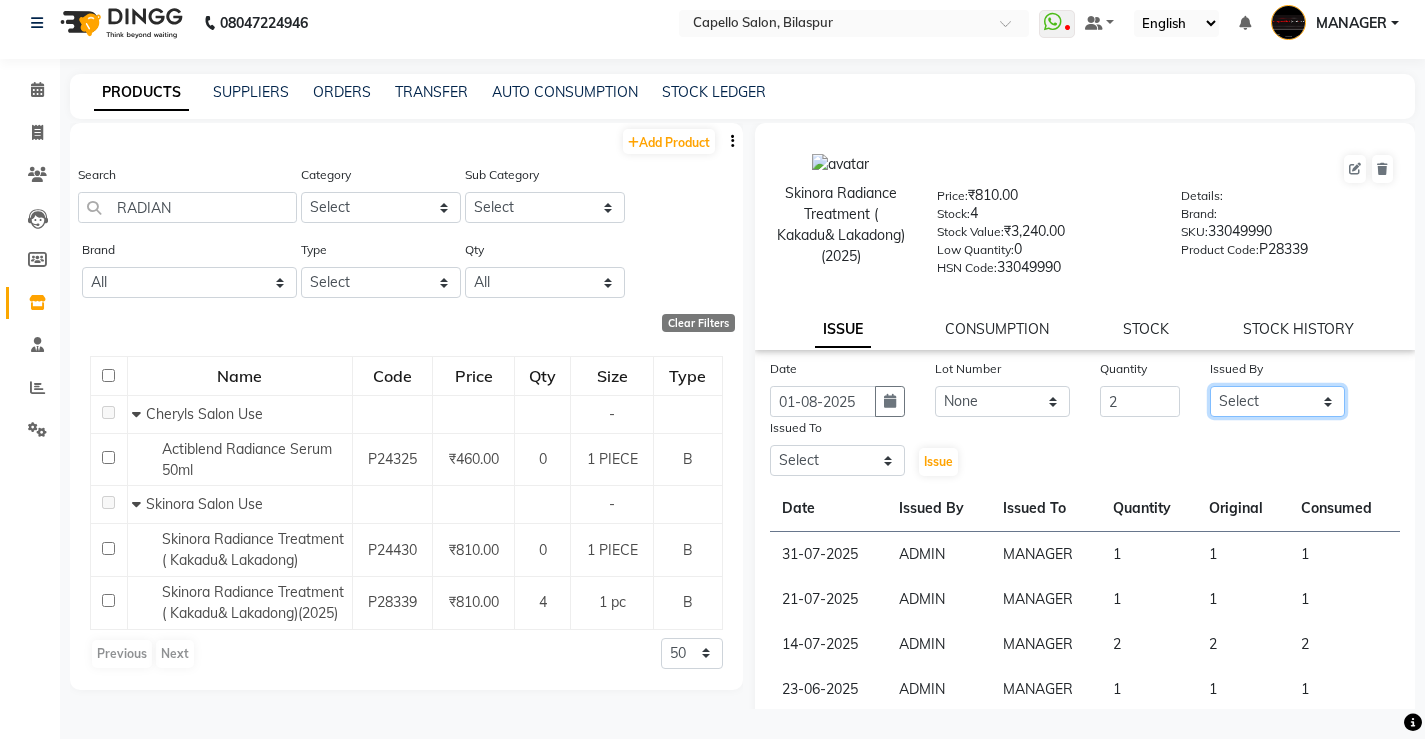 click on "Select [TITLE] [NAME] [NAME] [NAME] [NAME] [TITLE] [NAME] [NAME] [NAME] [NAME] [NAME] [NAME] [NAME] [NAME] [NAME] [NAME] [NAME] [NAME] [NAME]" 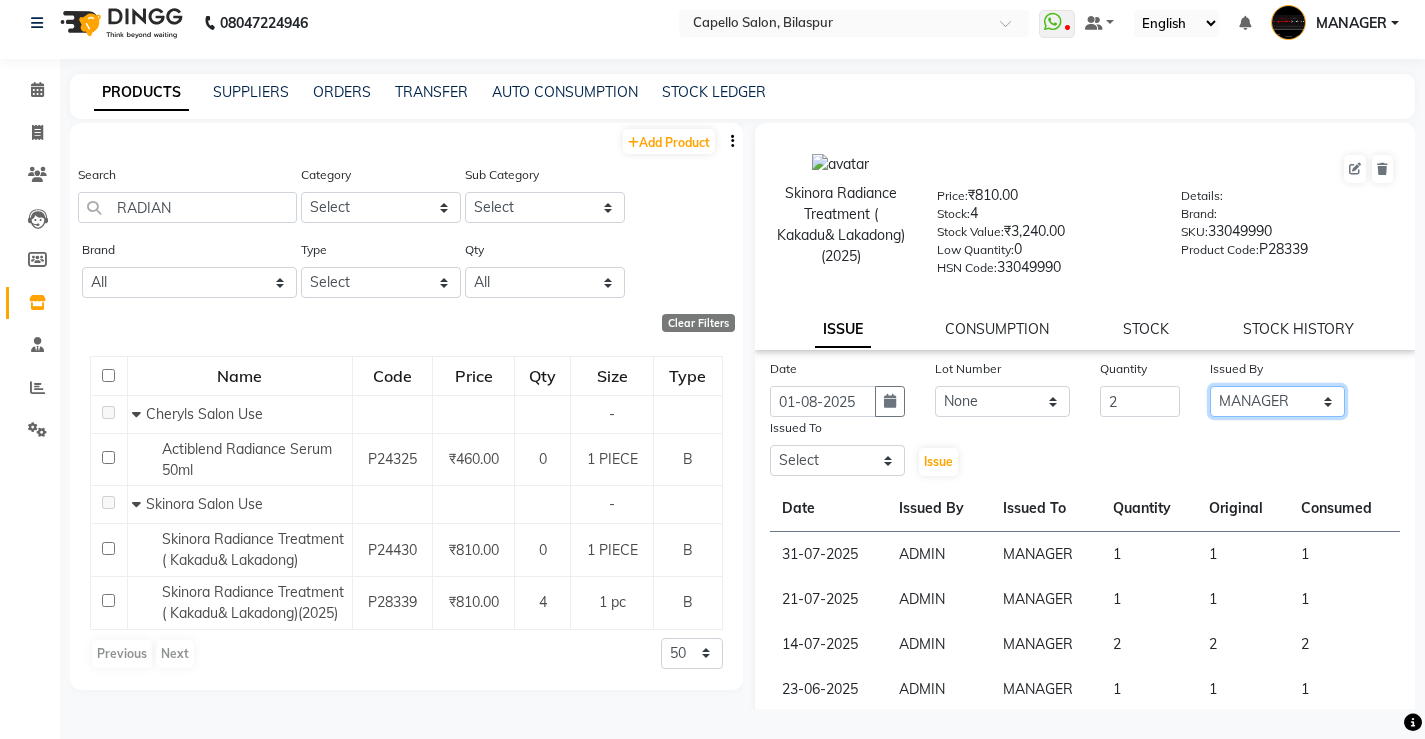 click on "Select [TITLE] [NAME] [NAME] [NAME] [NAME] [TITLE] [NAME] [NAME] [NAME] [NAME] [NAME] [NAME] [NAME] [NAME] [NAME] [NAME] [NAME] [NAME] [NAME]" 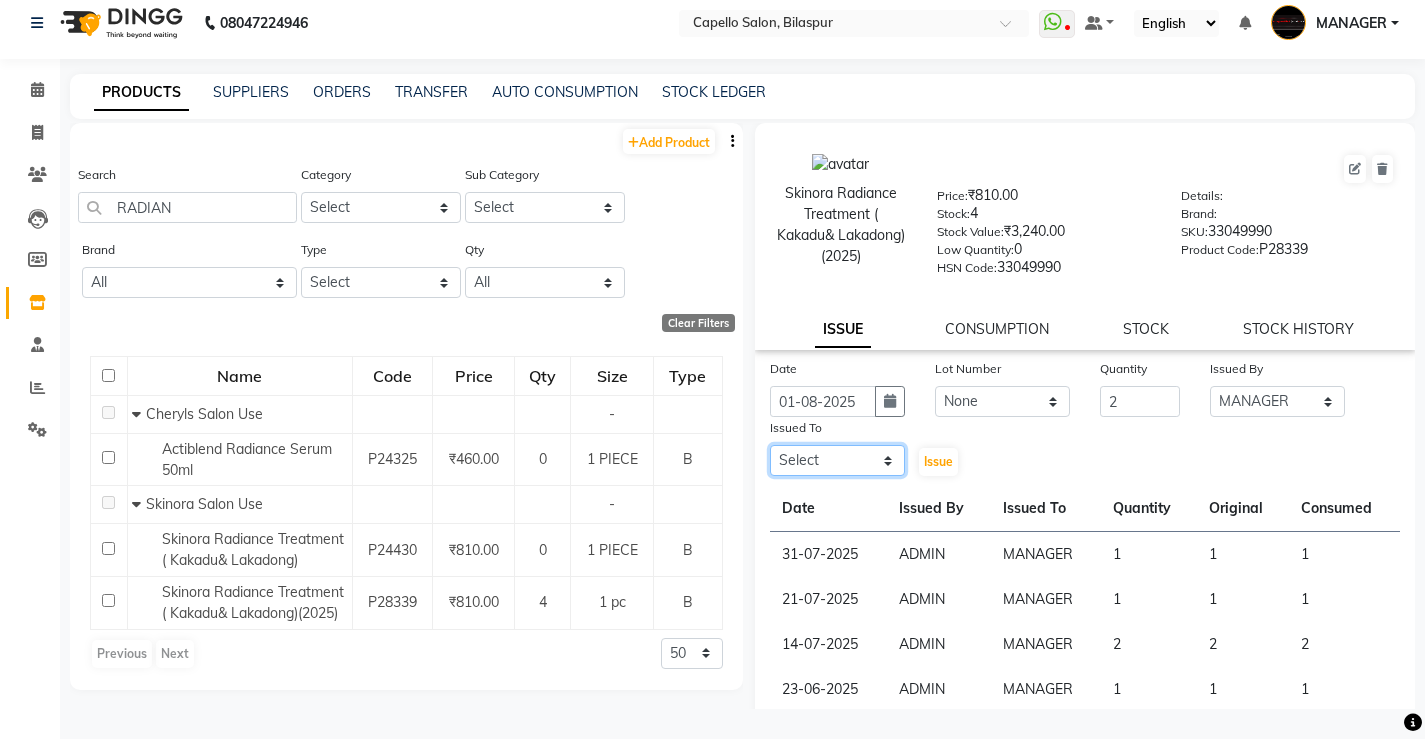 click on "Select [TITLE] [NAME] [NAME] [NAME] [NAME] [TITLE] [NAME] [NAME] [NAME] [NAME] [NAME] [NAME] [NAME] [NAME] [NAME] [NAME] [NAME] [NAME] [NAME]" 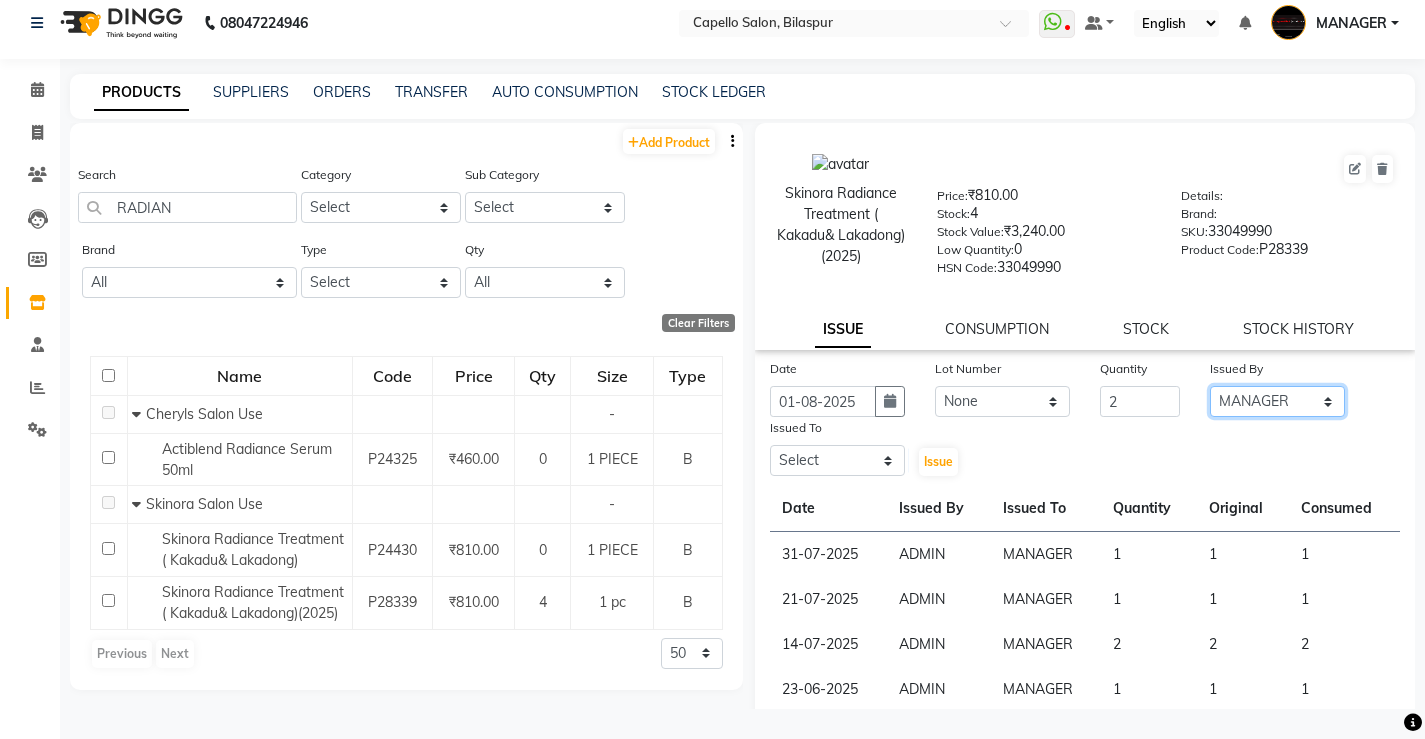 click on "Select [TITLE] [NAME] [NAME] [NAME] [NAME] [TITLE] [NAME] [NAME] [NAME] [NAME] [NAME] [NAME] [NAME] [NAME] [NAME] [NAME] [NAME] [NAME] [NAME]" 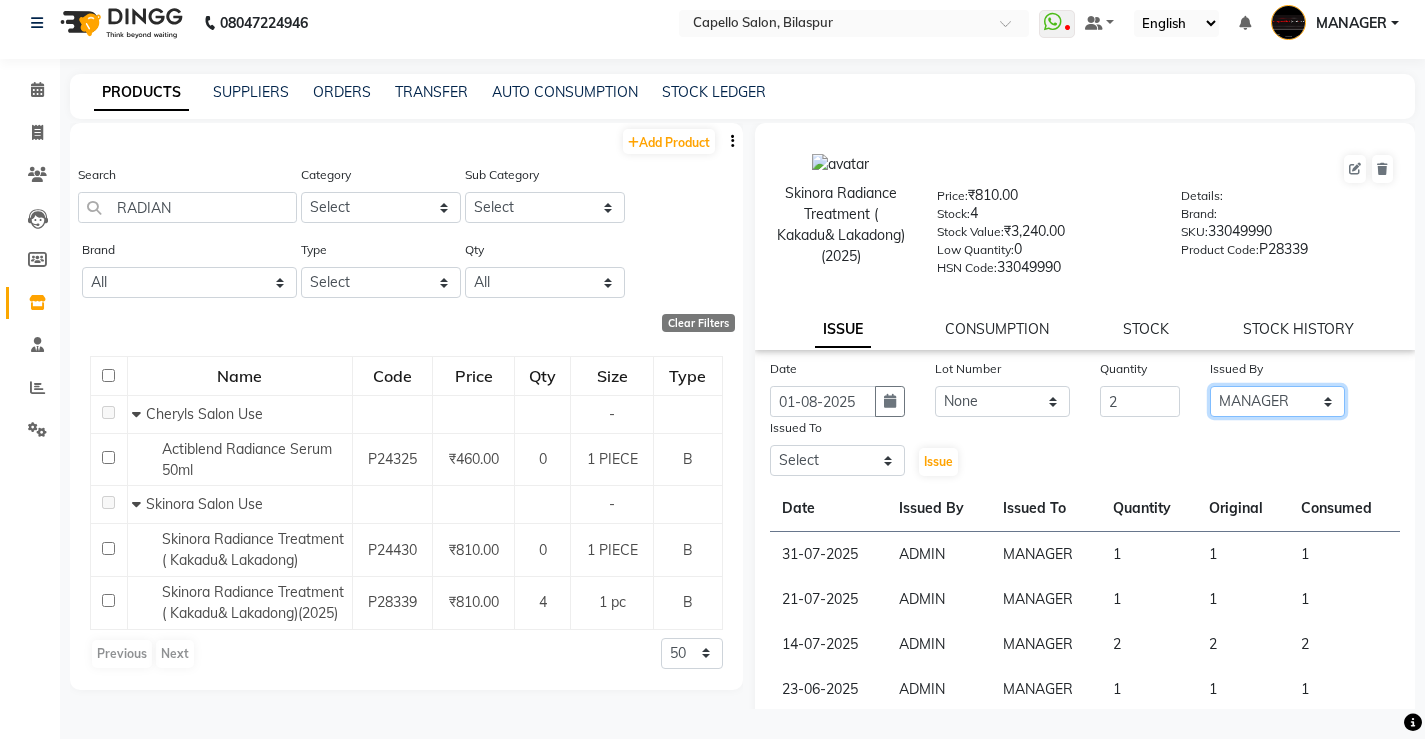select on "14710" 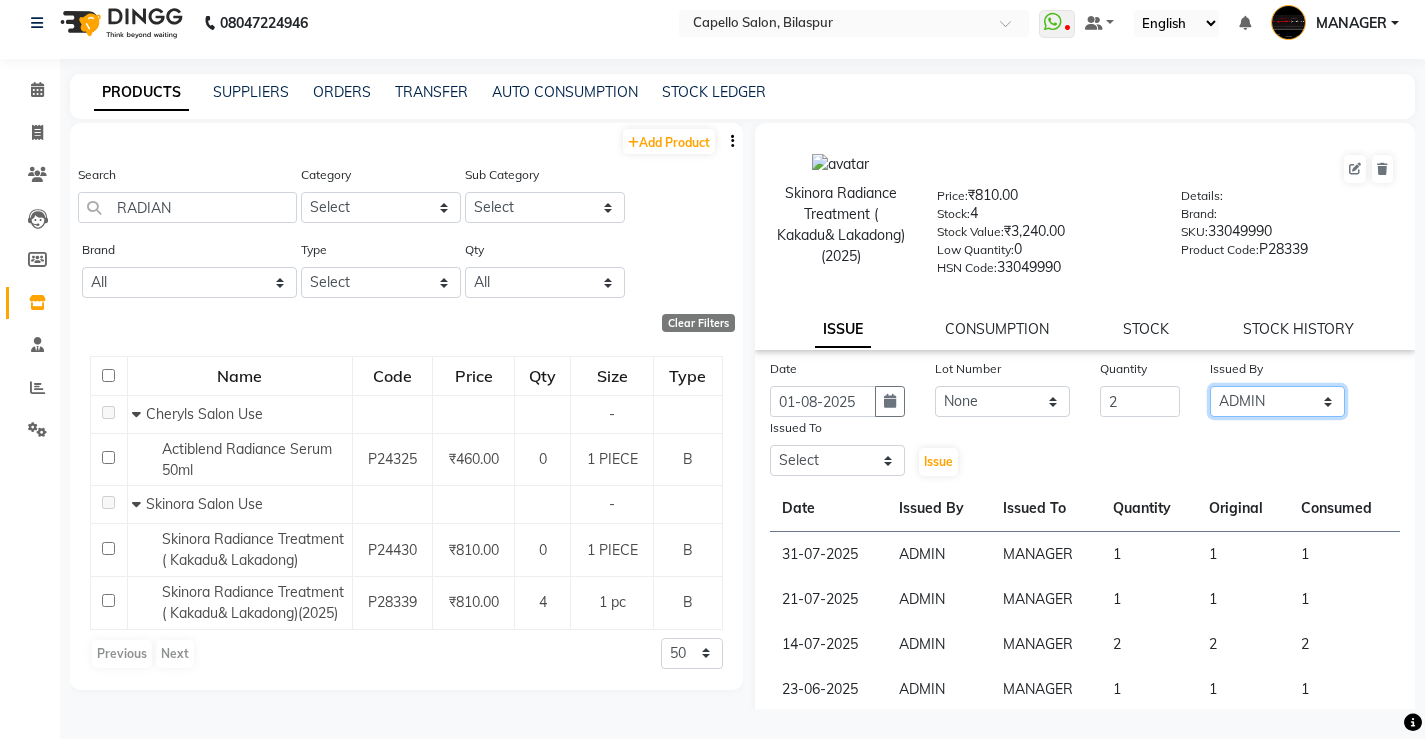 click on "Select [TITLE] [NAME] [NAME] [NAME] [NAME] [TITLE] [NAME] [NAME] [NAME] [NAME] [NAME] [NAME] [NAME] [NAME] [NAME] [NAME] [NAME] [NAME] [NAME]" 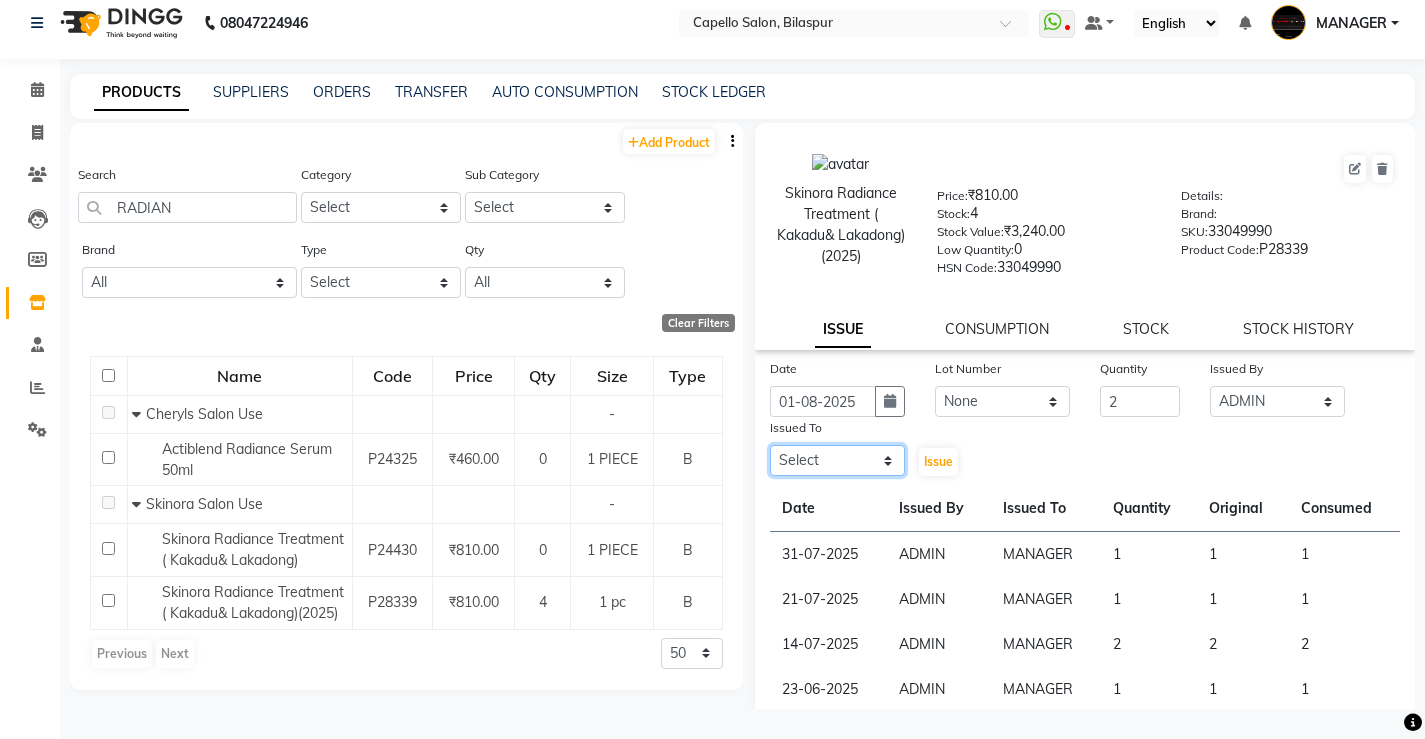 click on "Select [TITLE] [NAME] [NAME] [NAME] [NAME] [TITLE] [NAME] [NAME] [NAME] [NAME] [NAME] [NAME] [NAME] [NAME] [NAME] [NAME] [NAME] [NAME] [NAME]" 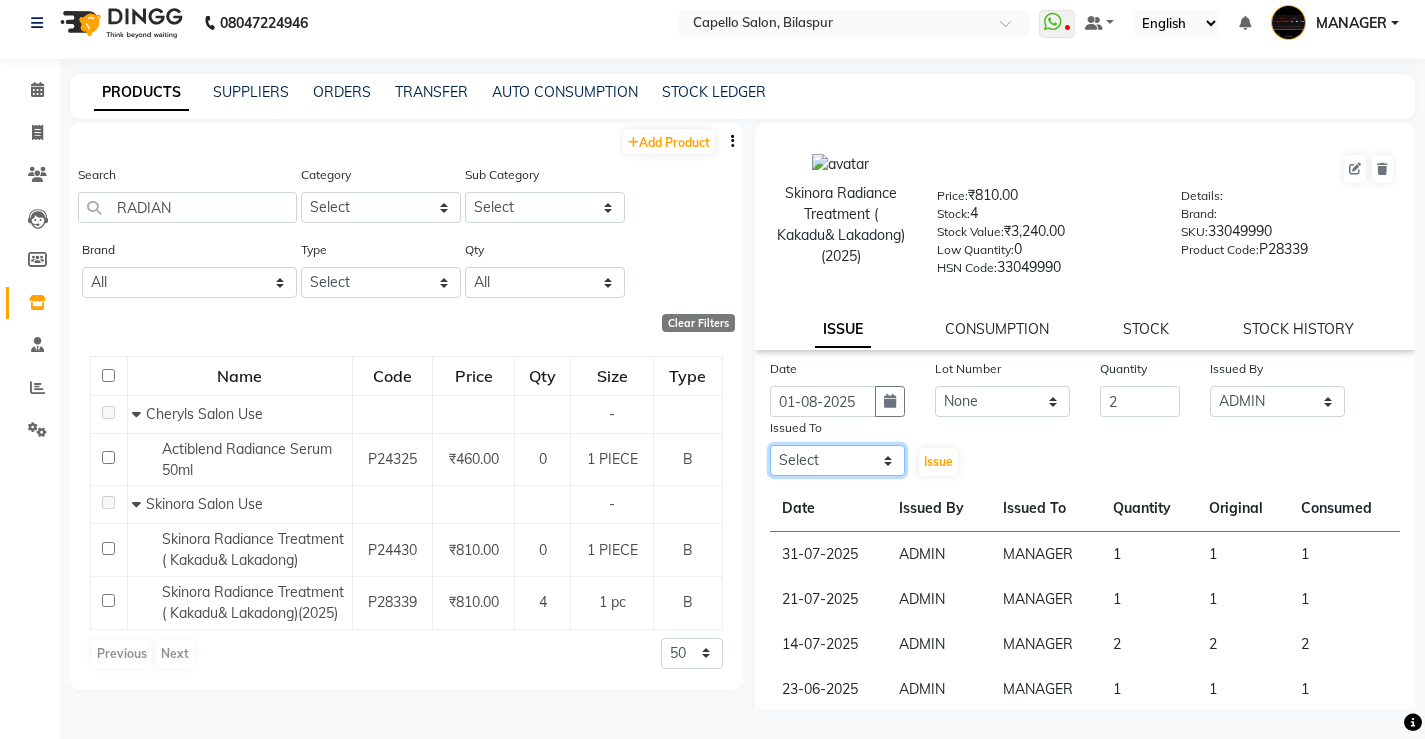 select on "27571" 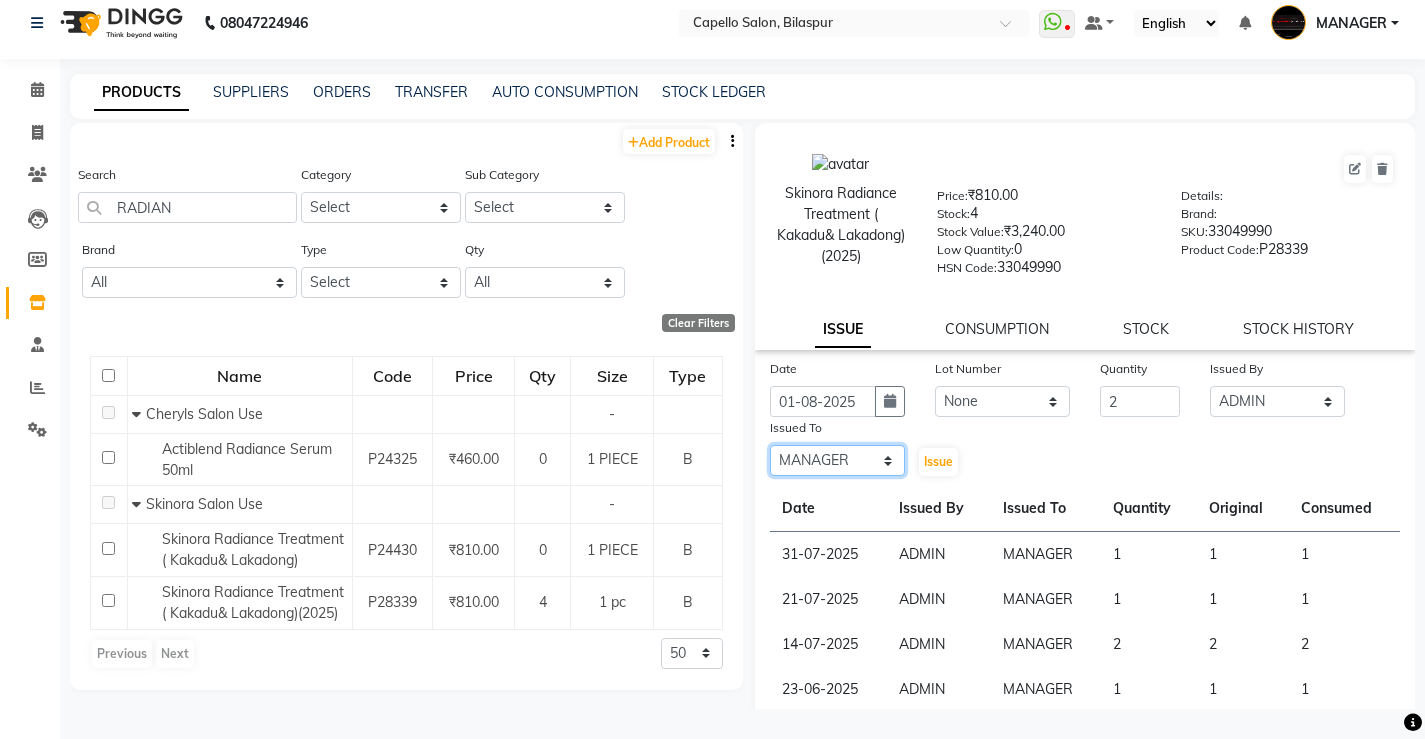 click on "Select [TITLE] [NAME] [NAME] [NAME] [NAME] [TITLE] [NAME] [NAME] [NAME] [NAME] [NAME] [NAME] [NAME] [NAME] [NAME] [NAME] [NAME] [NAME] [NAME]" 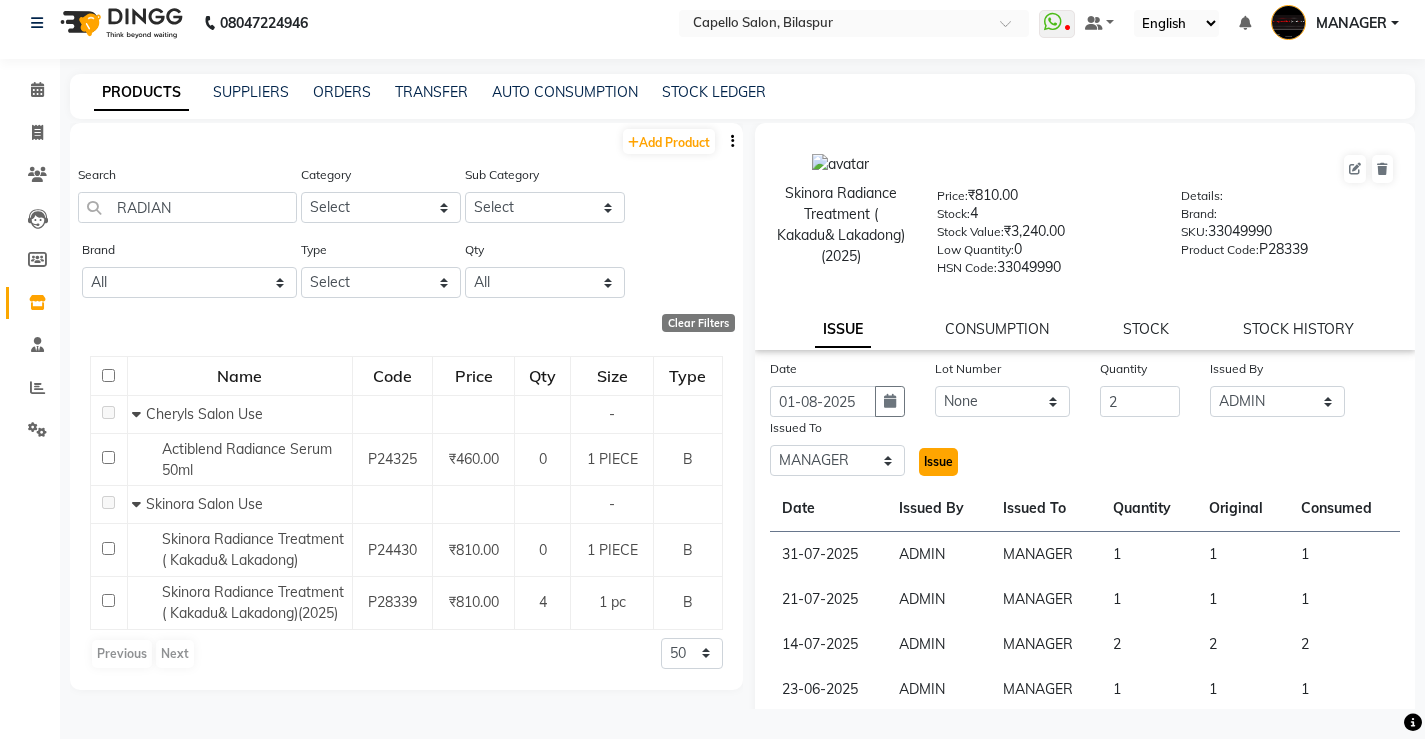 click on "Issue" 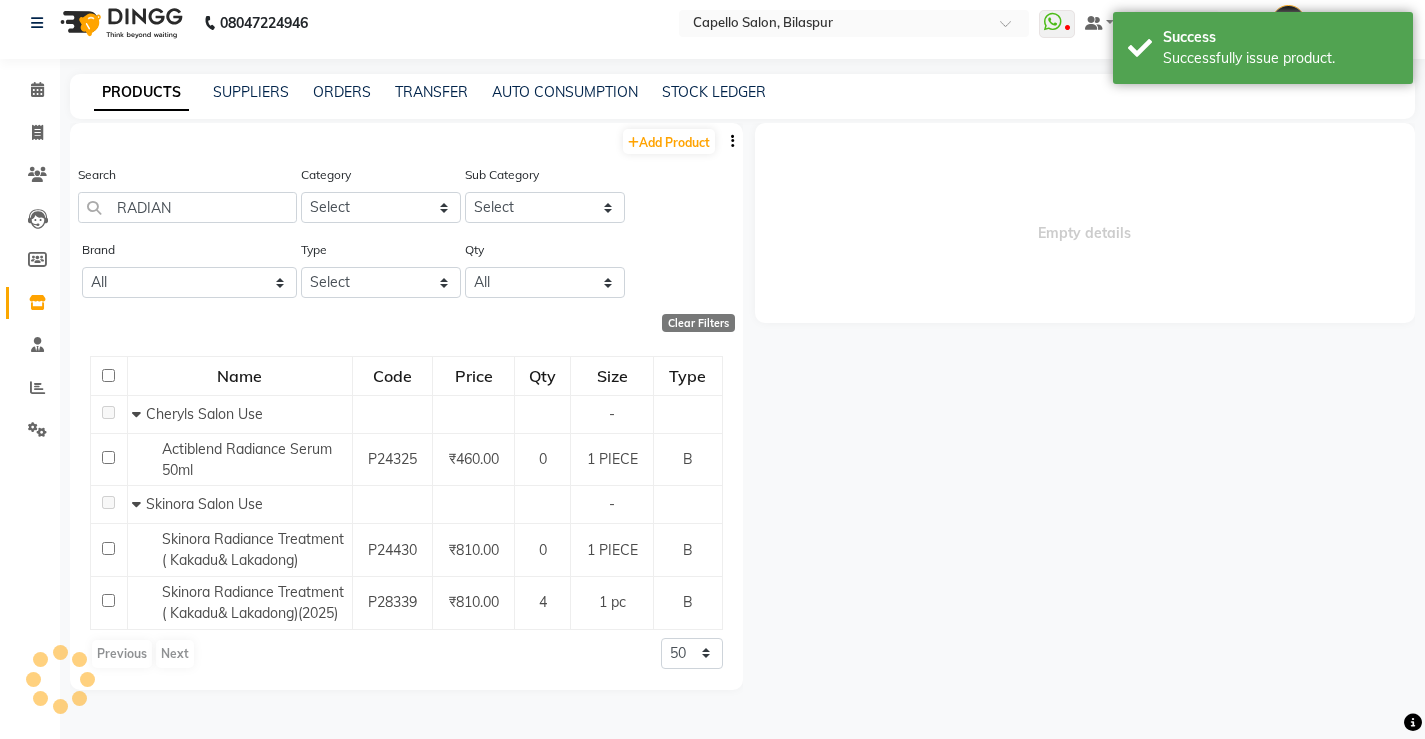 select 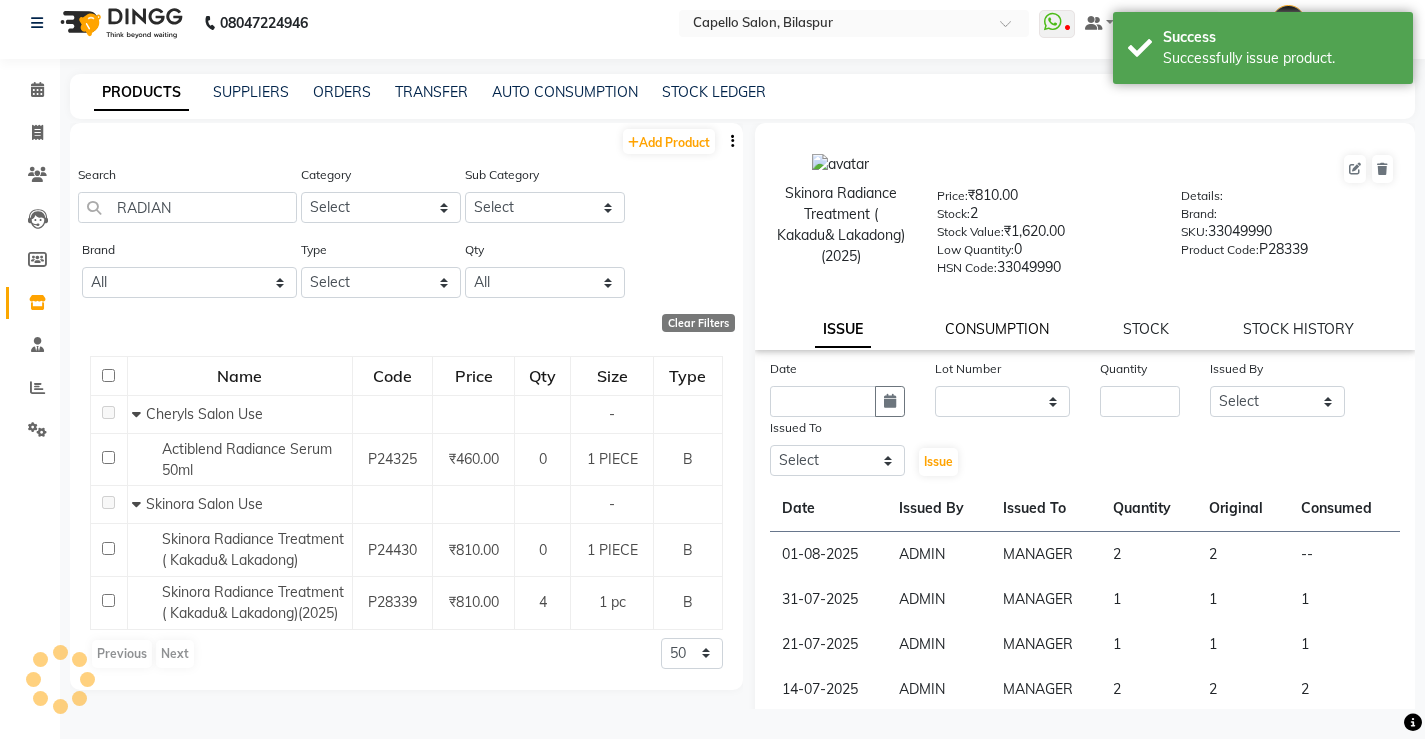 click on "CONSUMPTION" 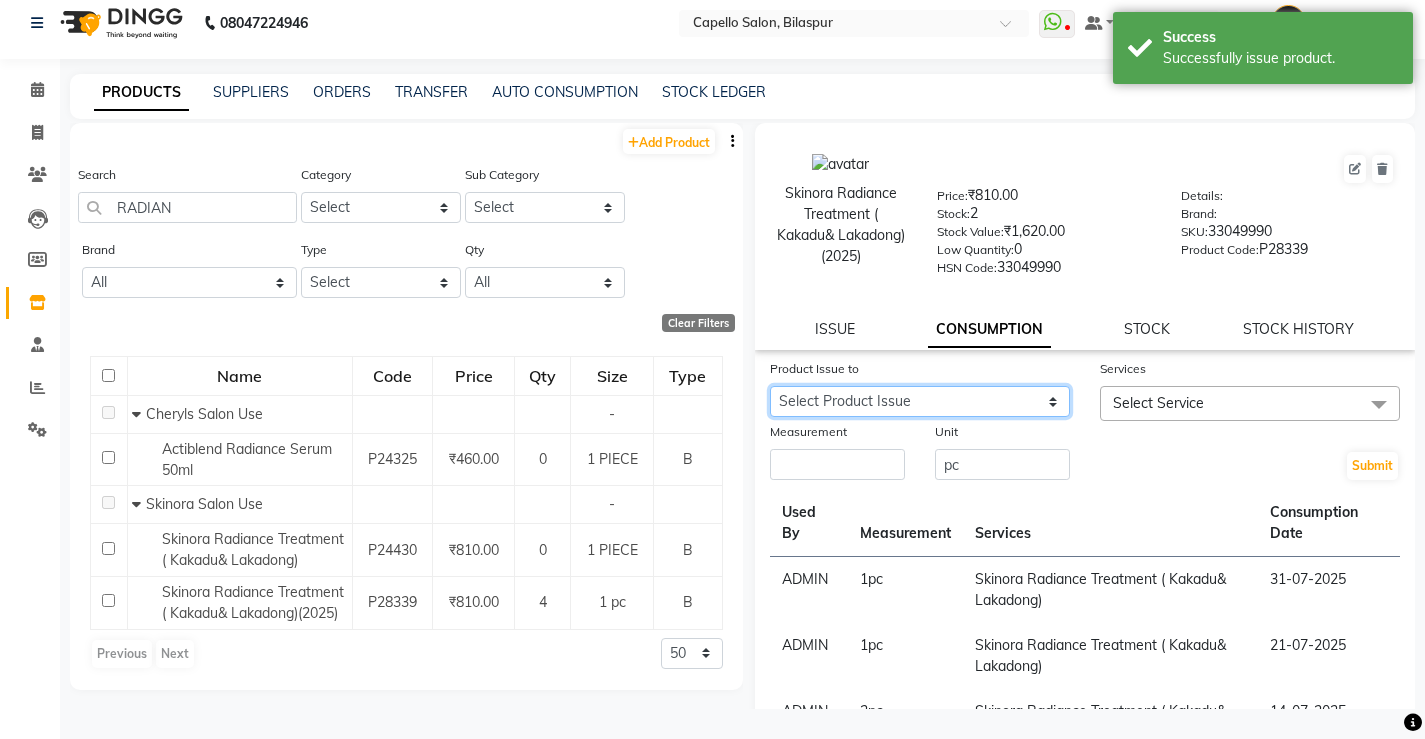 click on "Select Product Issue [DATE], Issued to: [TITLE], Balance: 2" 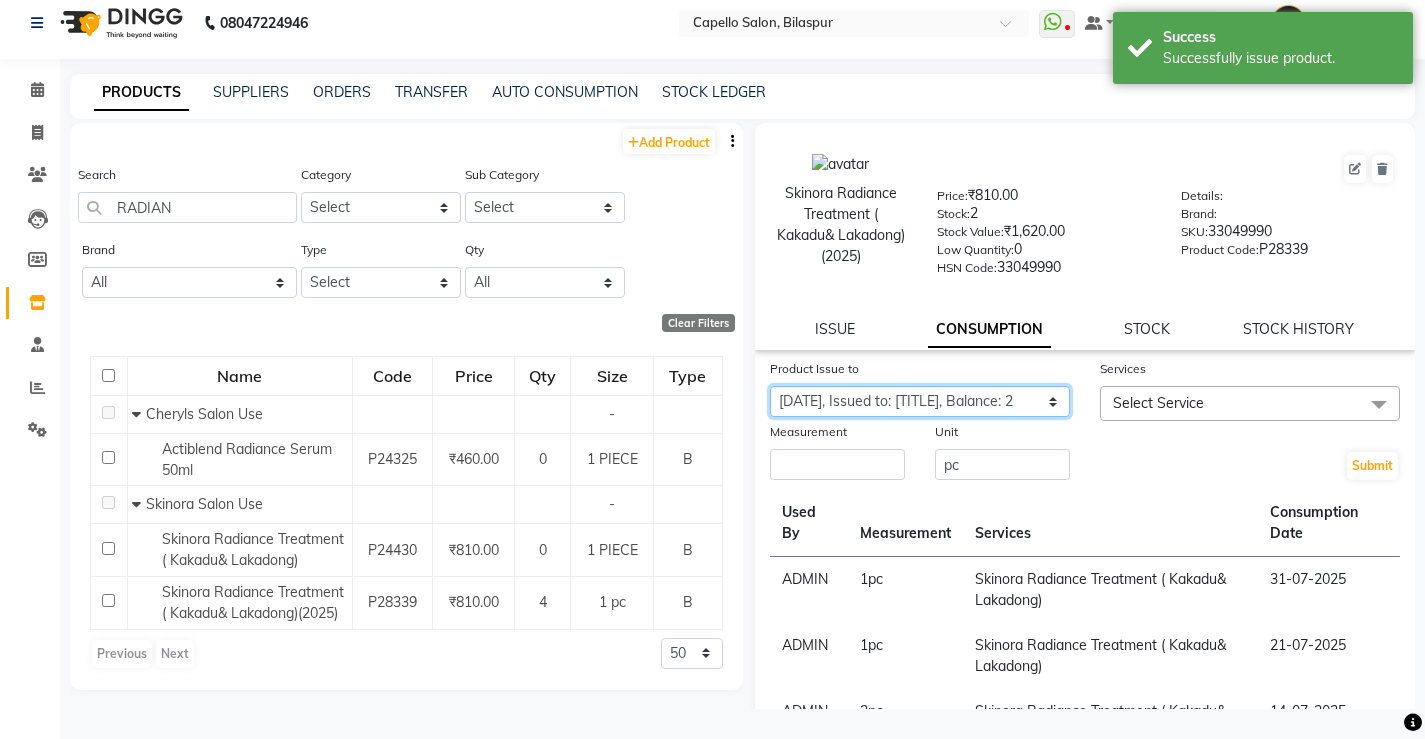 click on "Select Product Issue [DATE], Issued to: [TITLE], Balance: 2" 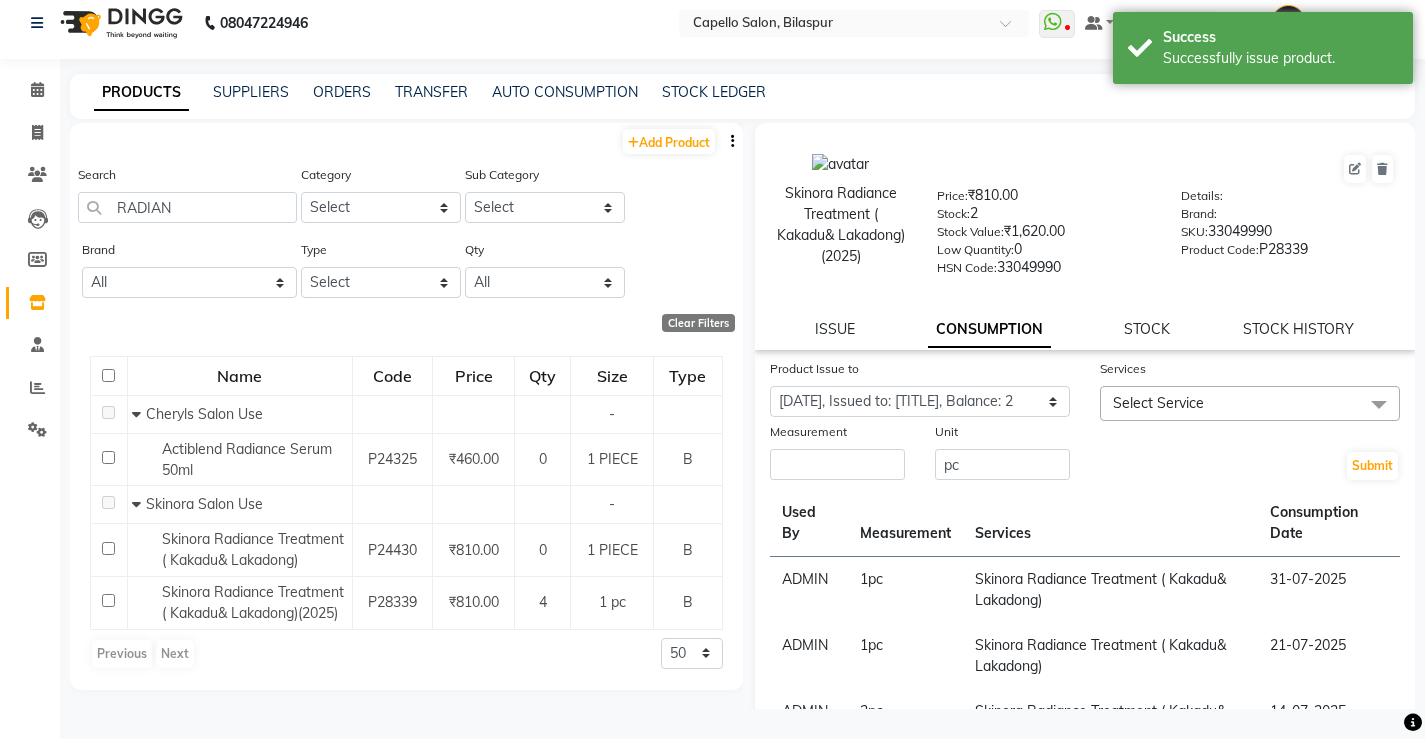 click on "Select Service" 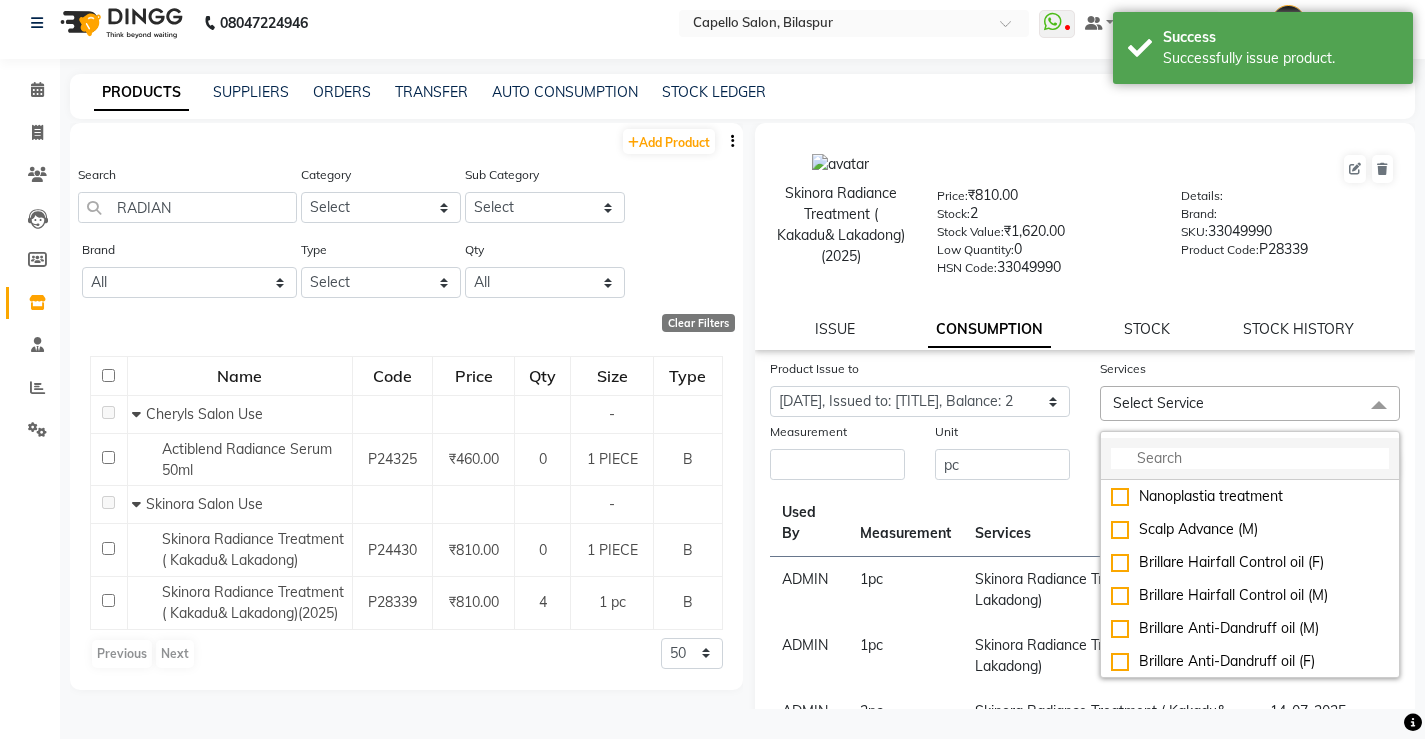 click 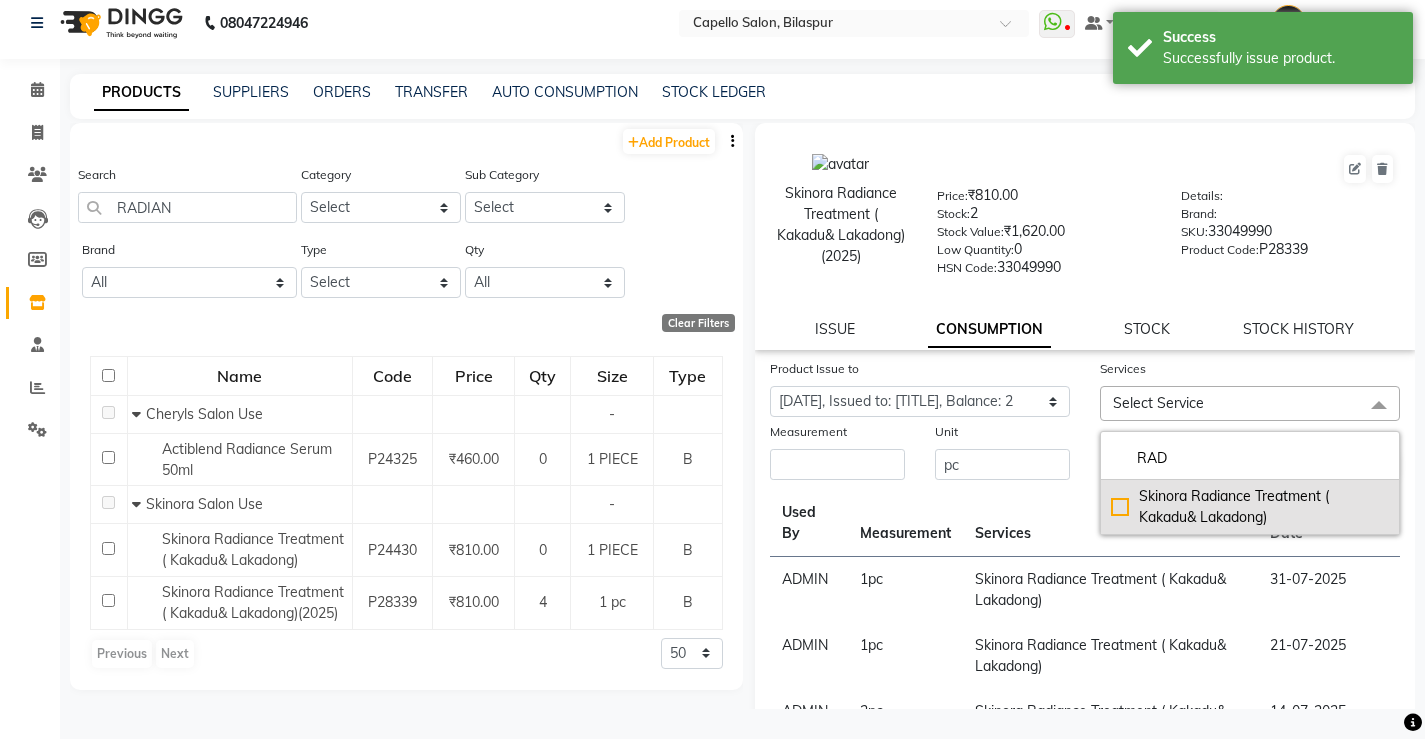 type on "RAD" 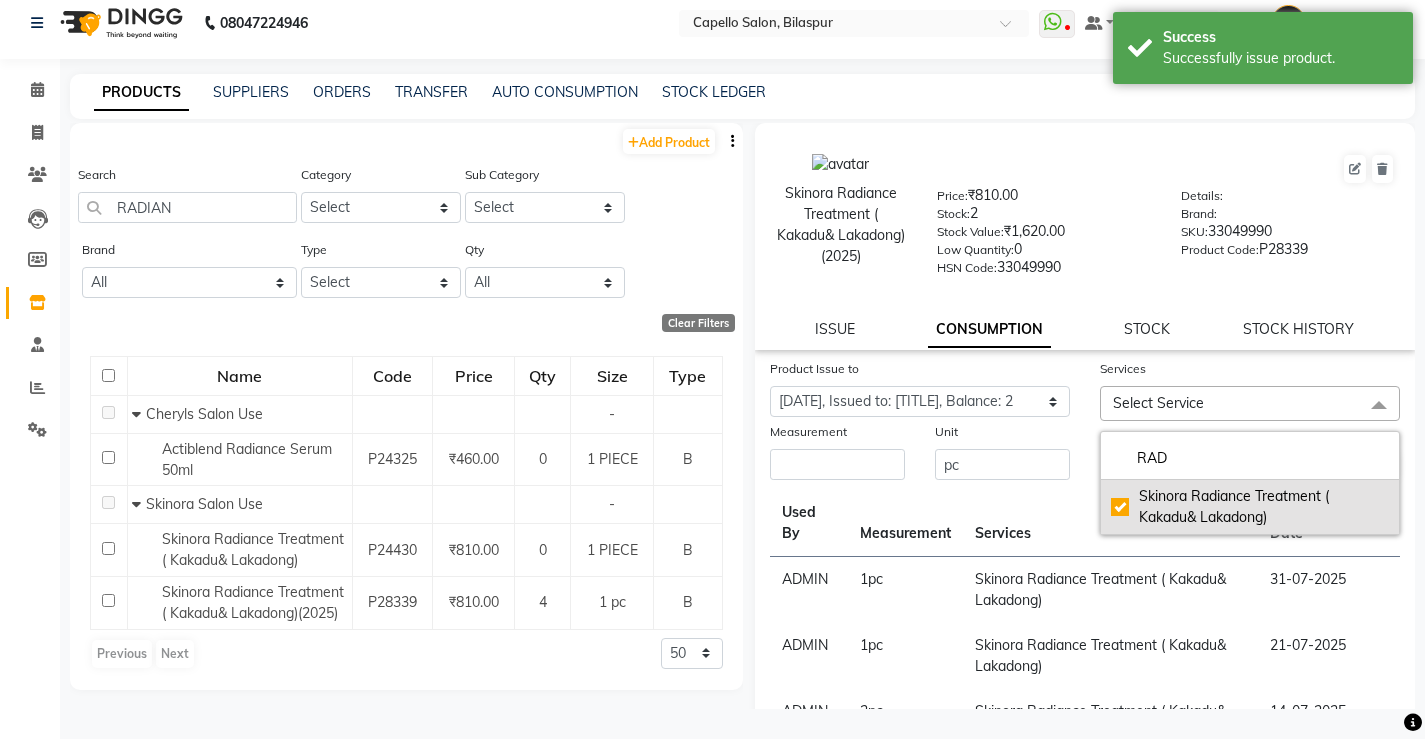 checkbox on "true" 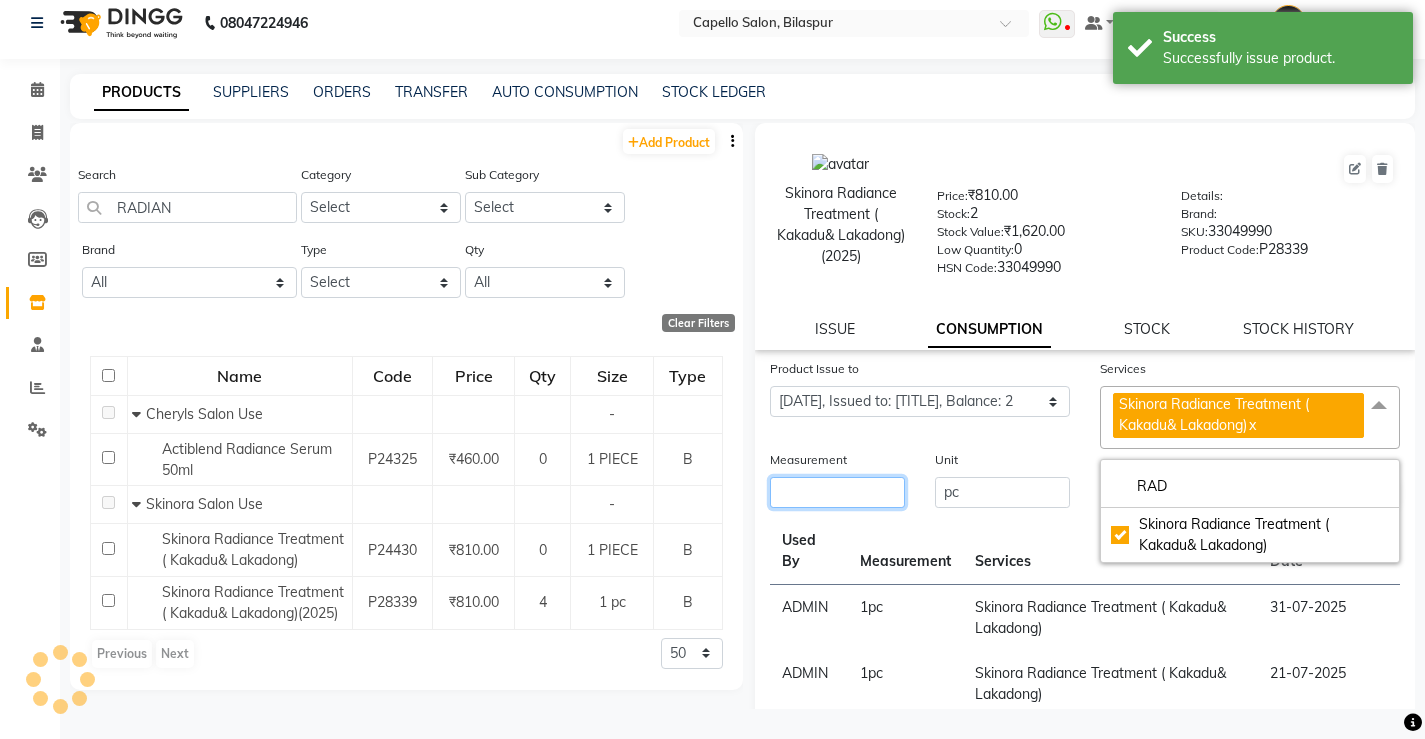 click 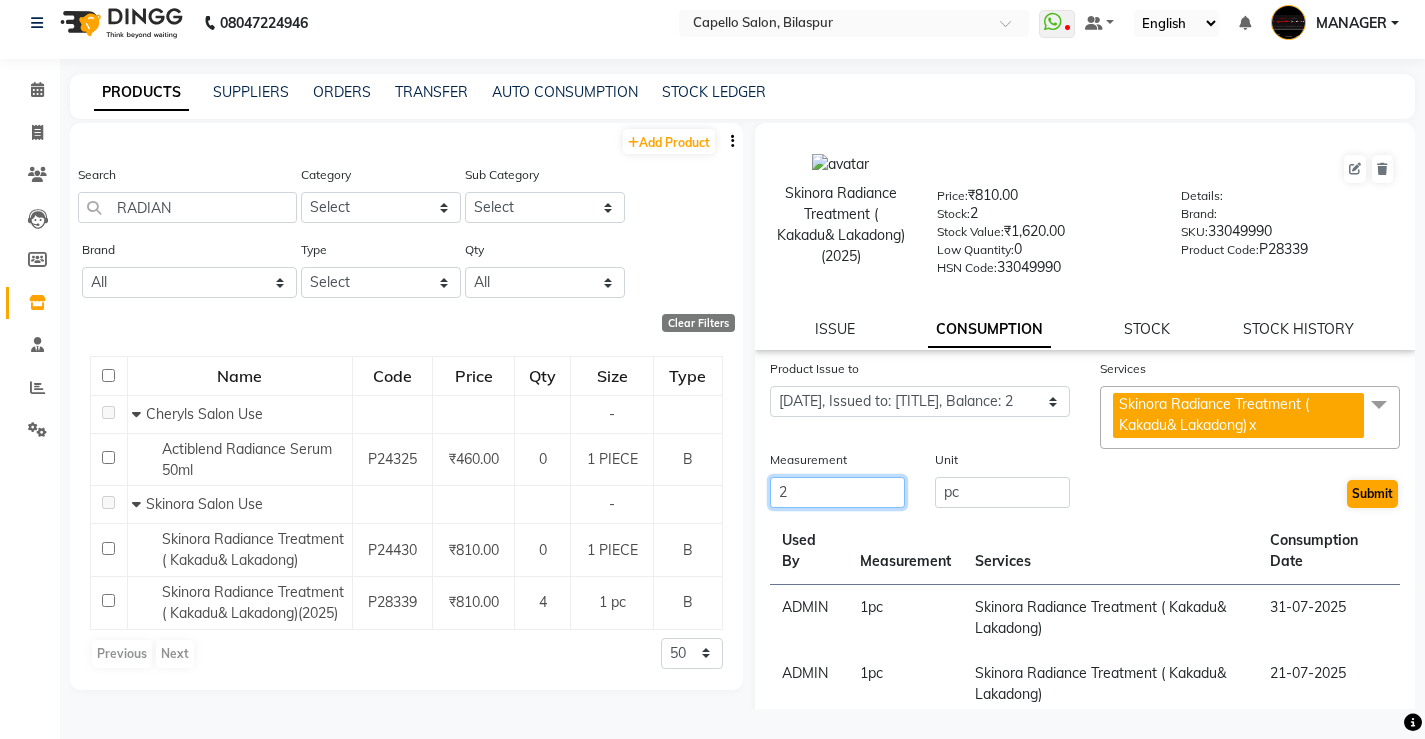 type on "2" 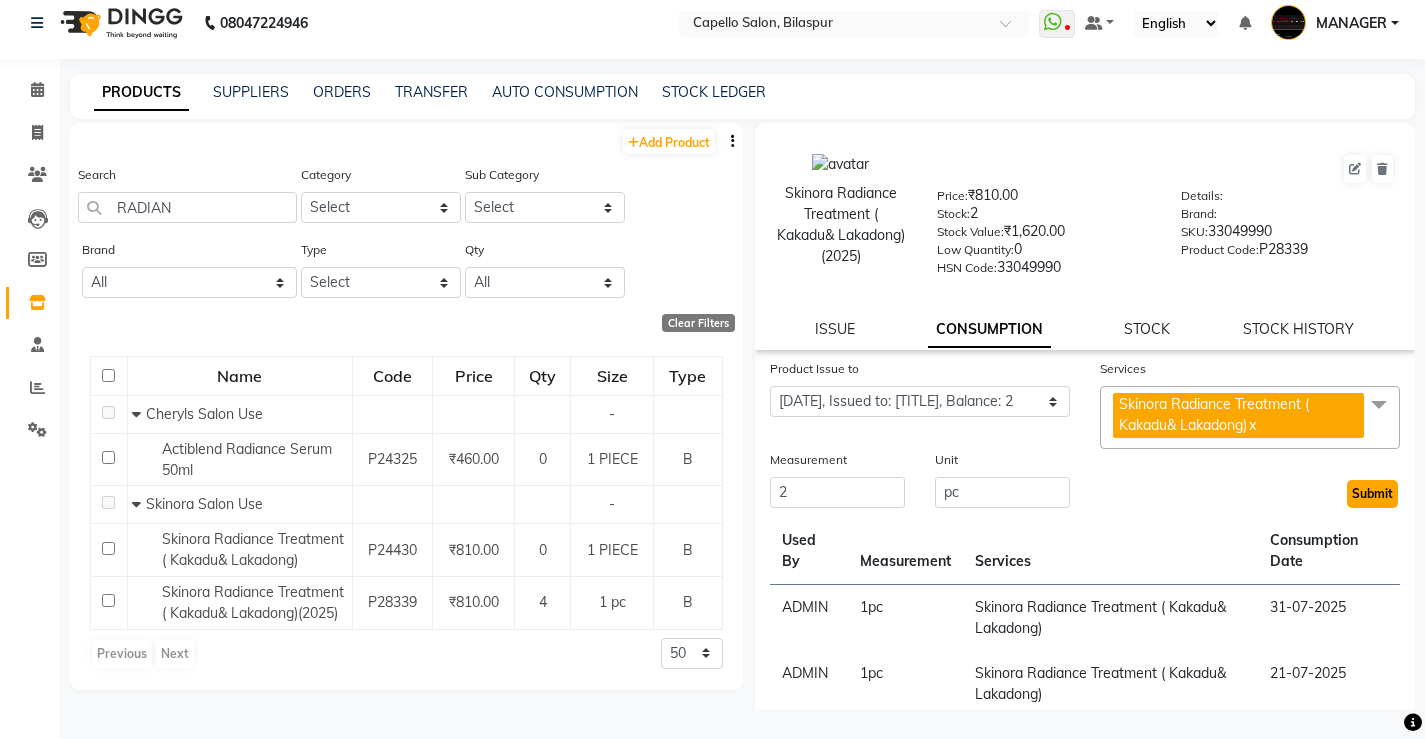 click on "Submit" 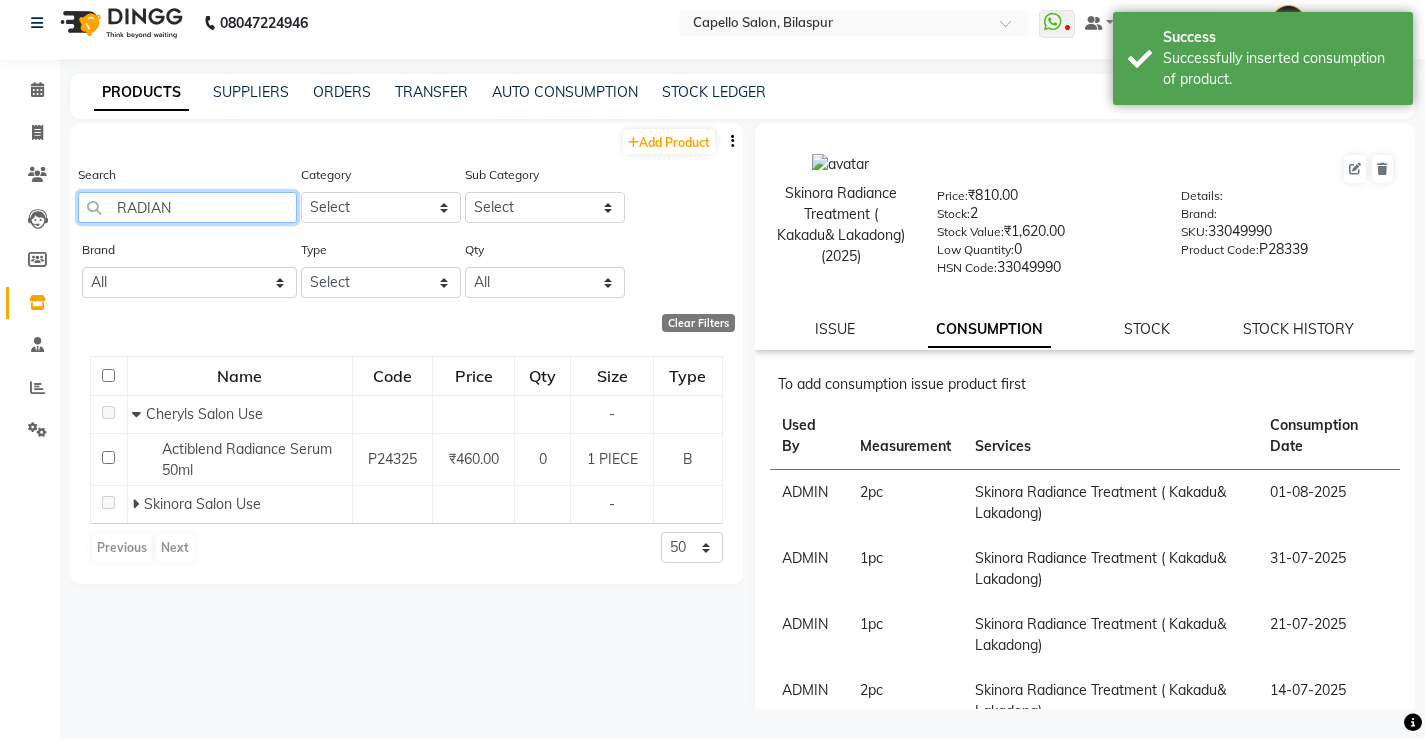 drag, startPoint x: 194, startPoint y: 195, endPoint x: 0, endPoint y: 209, distance: 194.5045 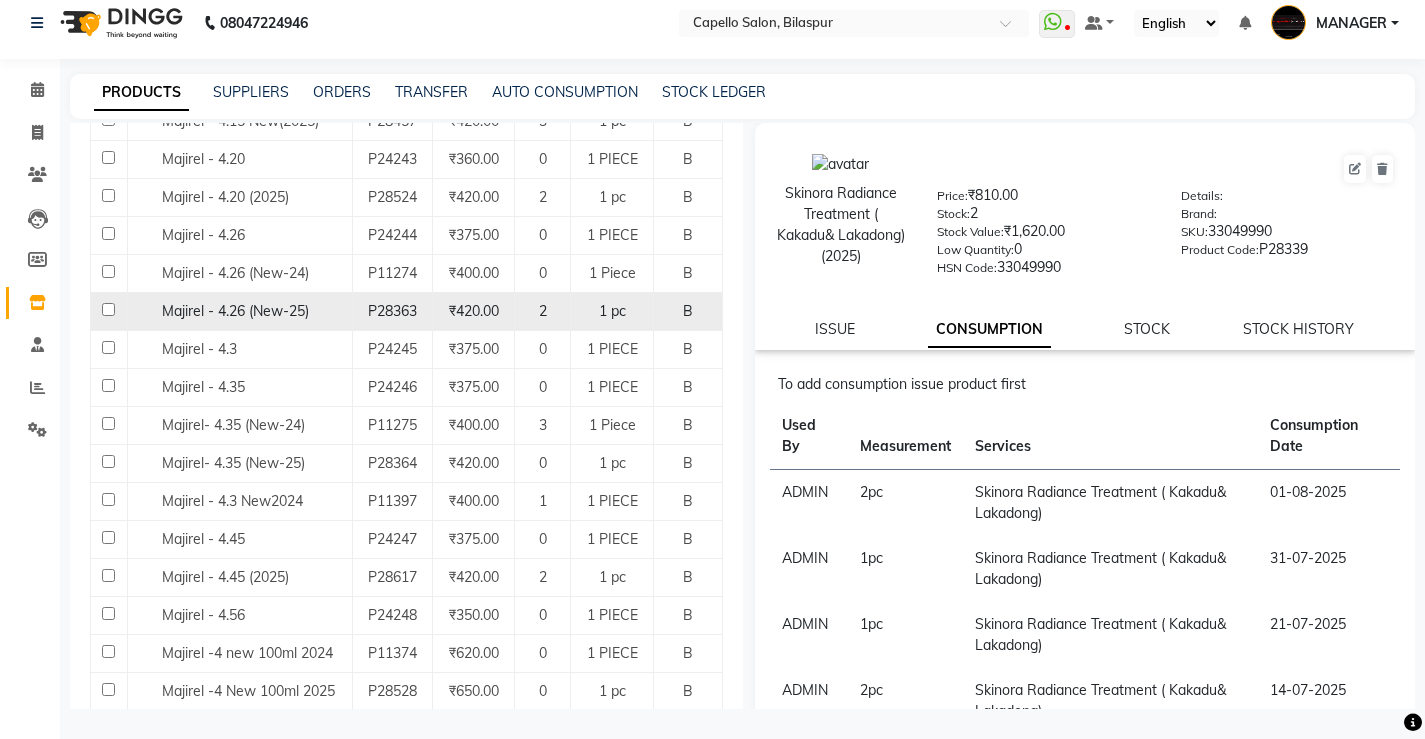 scroll, scrollTop: 1000, scrollLeft: 0, axis: vertical 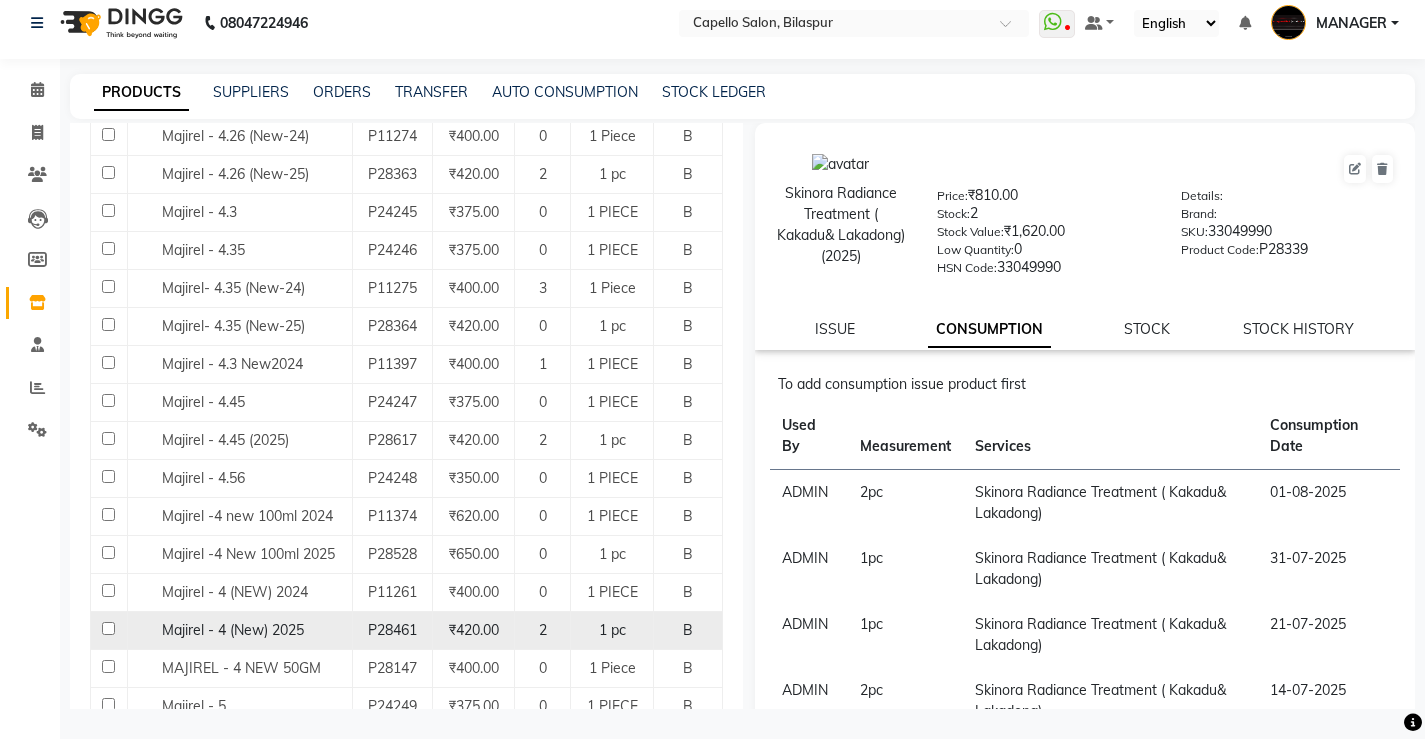 type on "MAJIREL" 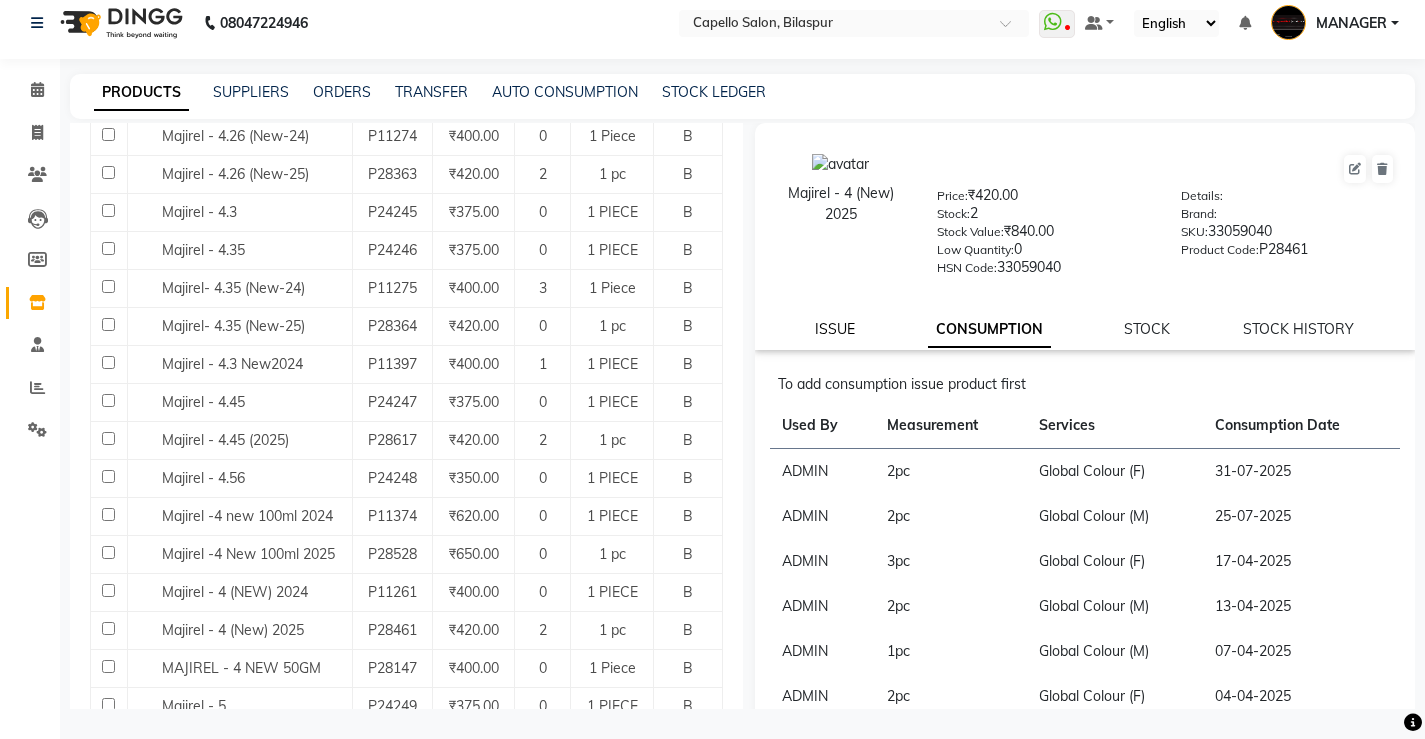 click on "ISSUE" 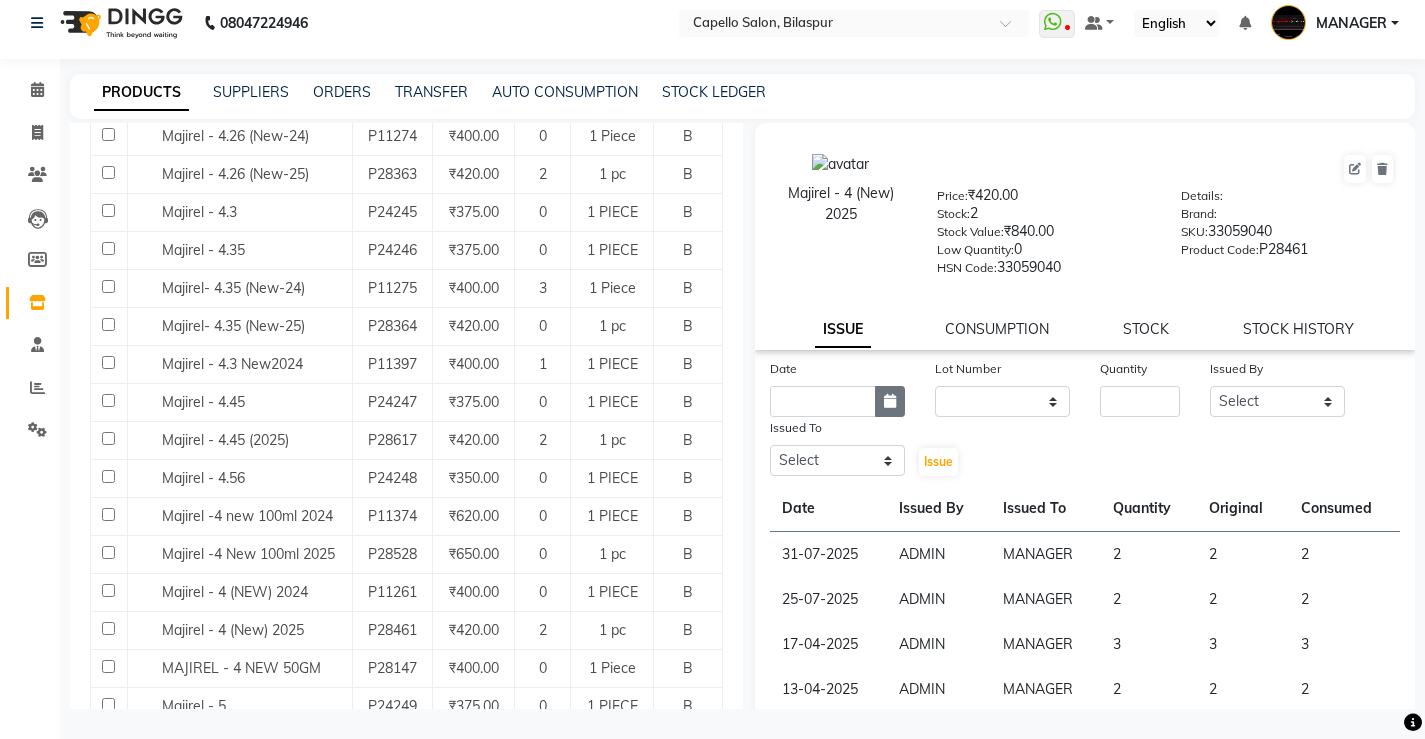 click 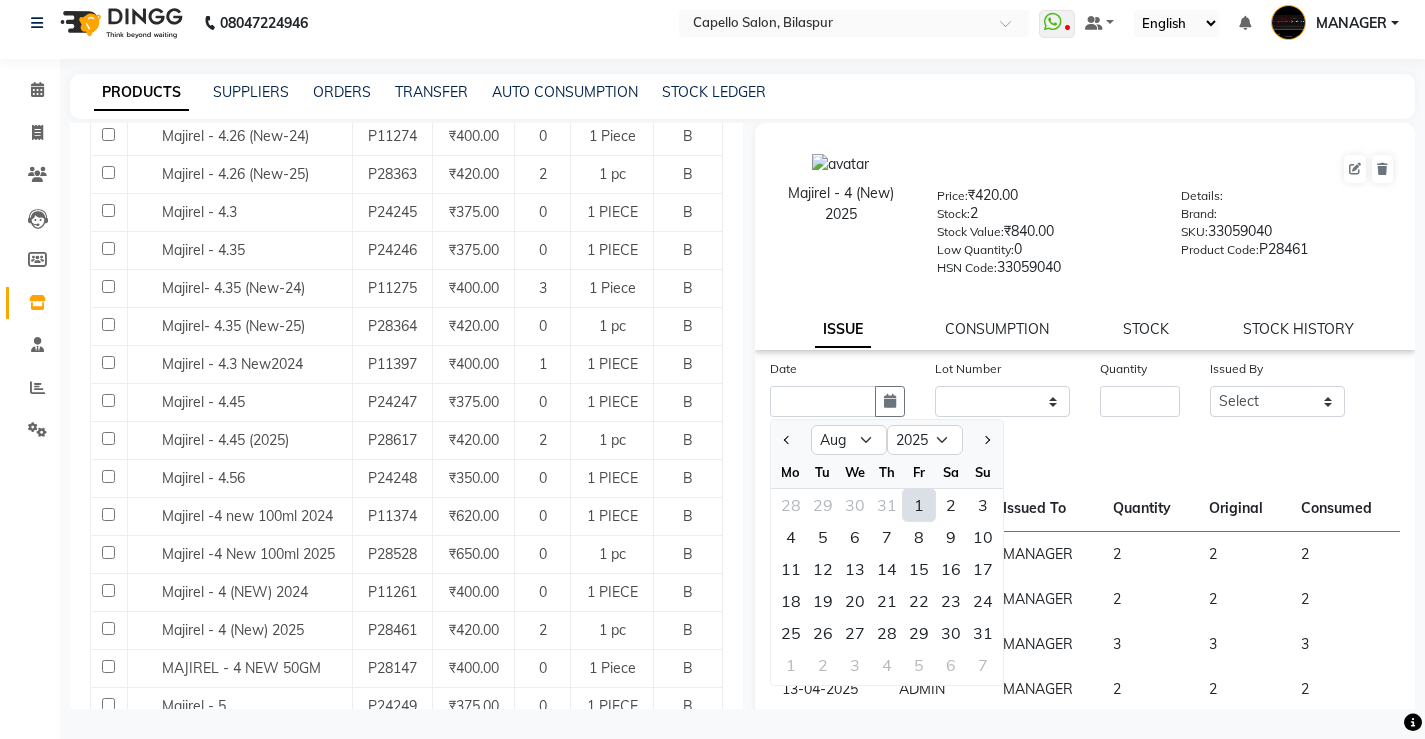 click on "1" 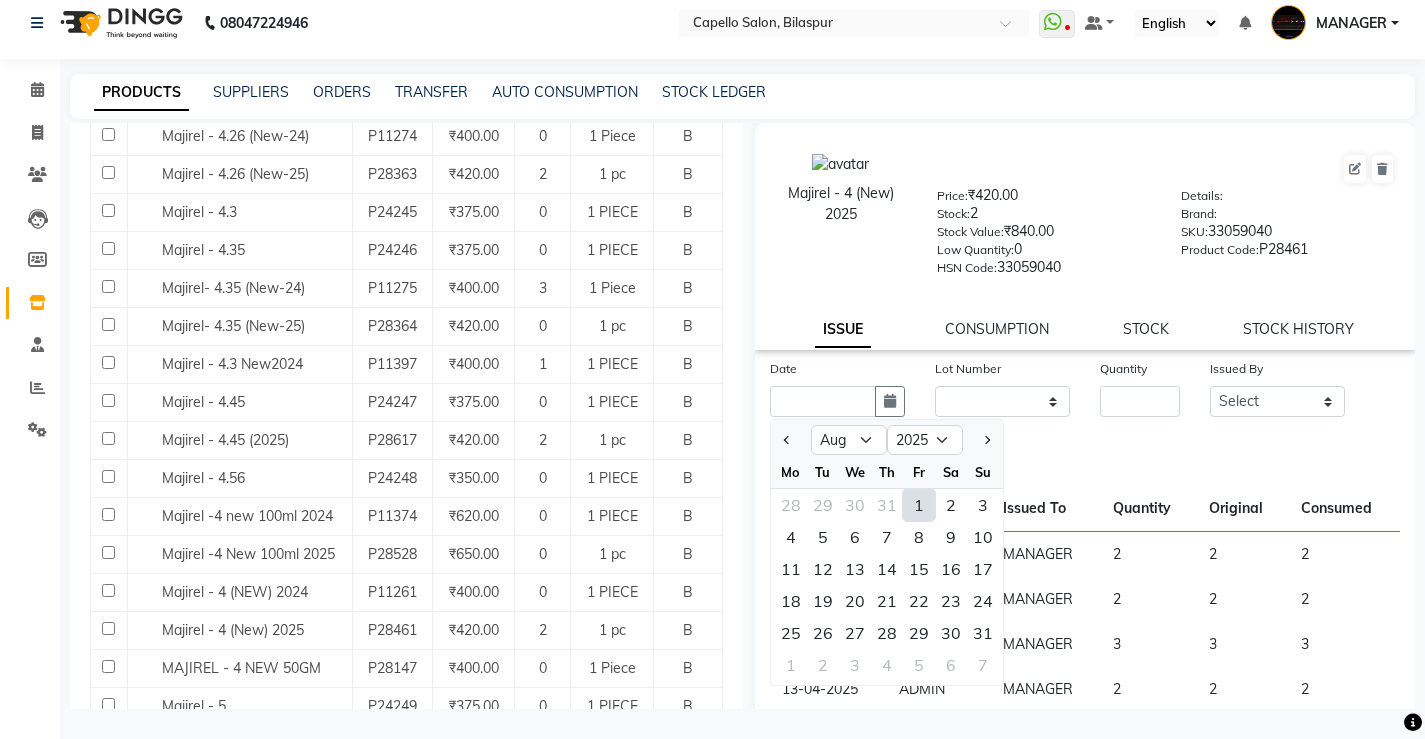type on "01-08-2025" 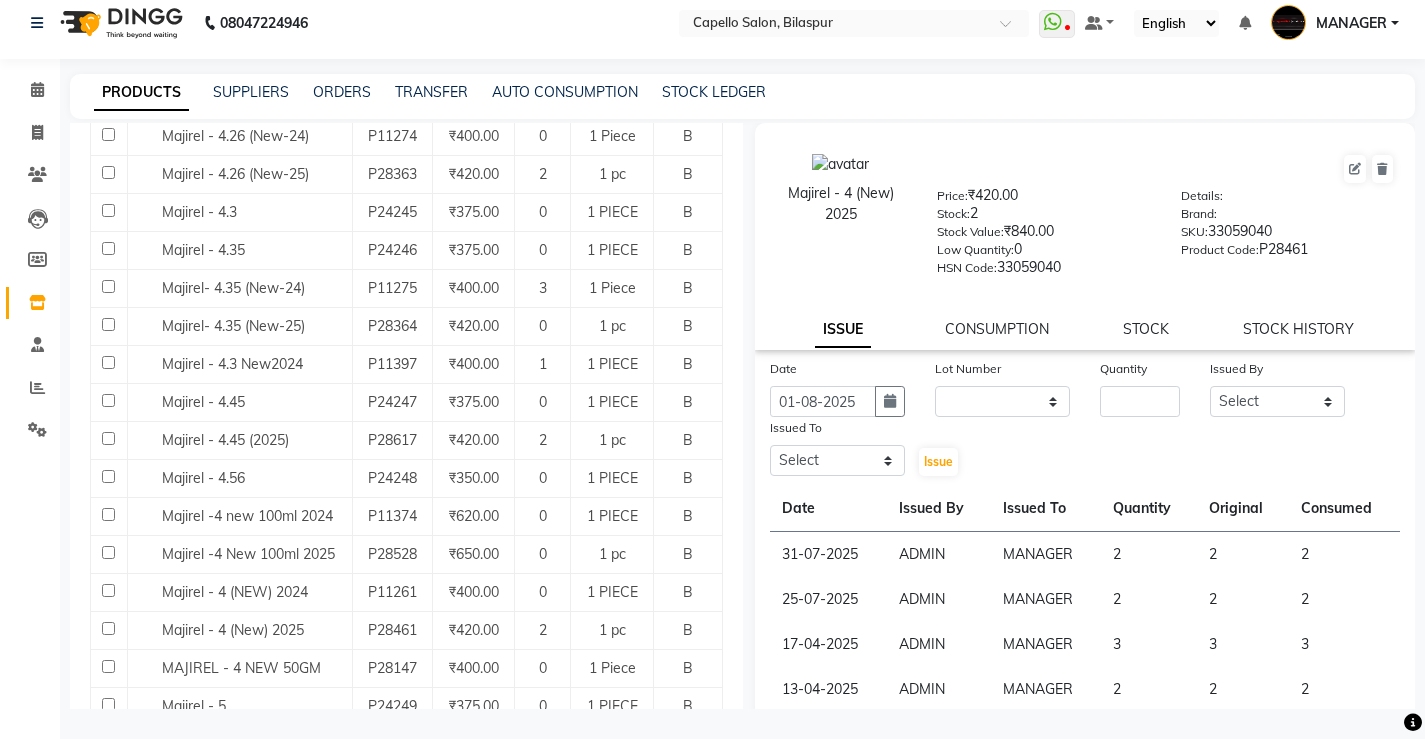 click on "Date [DATE] Lot Number None Quantity Issued By Select [TITLE] [NAME] [NAME] [NAME] [NAME] [TITLE] [NAME] [NAME] [NAME] [NAME] [NAME] [NAME] [NAME] [NAME] [NAME] [NAME] [NAME] [NAME] [NAME] Issued To Select [TITLE] [NAME] [NAME] [NAME] [NAME] [TITLE] [NAME] [NAME] [NAME] [NAME] [NAME] [NAME] [NAME] [NAME] [NAME] [NAME] [NAME] [NAME] [NAME] Issue" 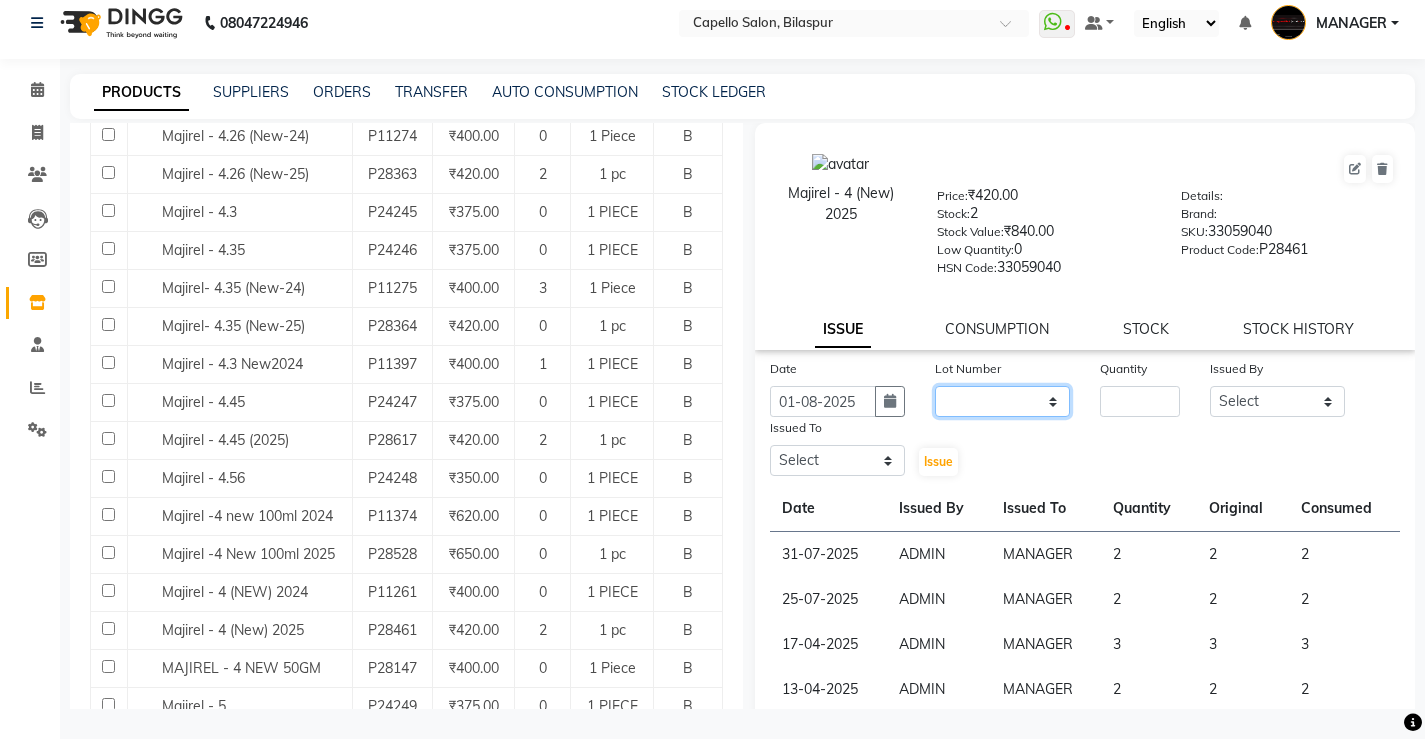 click on "None" 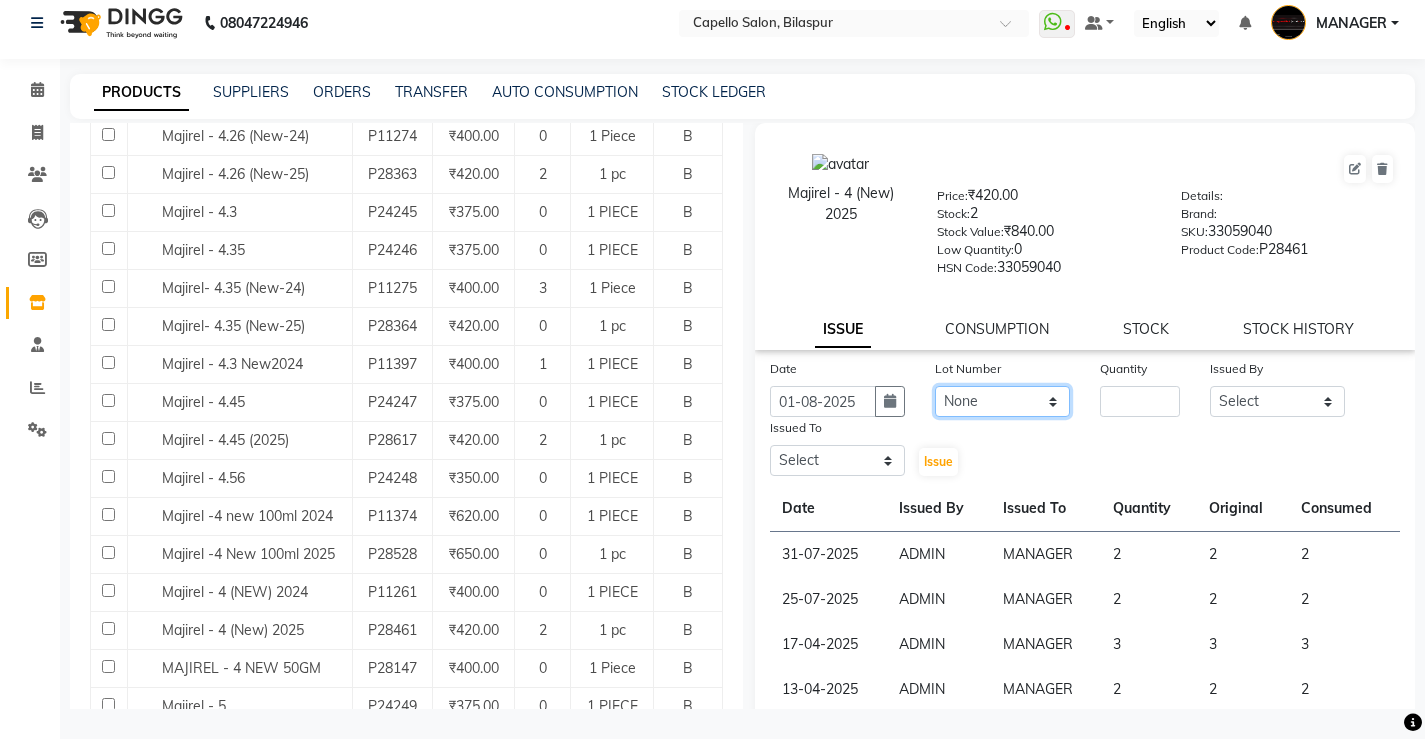 click on "None" 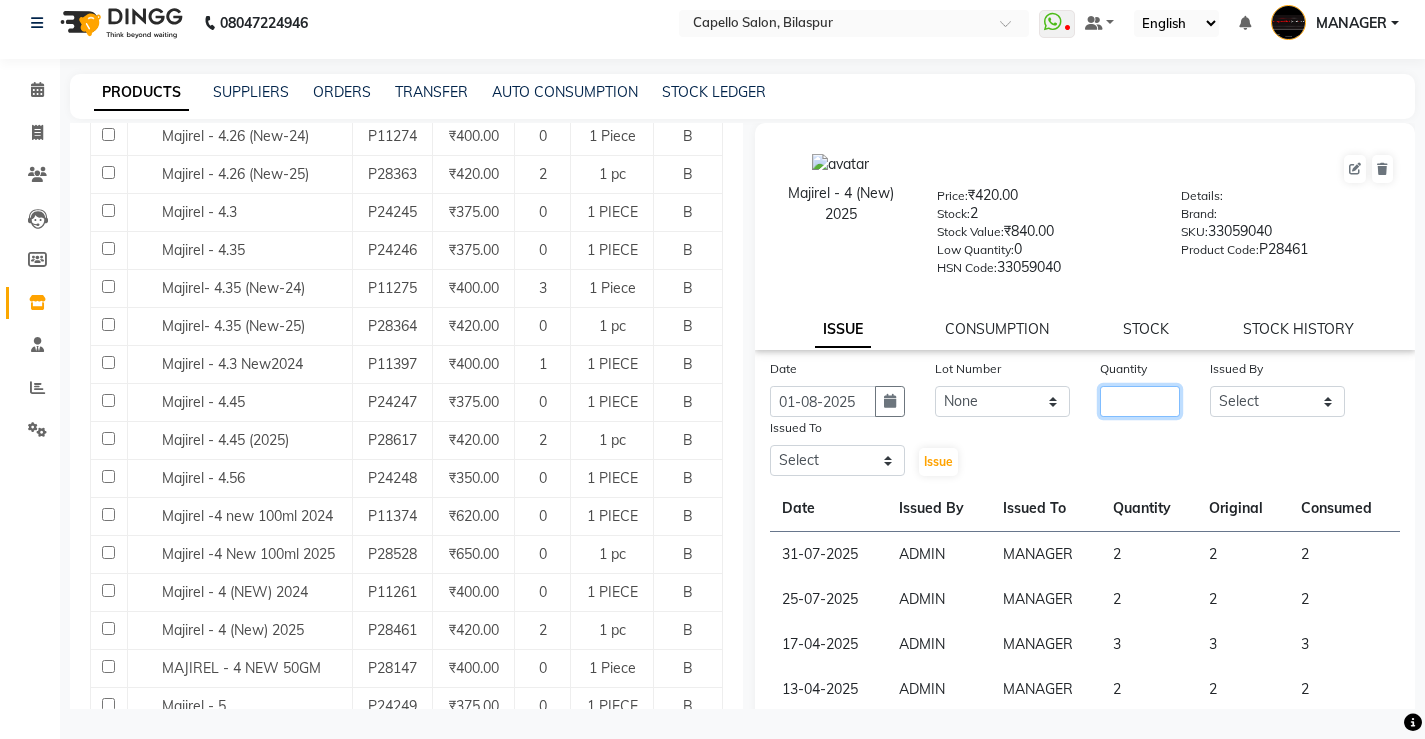 click 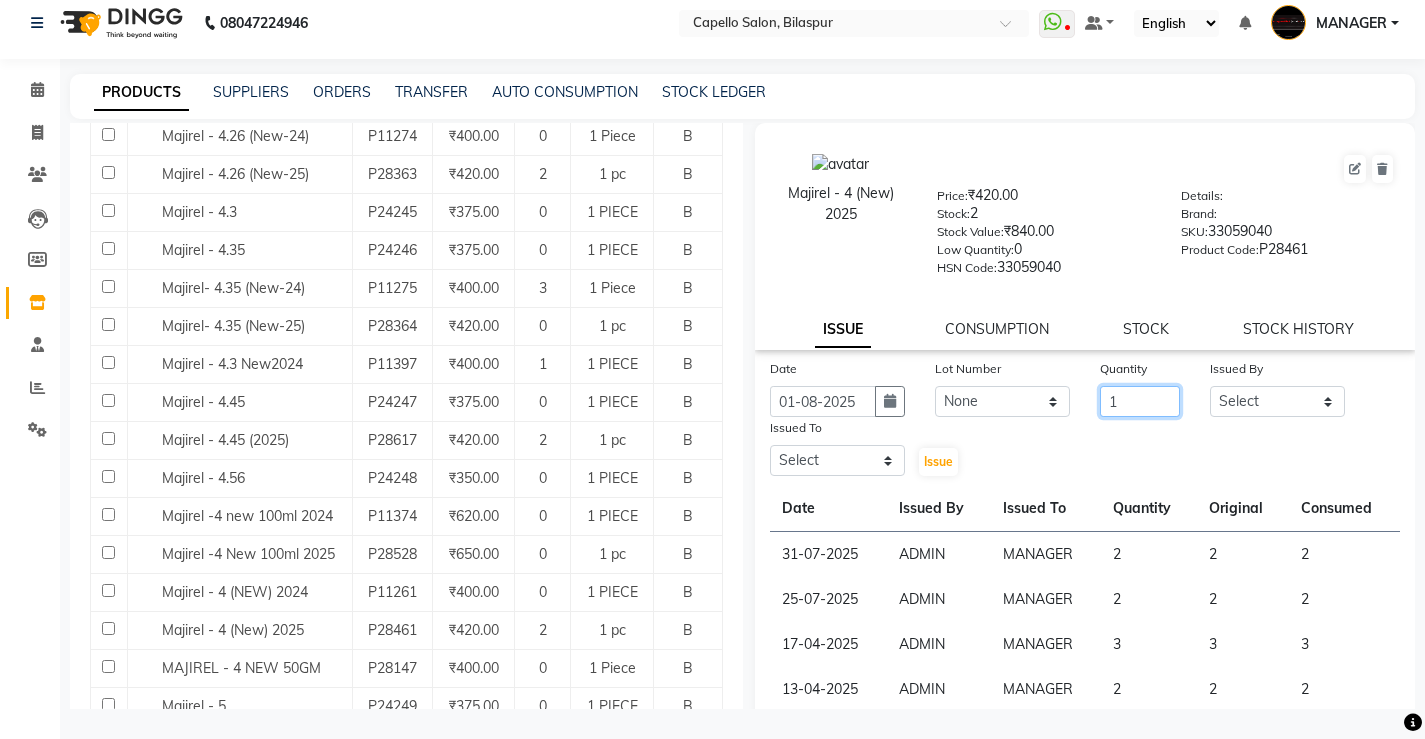 type on "1" 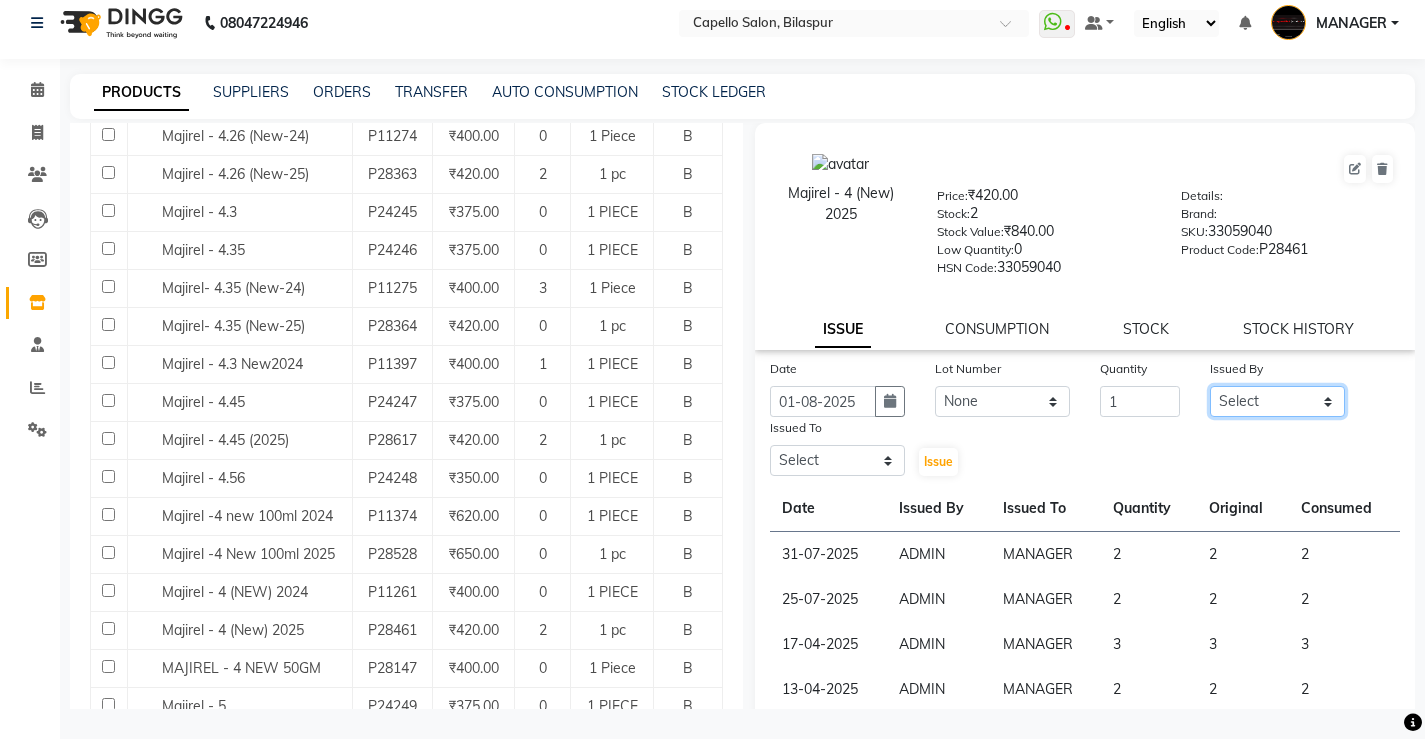 click on "Select [TITLE] [NAME] [NAME] [NAME] [NAME] [TITLE] [NAME] [NAME] [NAME] [NAME] [NAME] [NAME] [NAME] [NAME] [NAME] [NAME] [NAME] [NAME] [NAME]" 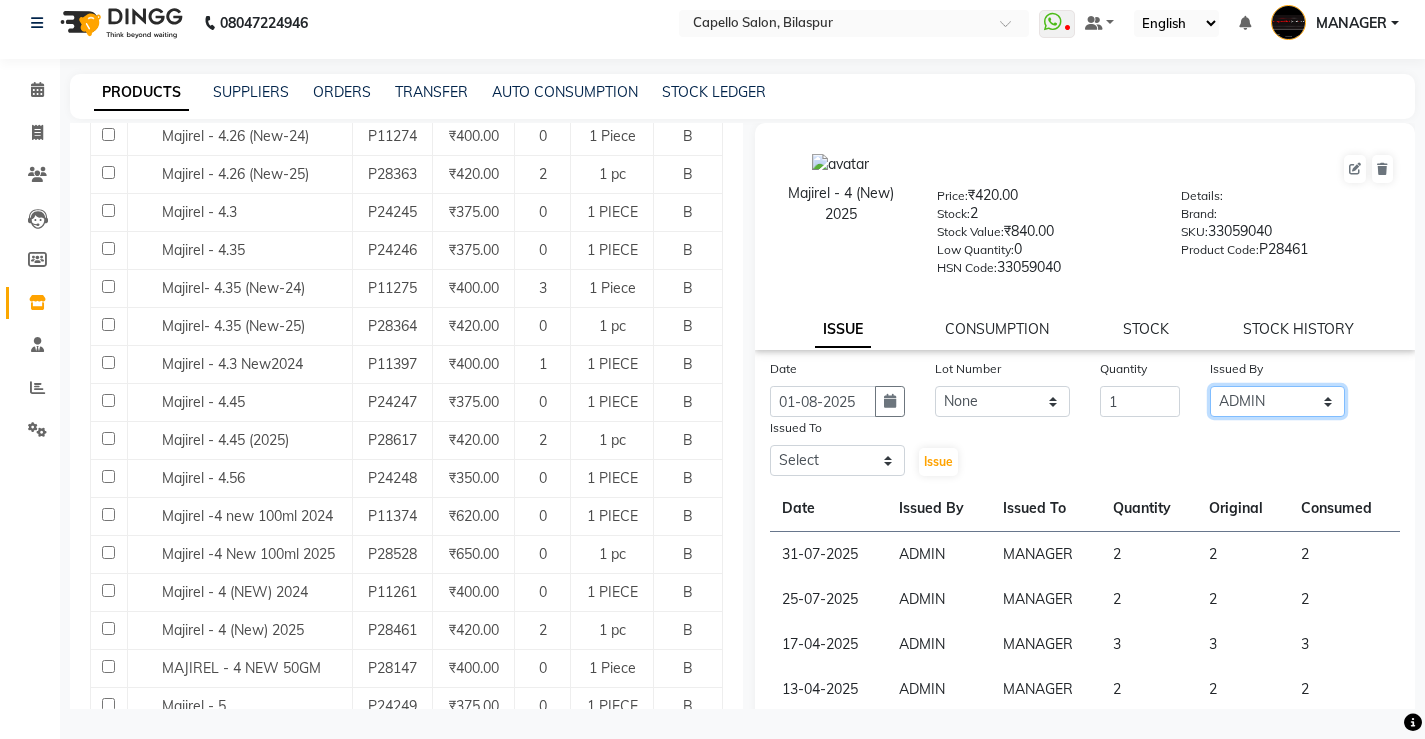 click on "Select [TITLE] [NAME] [NAME] [NAME] [NAME] [TITLE] [NAME] [NAME] [NAME] [NAME] [NAME] [NAME] [NAME] [NAME] [NAME] [NAME] [NAME] [NAME] [NAME]" 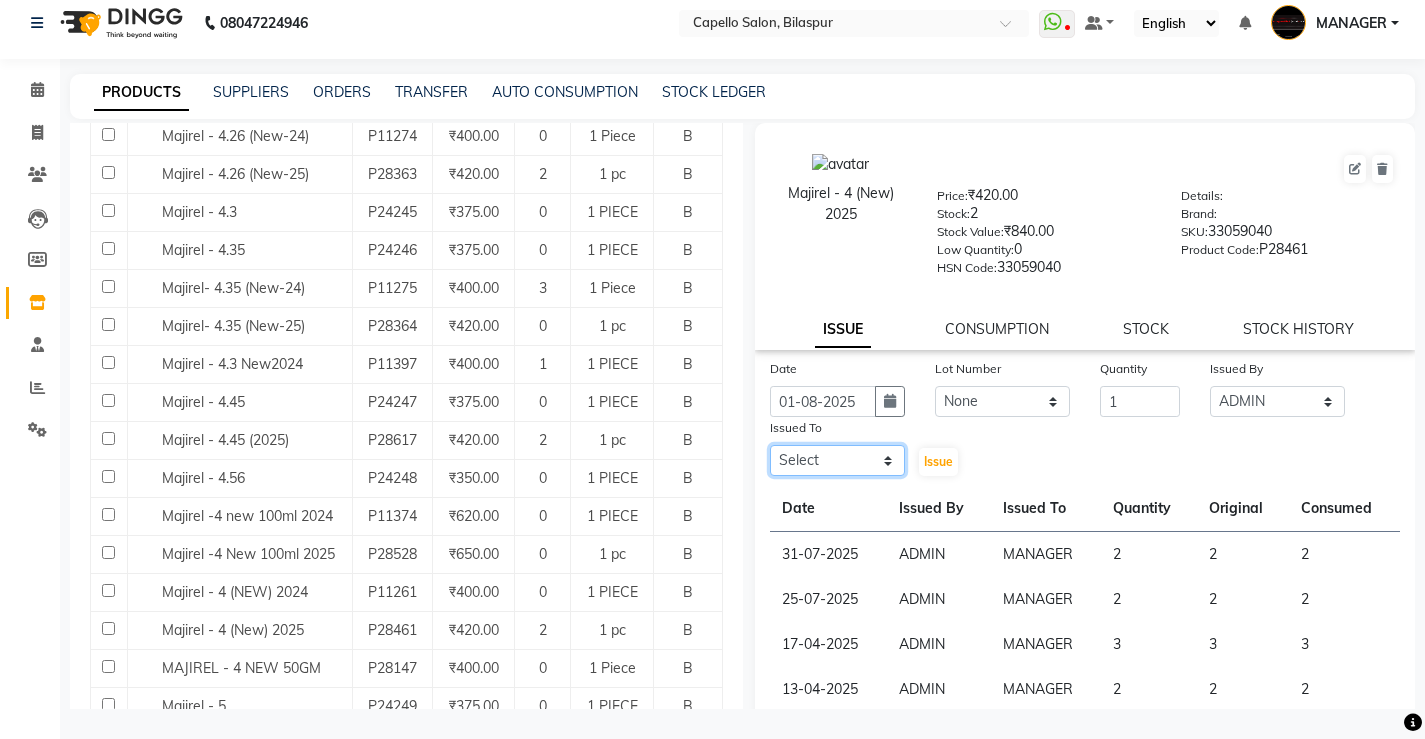 click on "Select [TITLE] [NAME] [NAME] [NAME] [NAME] [TITLE] [NAME] [NAME] [NAME] [NAME] [NAME] [NAME] [NAME] [NAME] [NAME] [NAME] [NAME] [NAME] [NAME]" 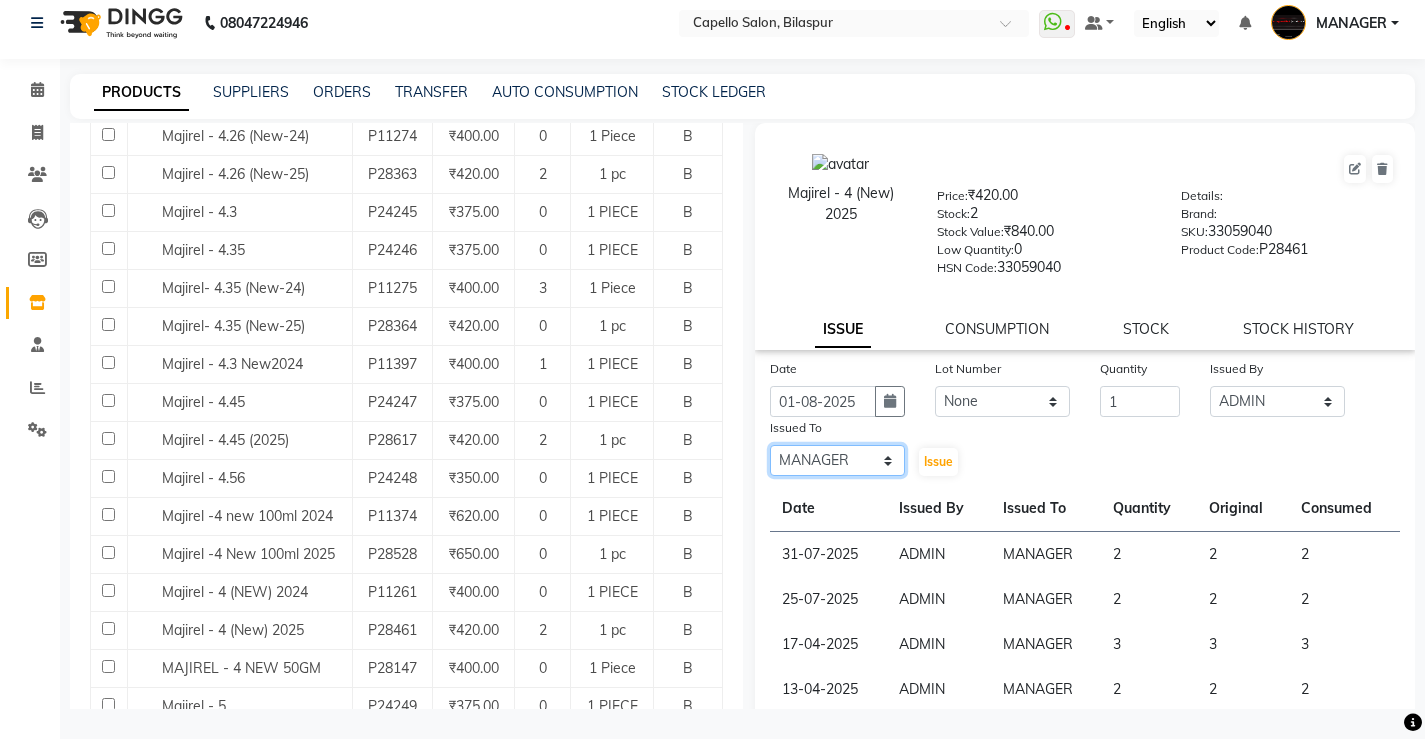 click on "Select [TITLE] [NAME] [NAME] [NAME] [NAME] [TITLE] [NAME] [NAME] [NAME] [NAME] [NAME] [NAME] [NAME] [NAME] [NAME] [NAME] [NAME] [NAME] [NAME]" 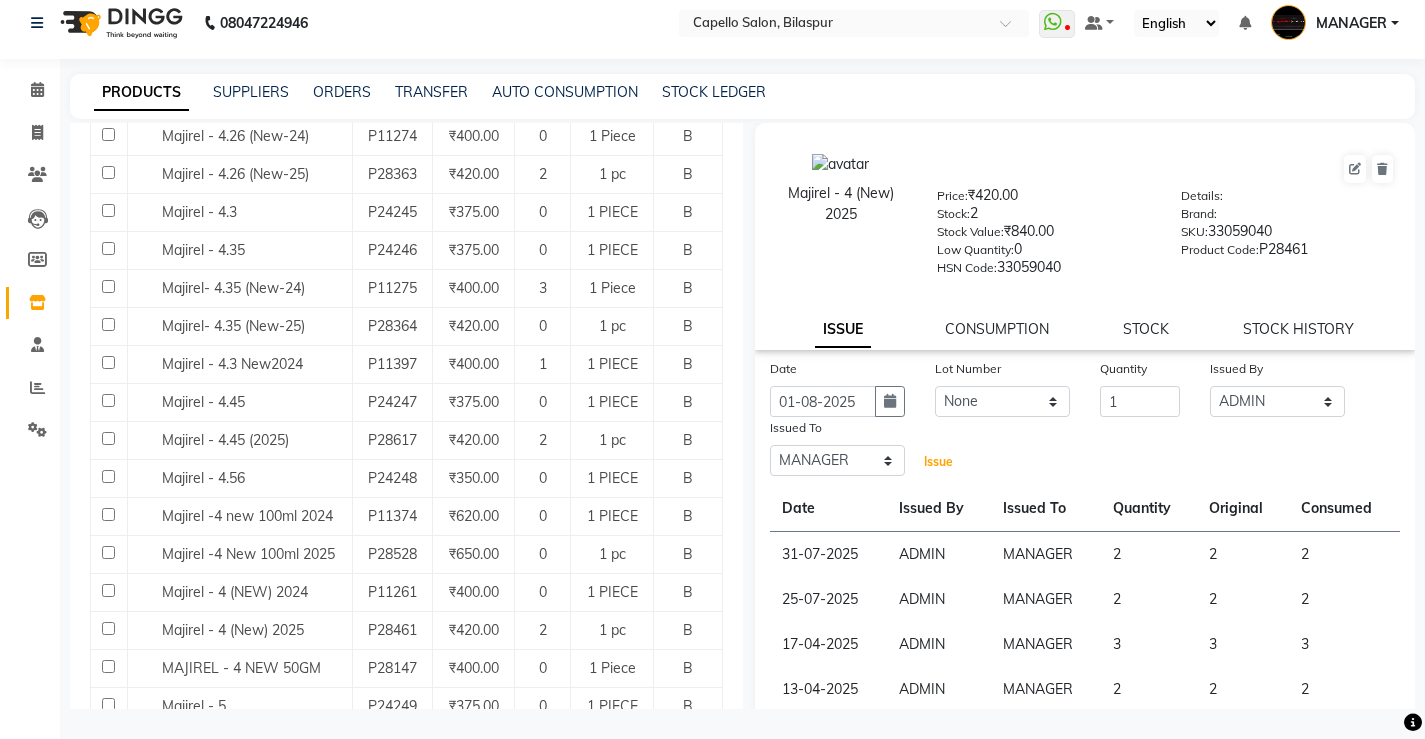 click on "Issue" 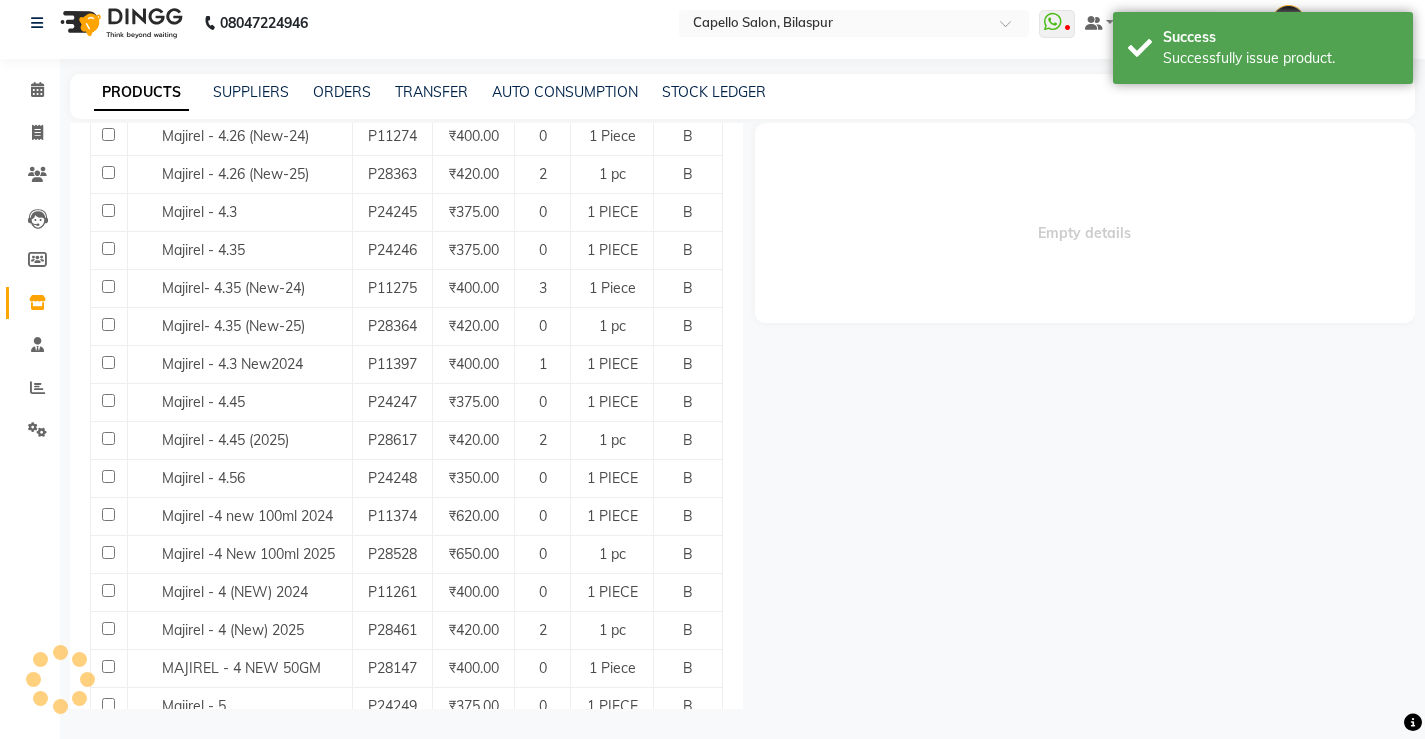 select 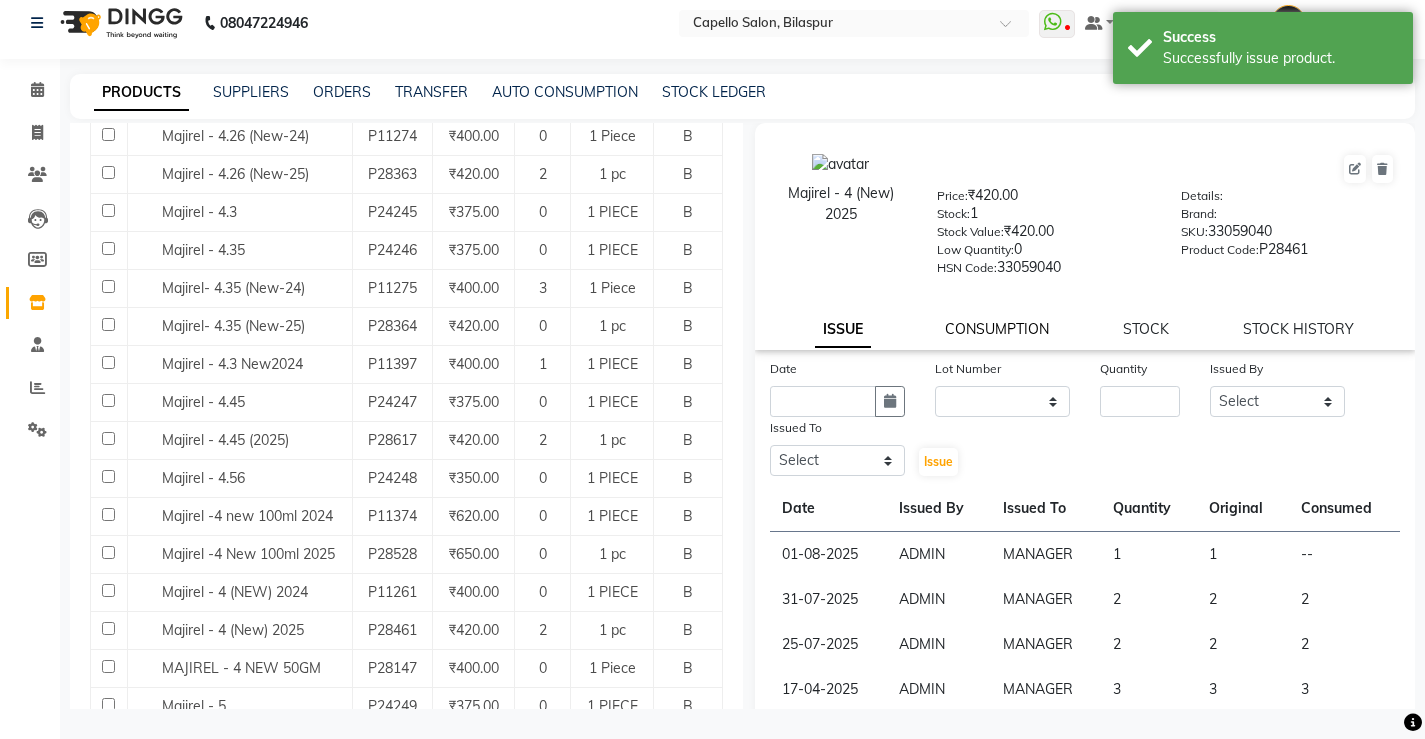 click on "CONSUMPTION" 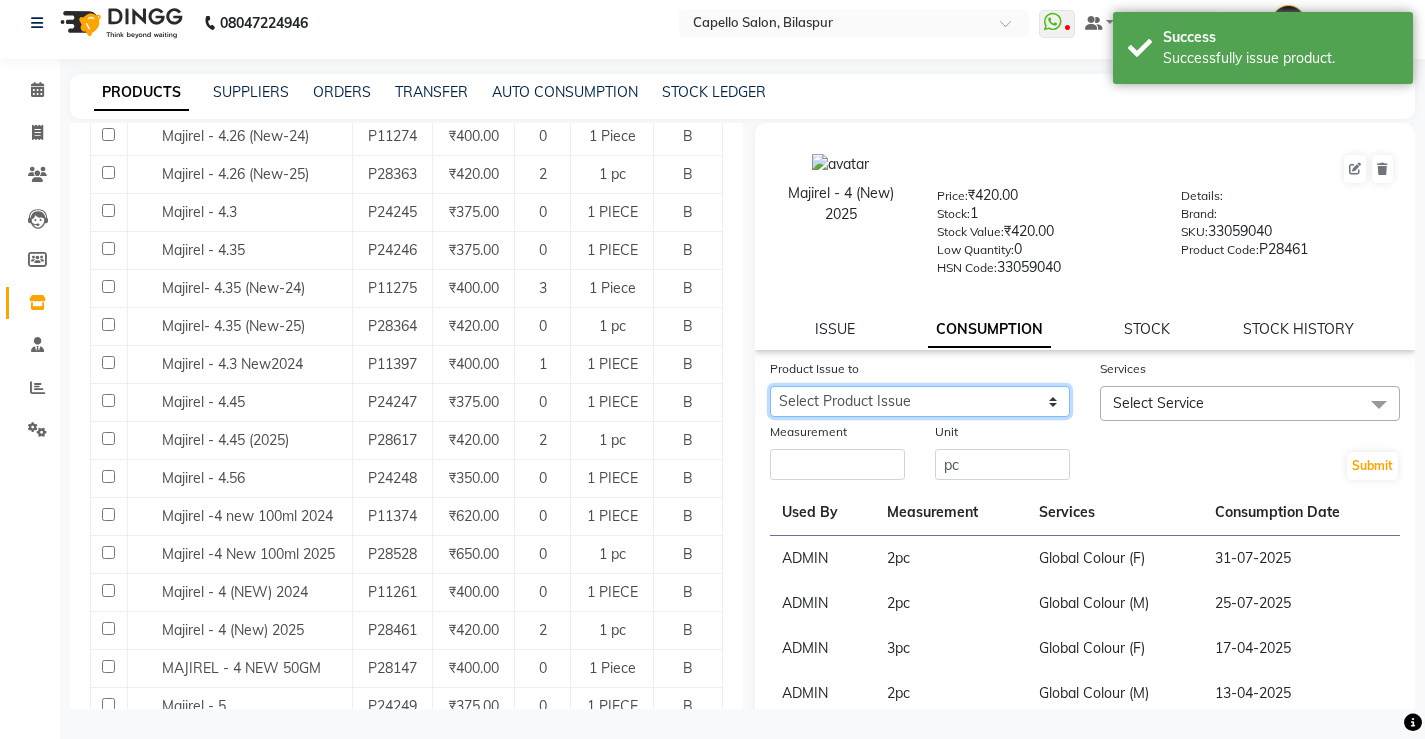 click on "Select Product Issue [DATE], Issued to: [TITLE], Balance: 1" 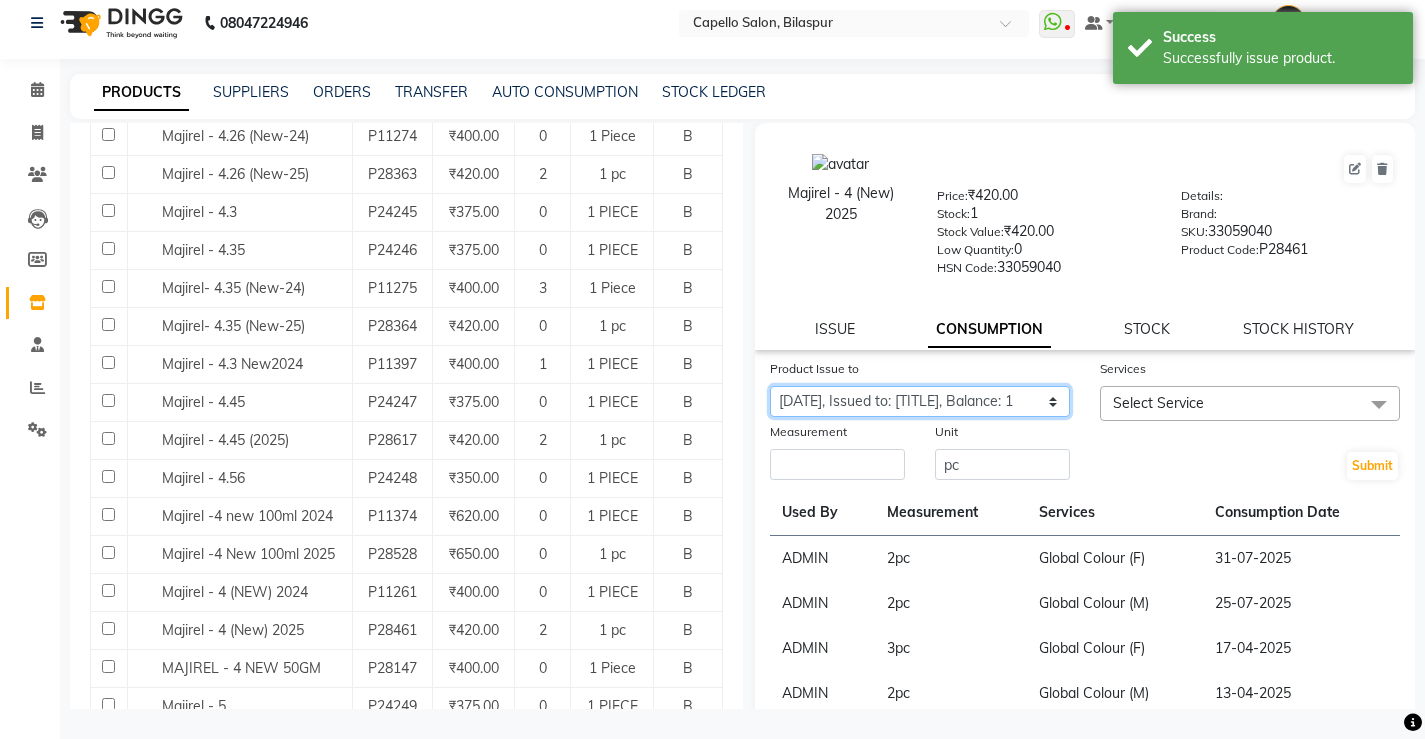 click on "Select Product Issue [DATE], Issued to: [TITLE], Balance: 1" 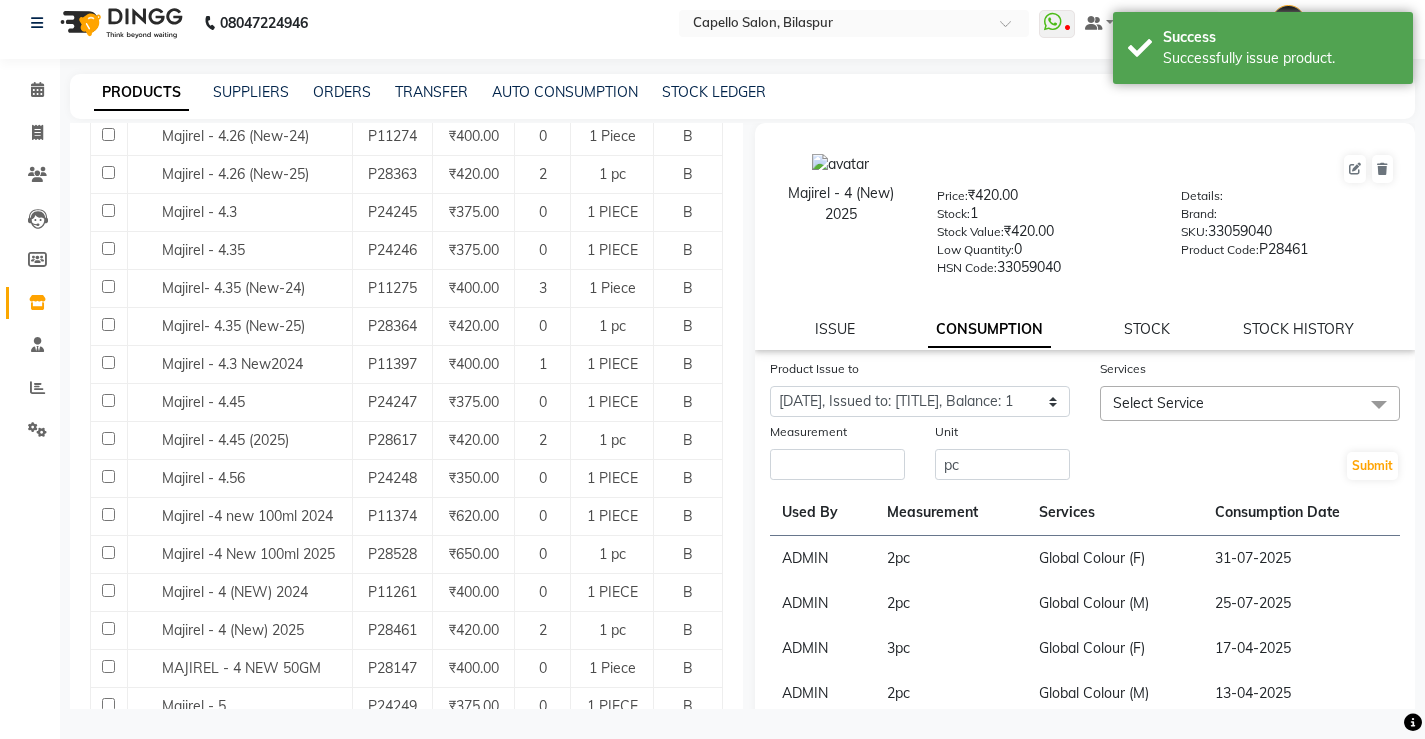 click 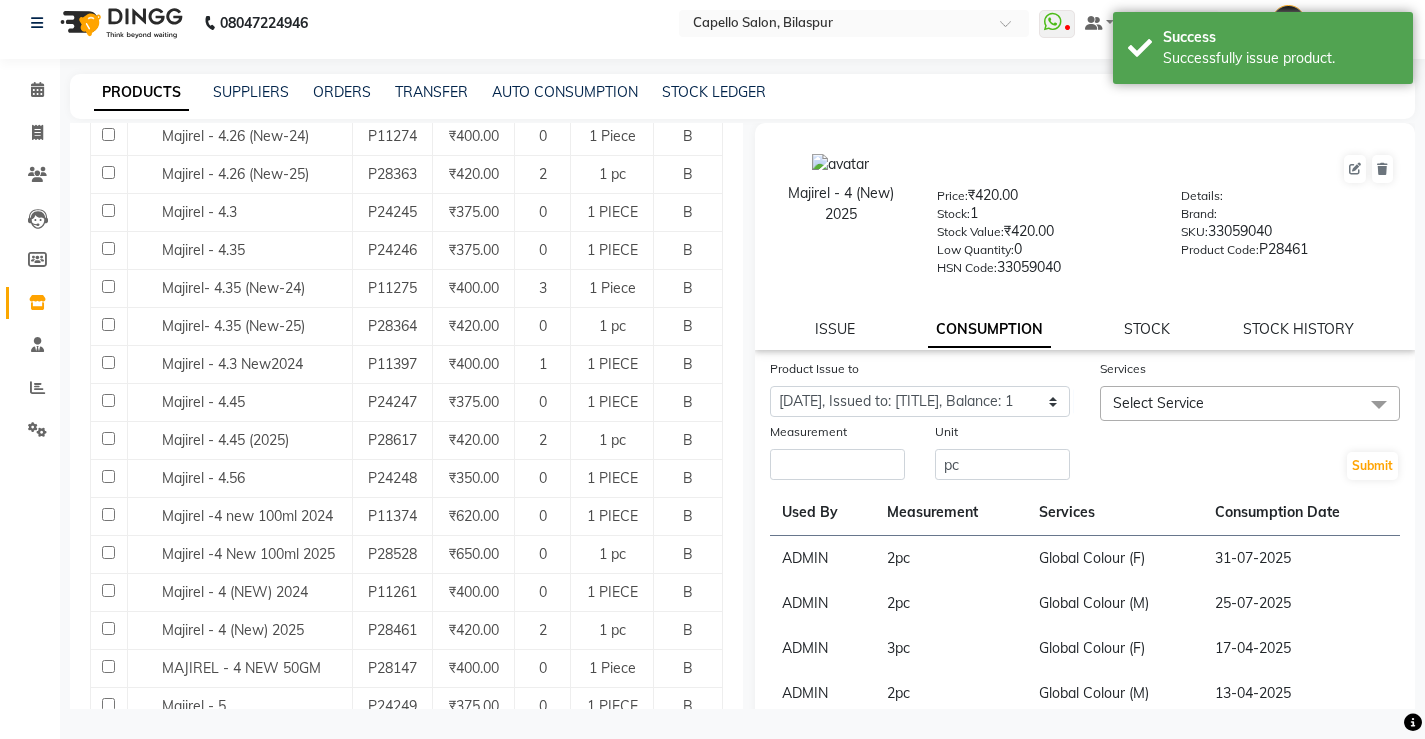 click on "Select Service" 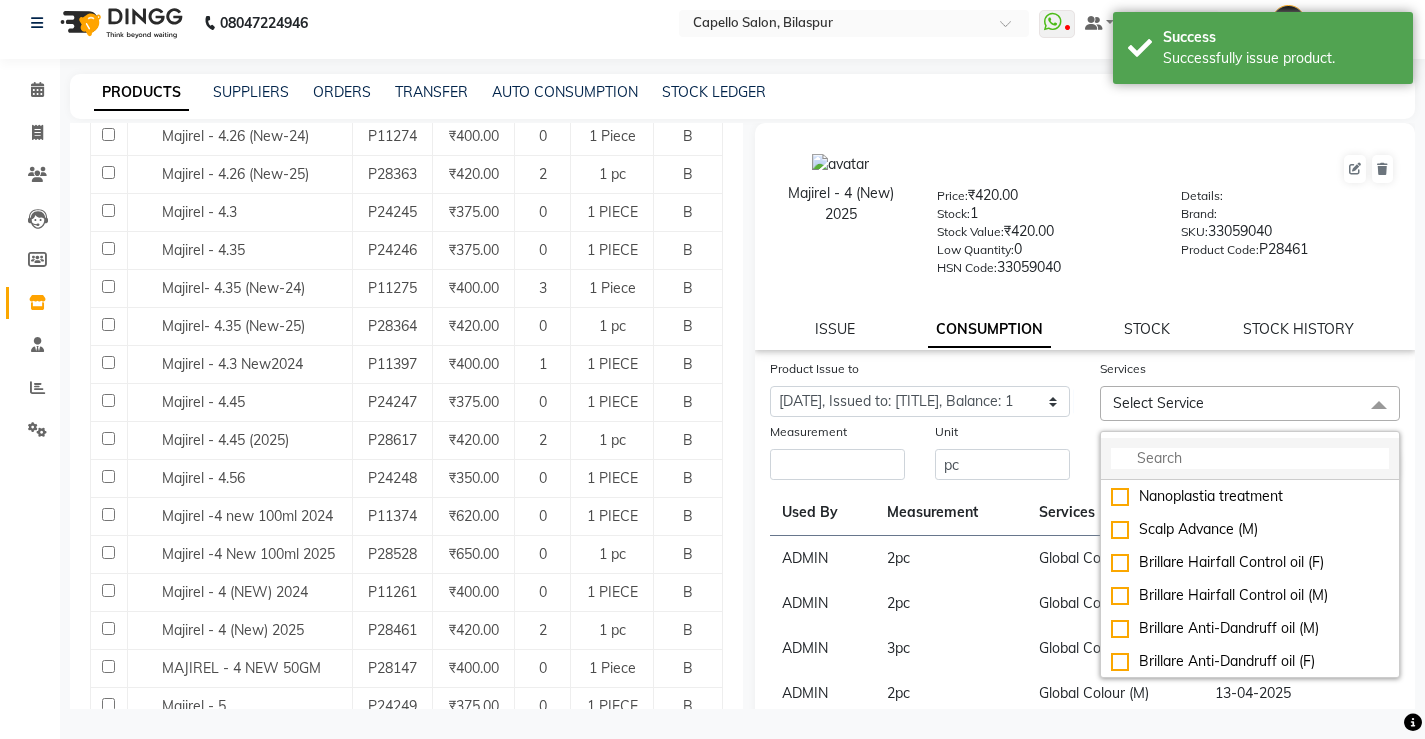 click 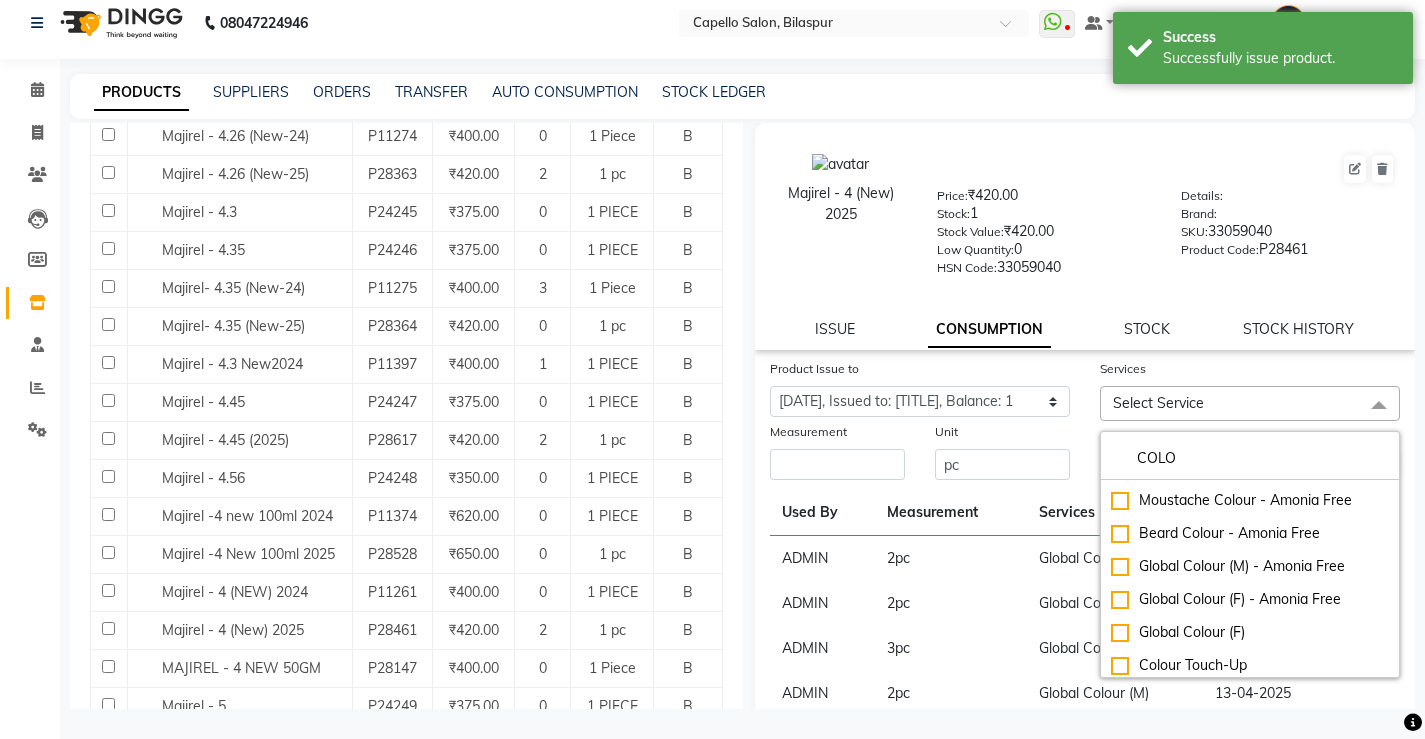 scroll, scrollTop: 133, scrollLeft: 0, axis: vertical 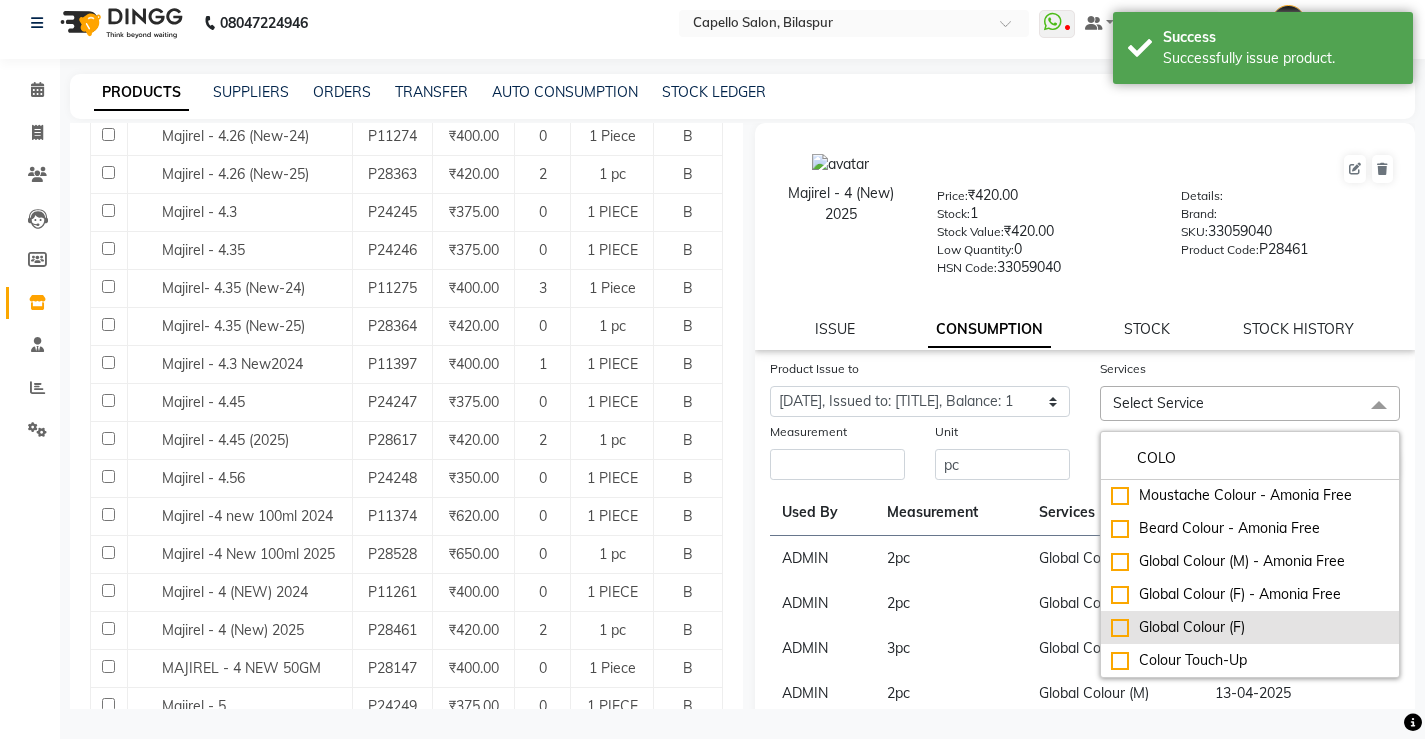 type on "COLO" 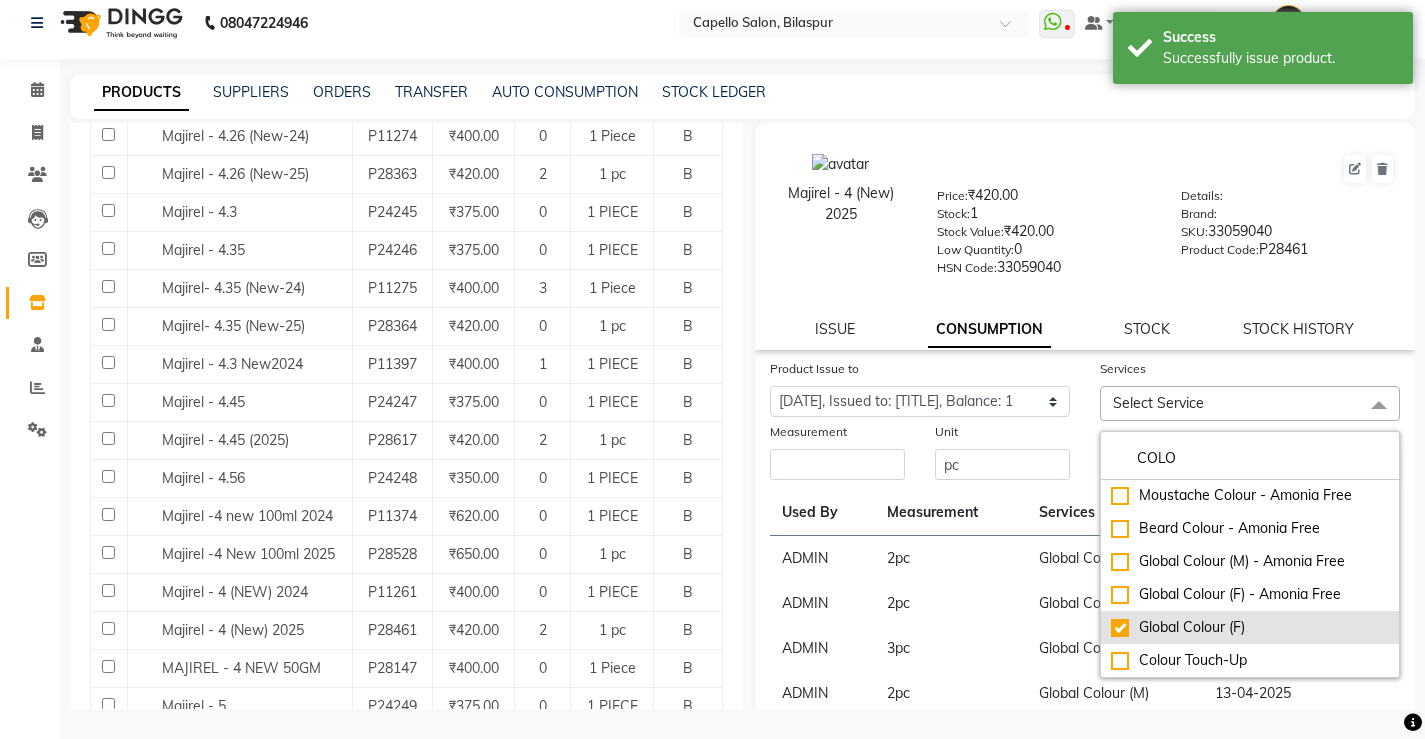checkbox on "true" 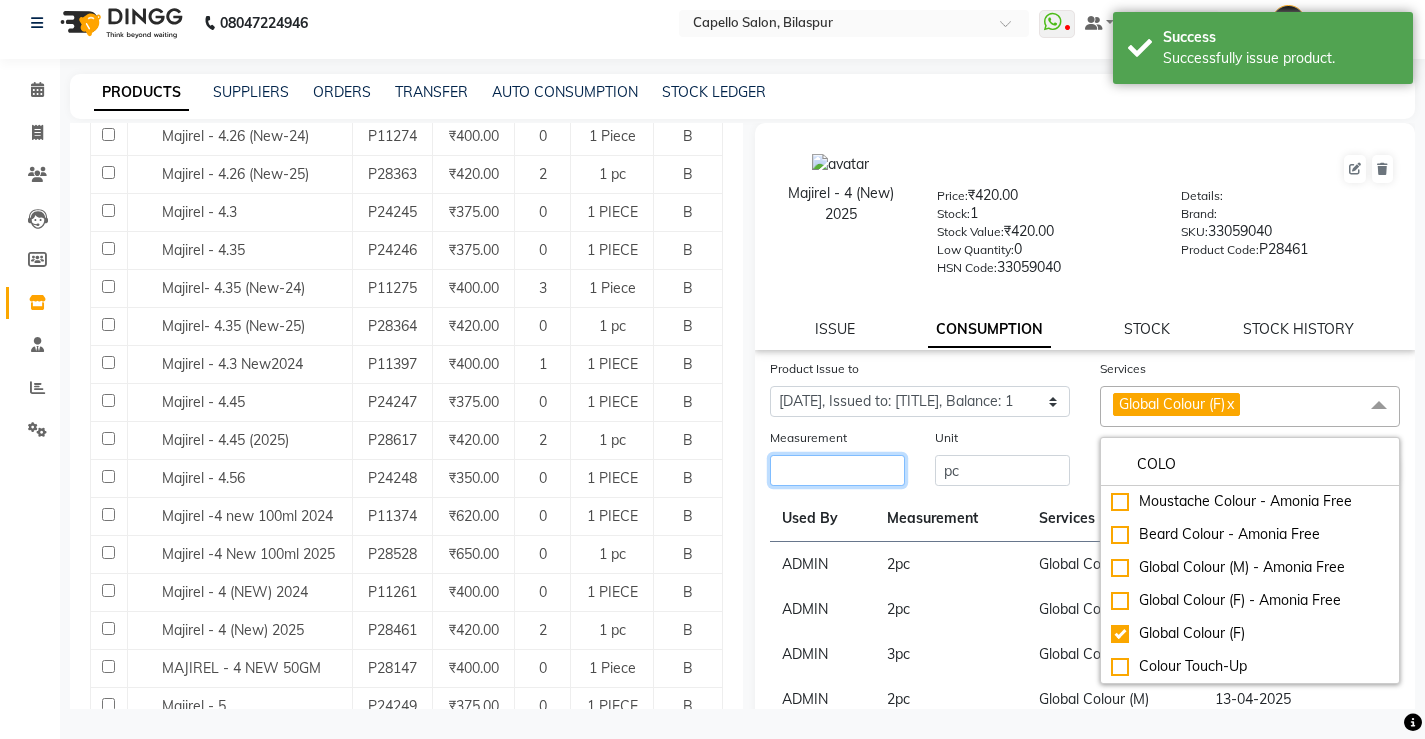 click 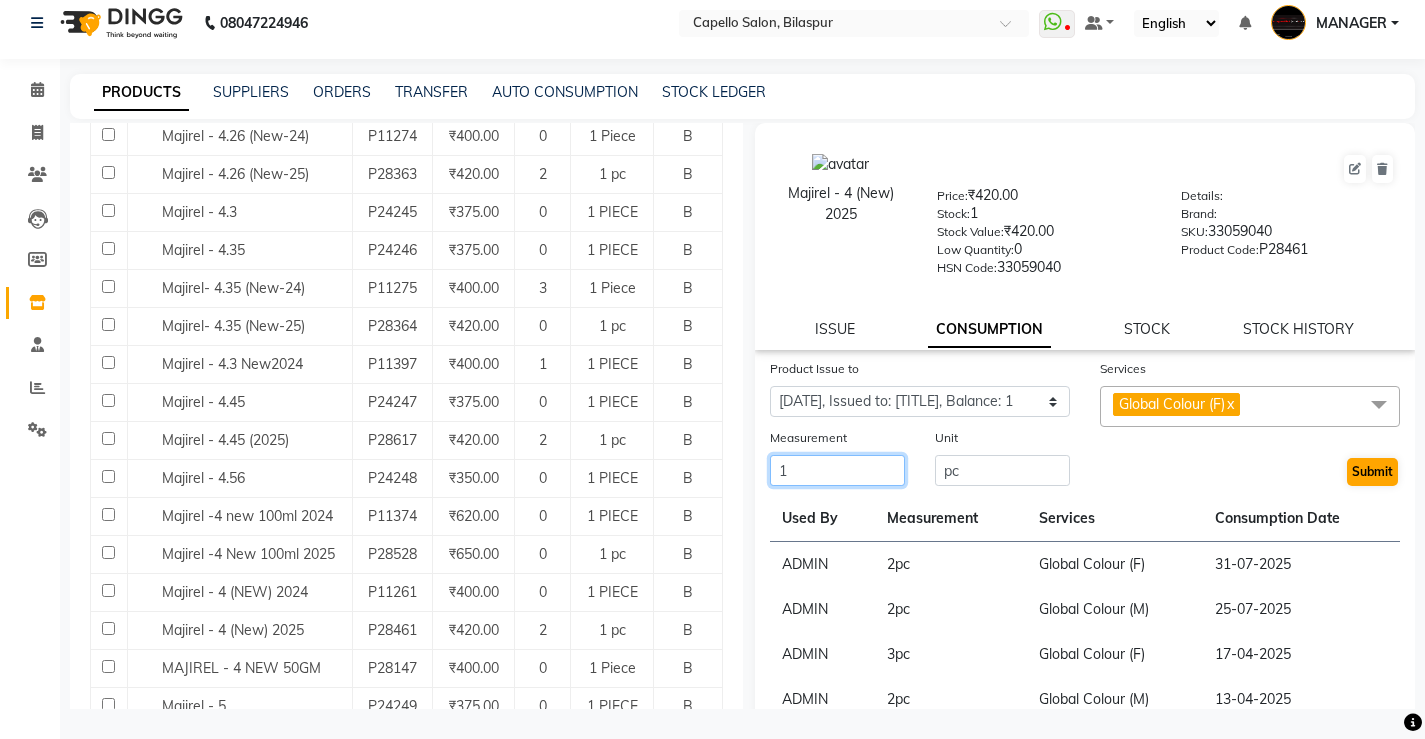 type on "1" 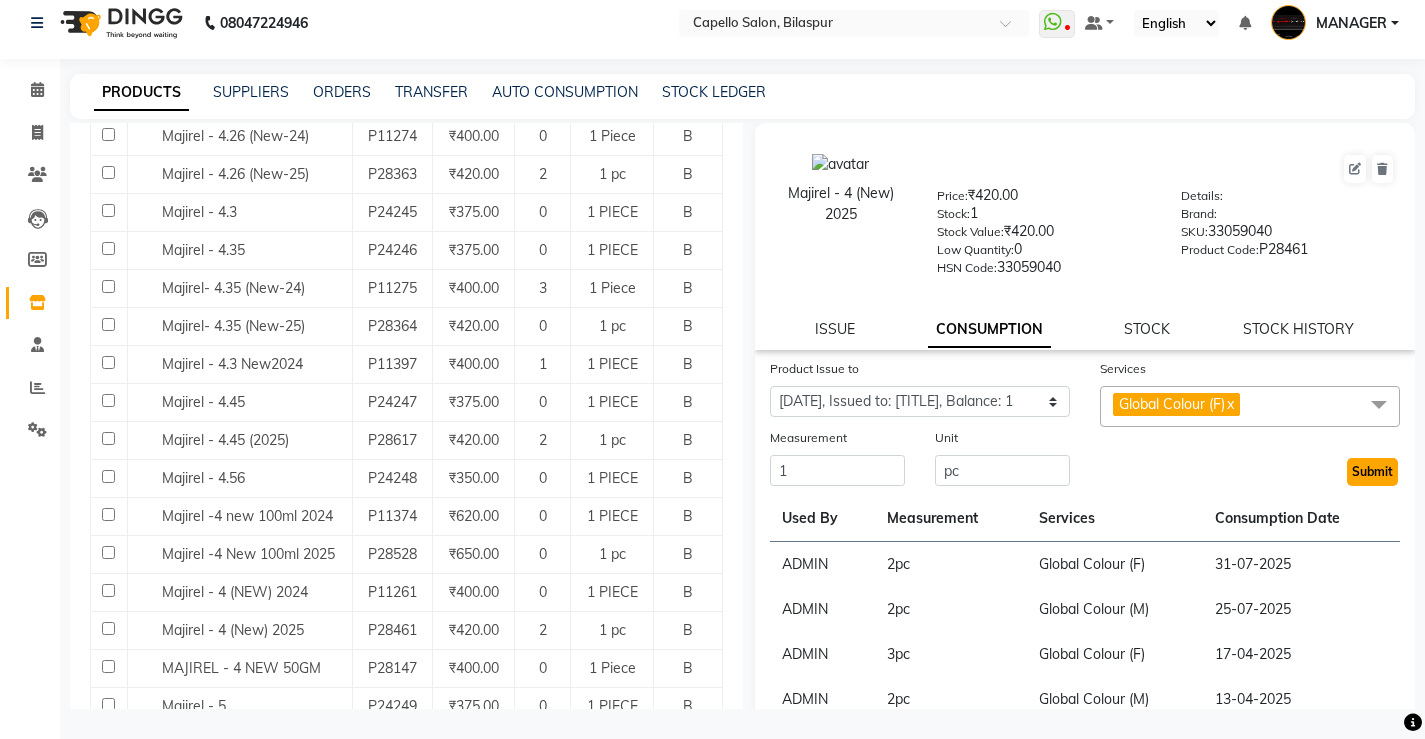 click on "Submit" 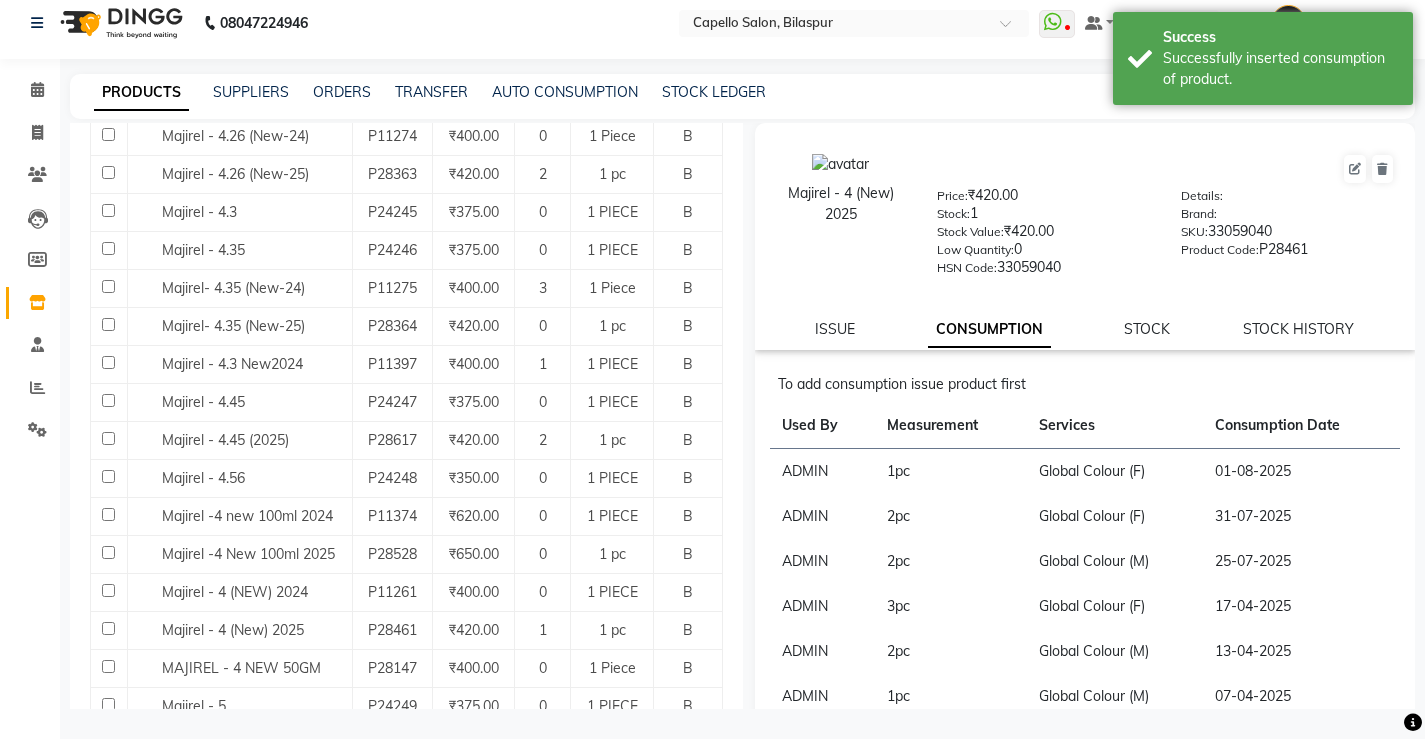 scroll, scrollTop: 0, scrollLeft: 0, axis: both 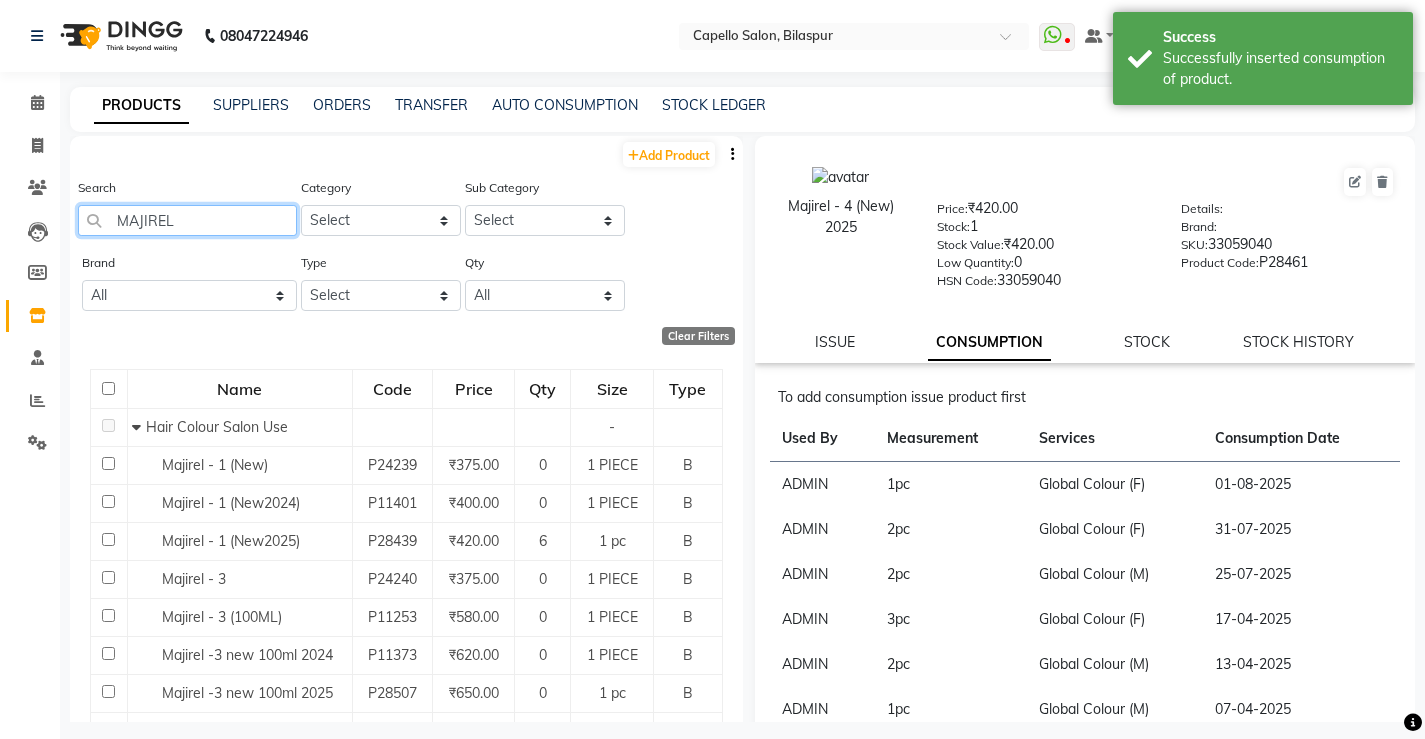 drag, startPoint x: 265, startPoint y: 229, endPoint x: 0, endPoint y: 227, distance: 265.00754 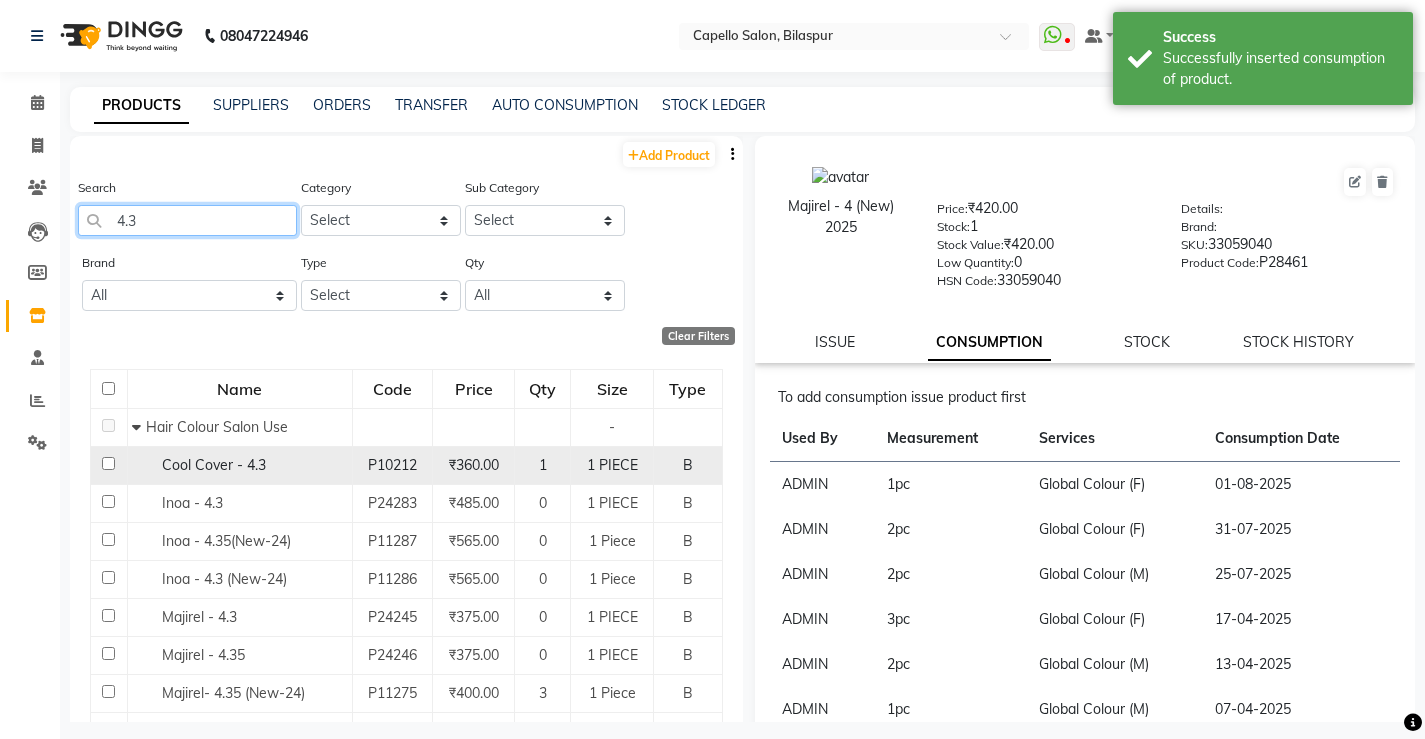 type on "4.3" 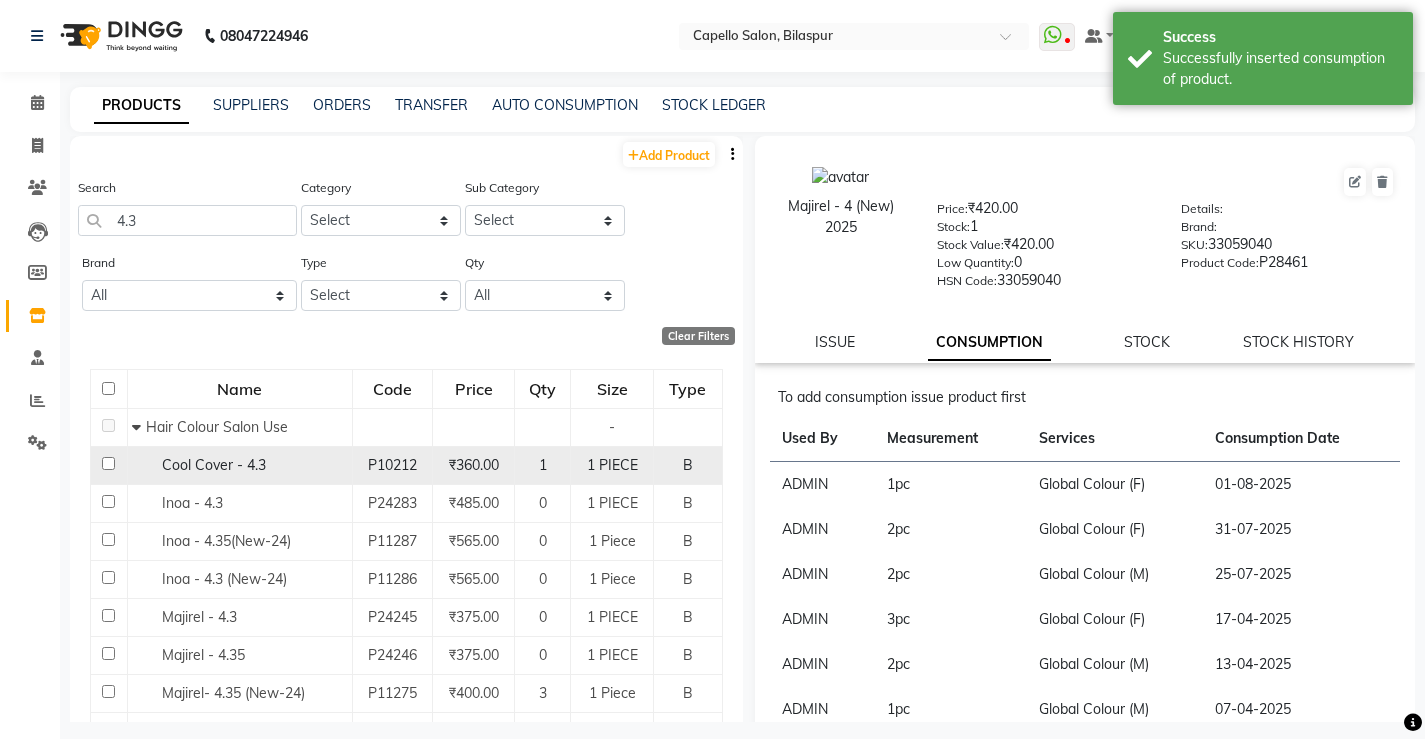 click on "Cool Cover - 4.3" 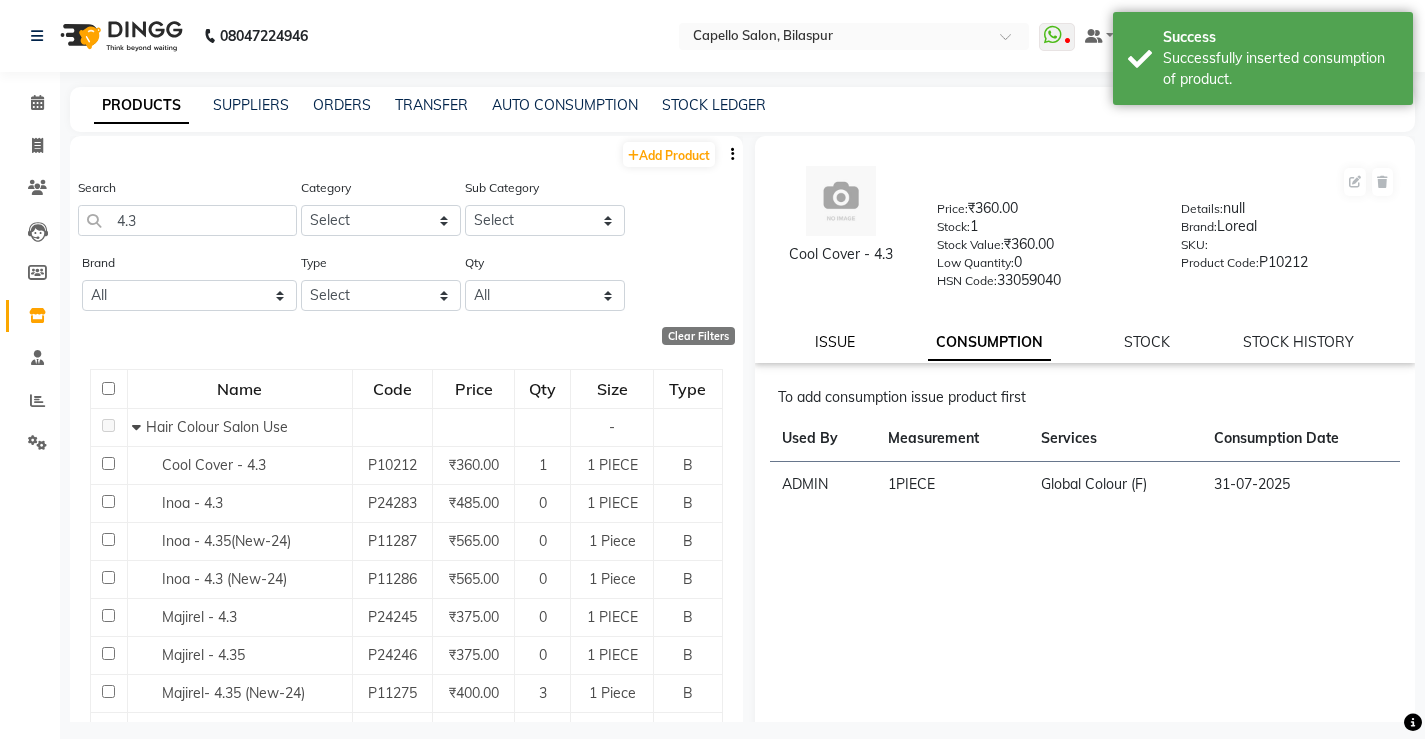 click on "ISSUE" 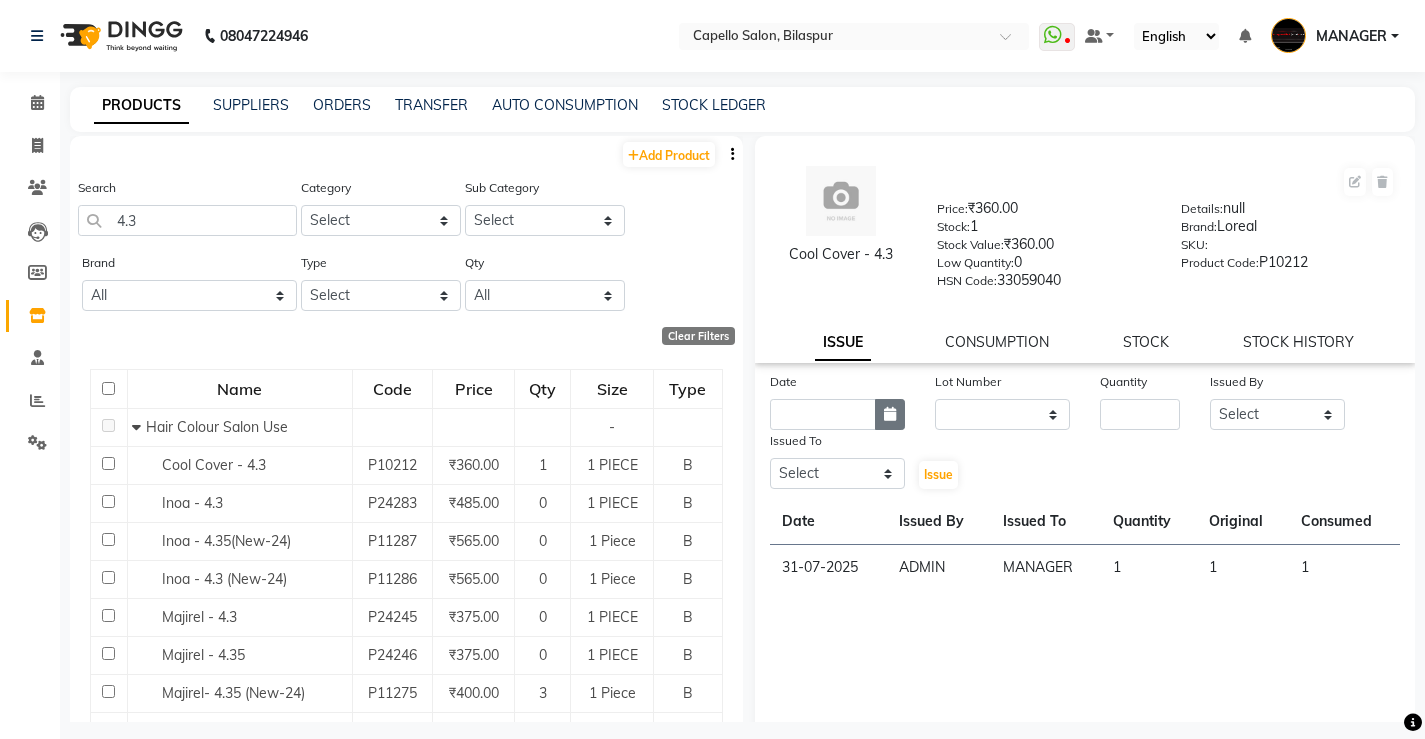 click 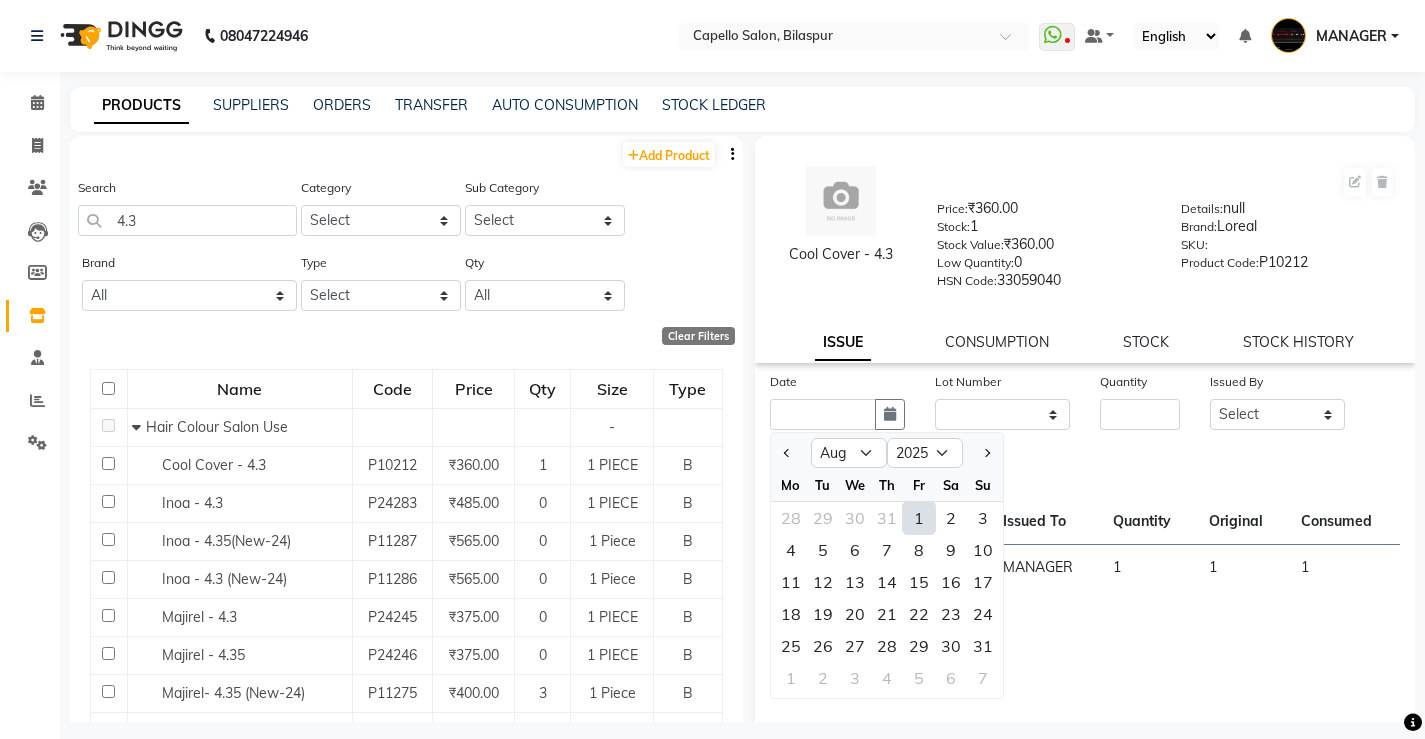 drag, startPoint x: 917, startPoint y: 524, endPoint x: 947, endPoint y: 447, distance: 82.637764 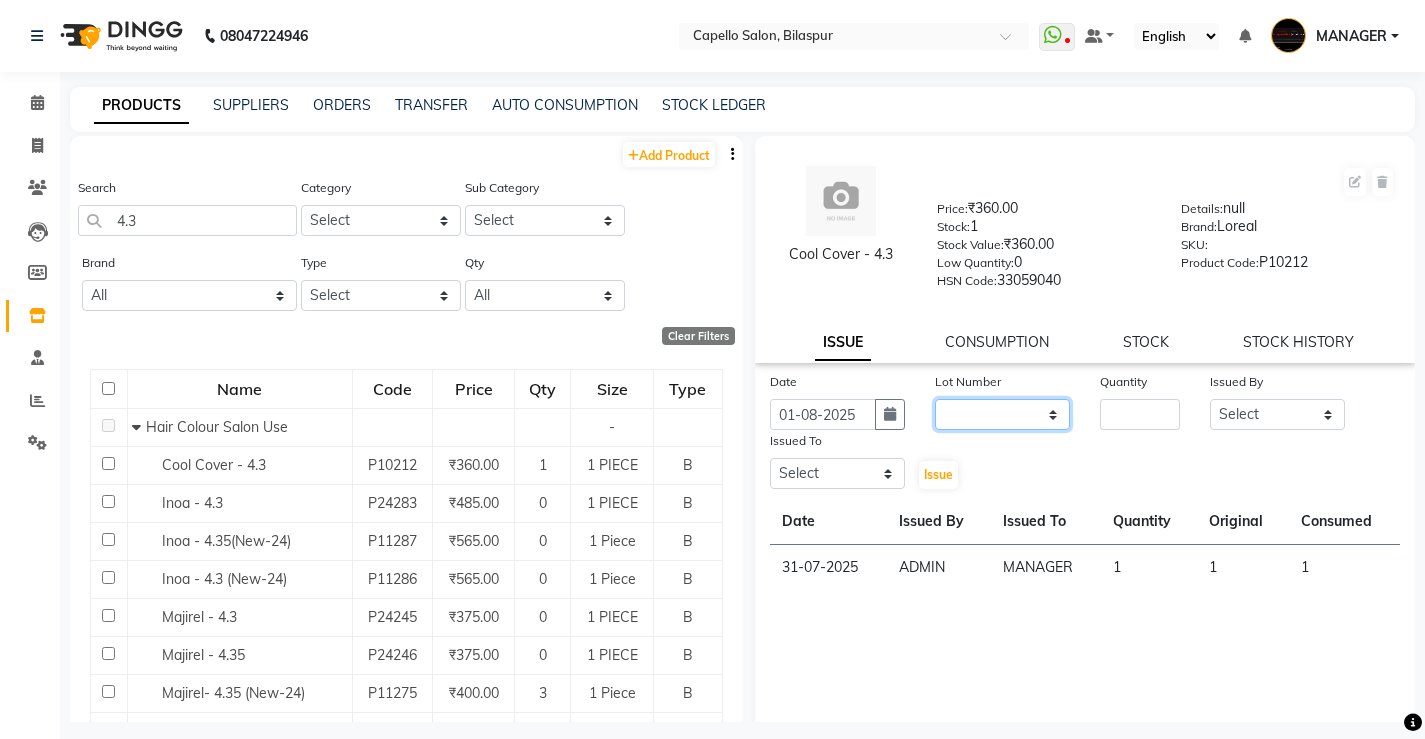 click on "None" 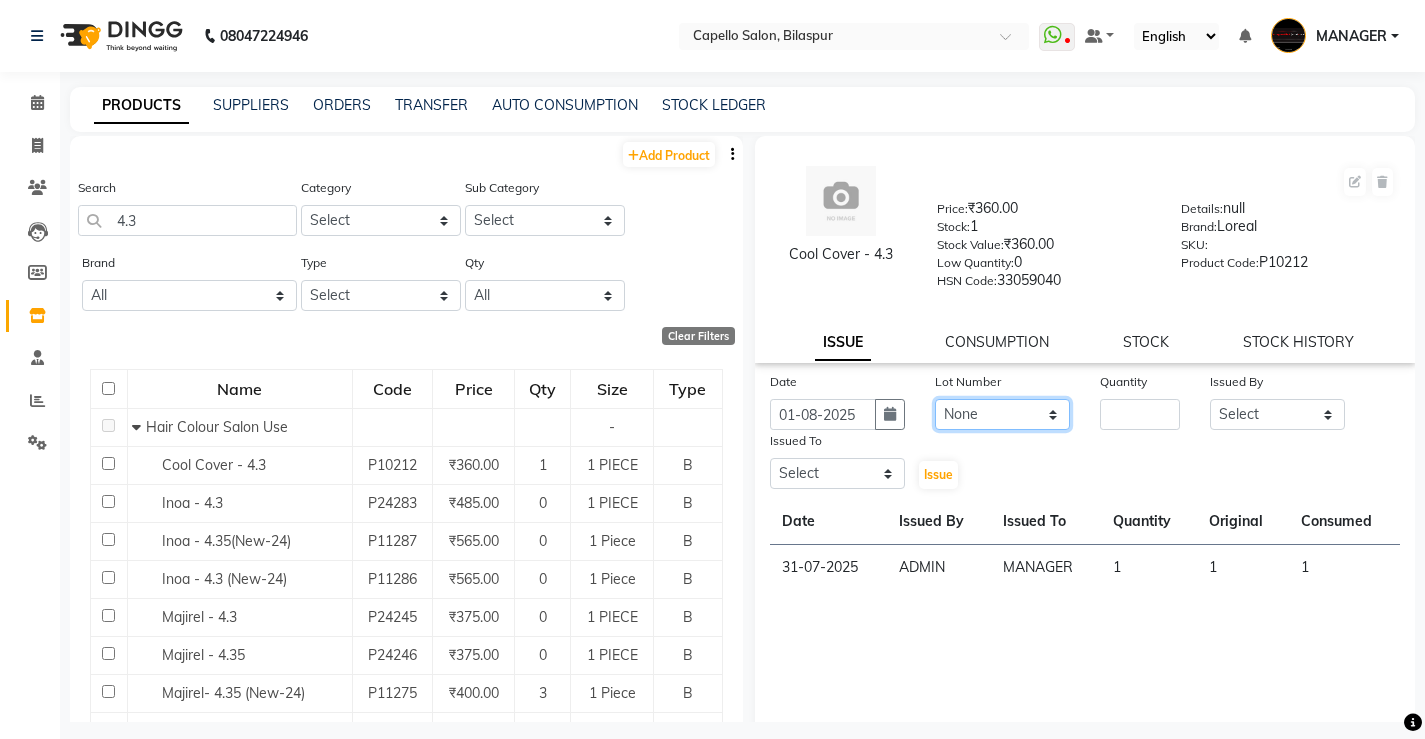 click on "None" 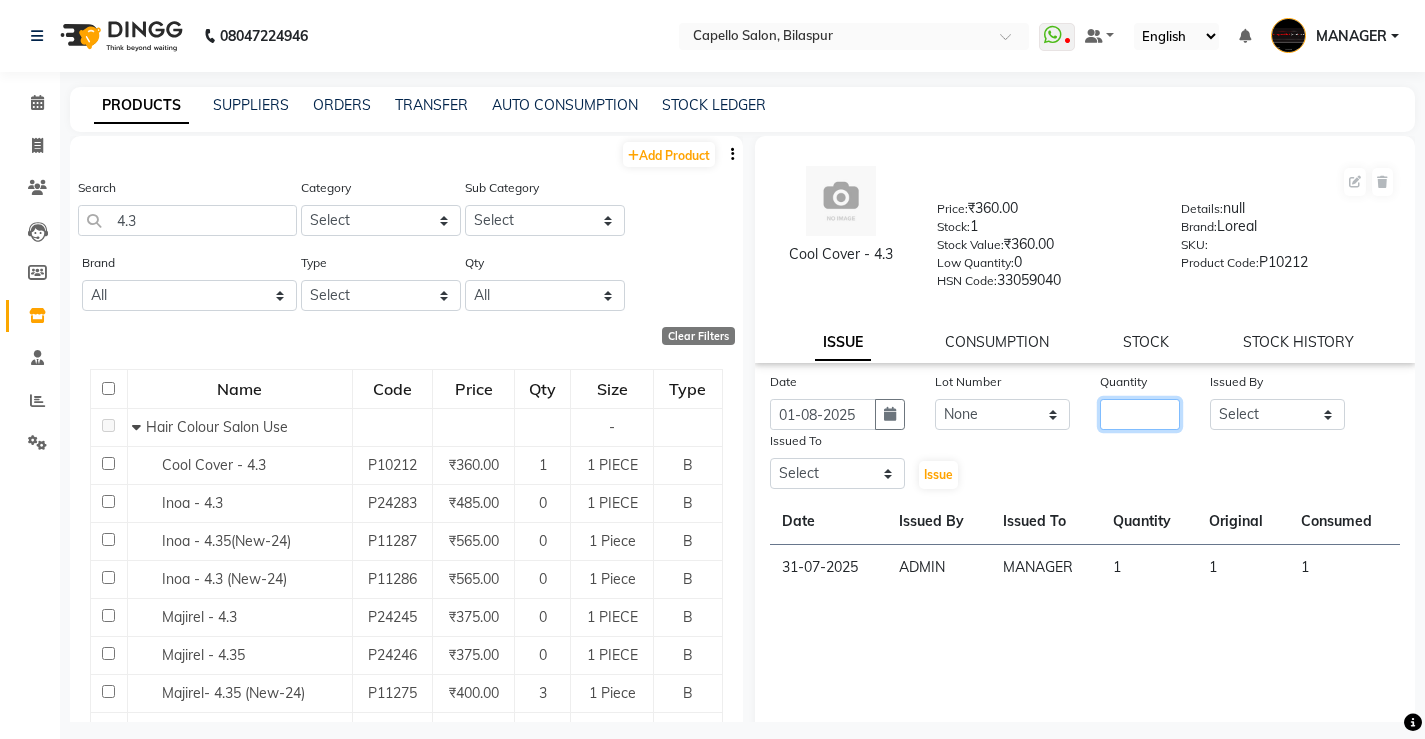 click 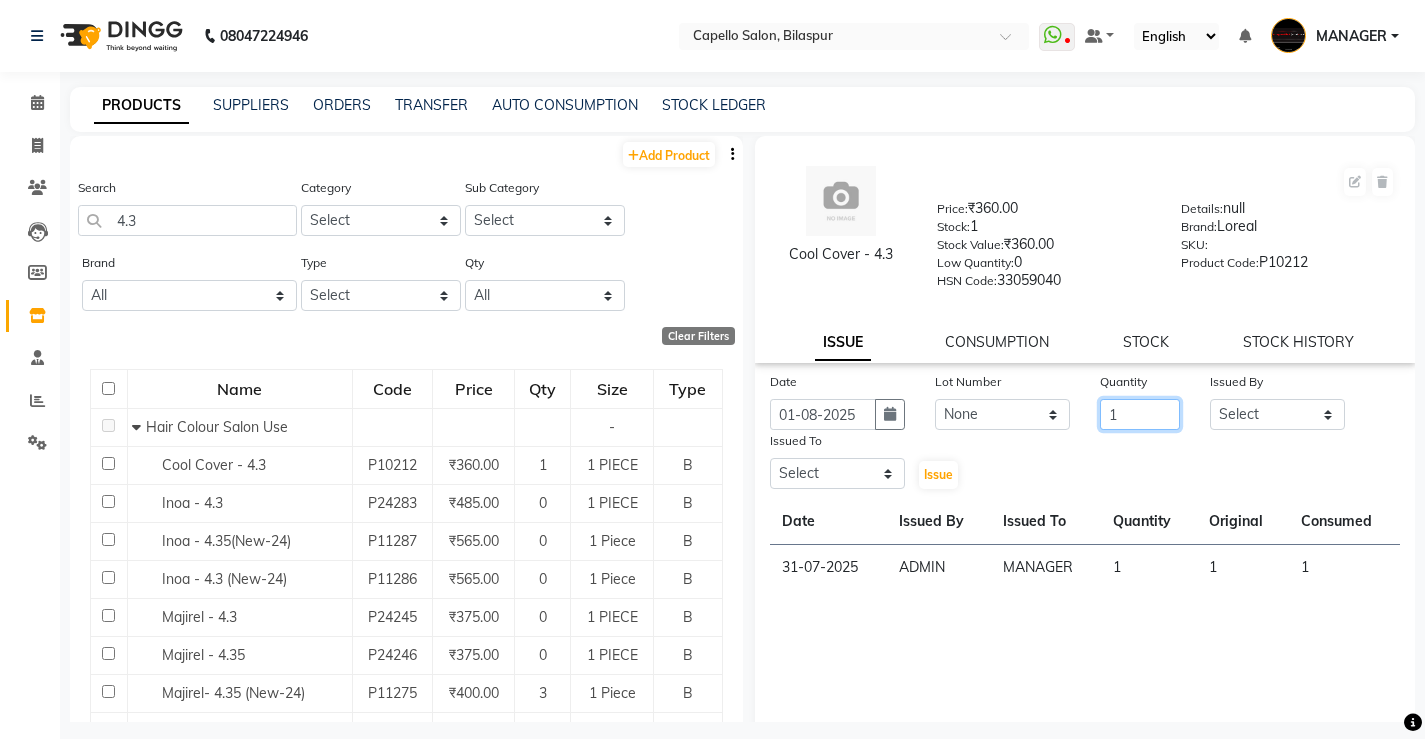 type on "1" 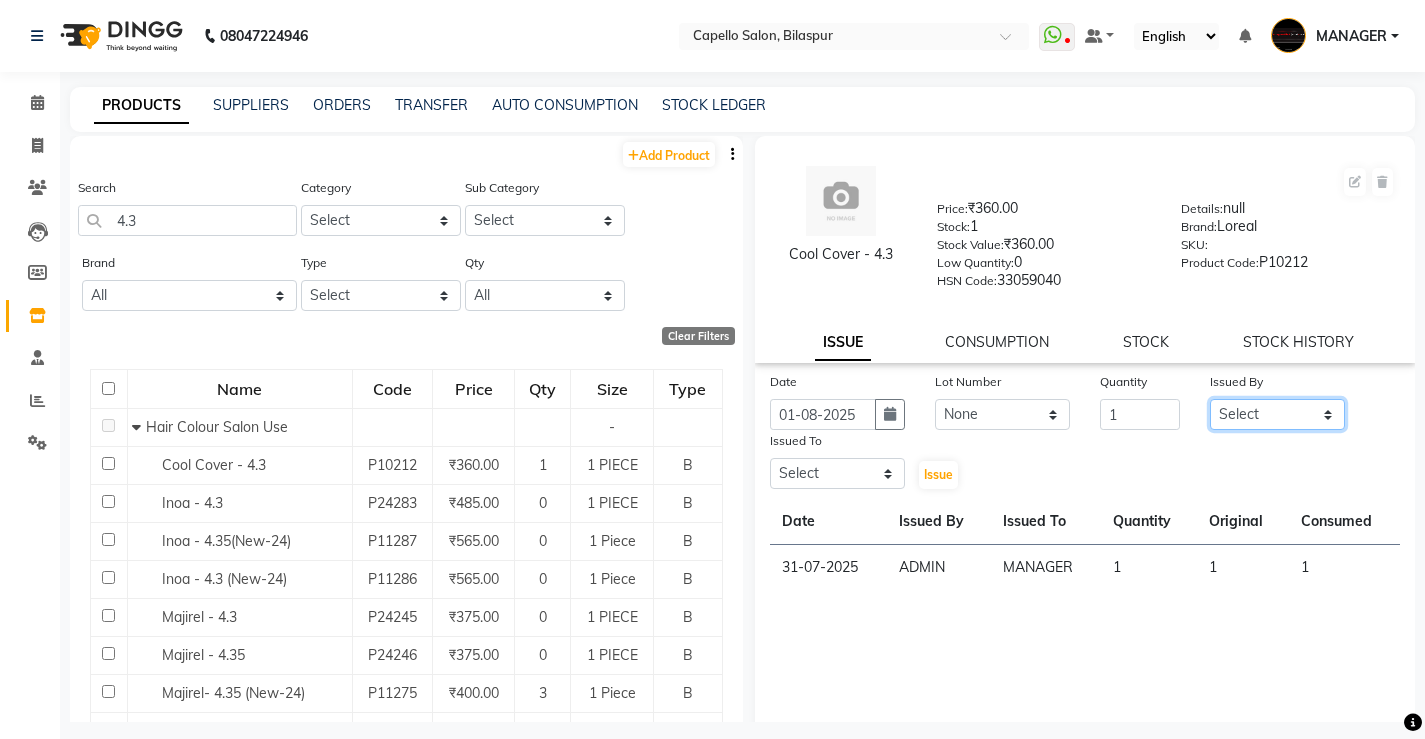 click on "Select [TITLE] [NAME] [NAME] [NAME] [NAME] [TITLE] [NAME] [NAME] [NAME] [NAME] [NAME] [NAME] [NAME] [NAME] [NAME] [NAME] [NAME] [NAME] [NAME]" 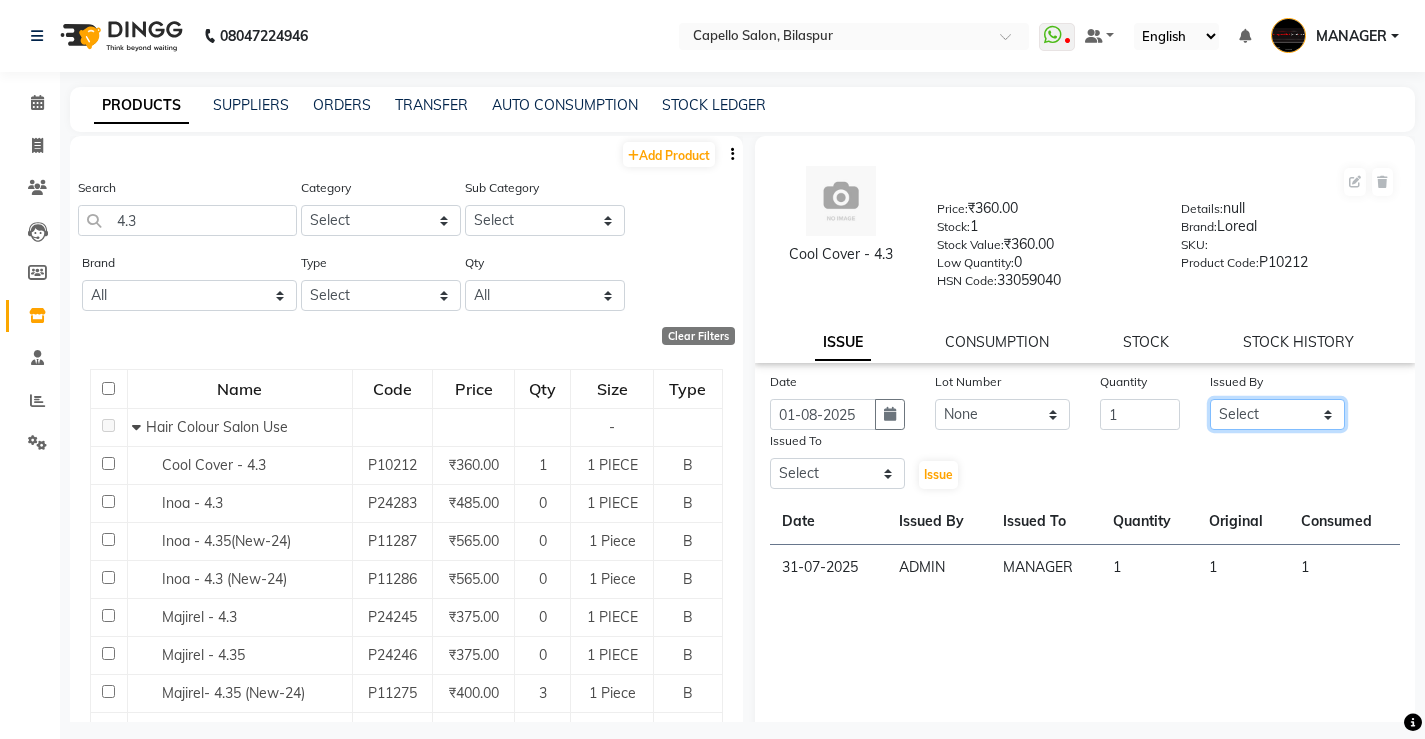 select on "14710" 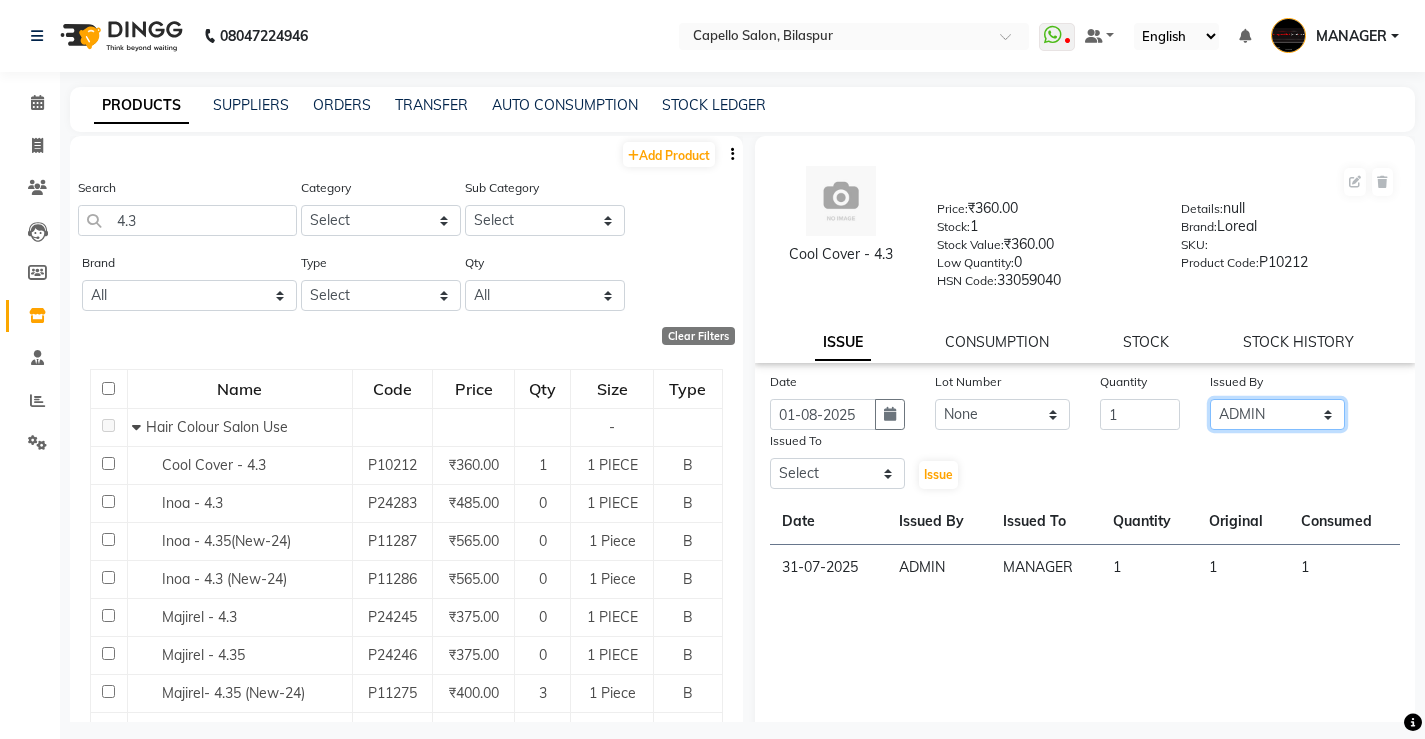 click on "Select [TITLE] [NAME] [NAME] [NAME] [NAME] [TITLE] [NAME] [NAME] [NAME] [NAME] [NAME] [NAME] [NAME] [NAME] [NAME] [NAME] [NAME] [NAME] [NAME]" 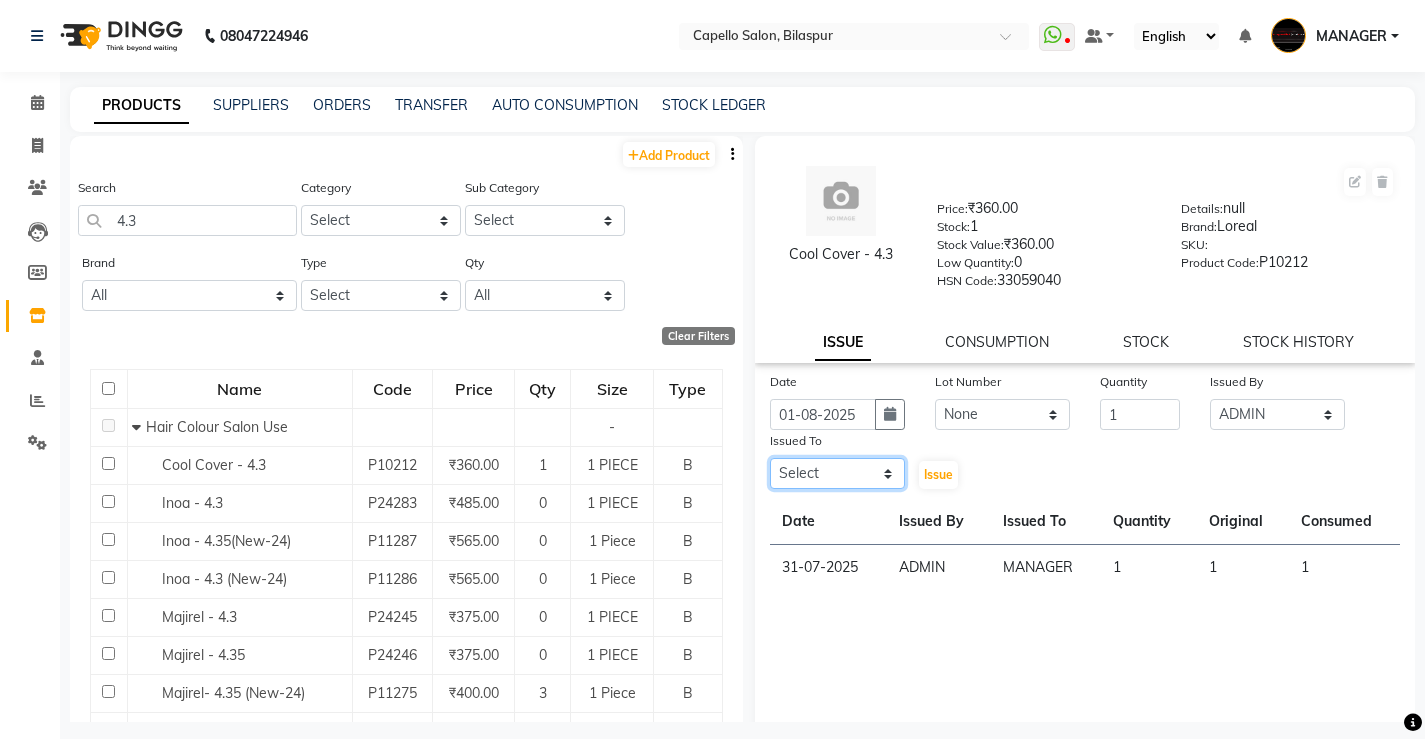 click on "Select [TITLE] [NAME] [NAME] [NAME] [NAME] [TITLE] [NAME] [NAME] [NAME] [NAME] [NAME] [NAME] [NAME] [NAME] [NAME] [NAME] [NAME] [NAME] [NAME]" 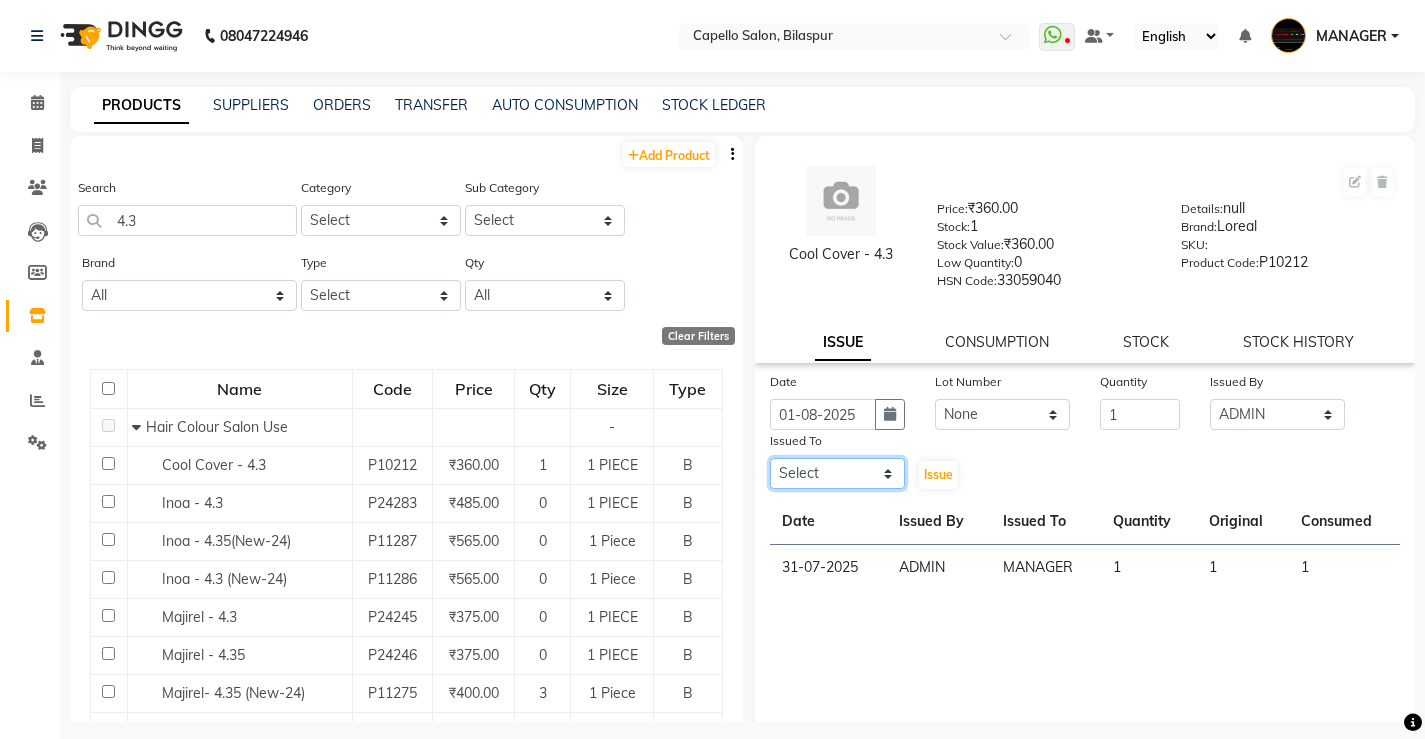 select on "27571" 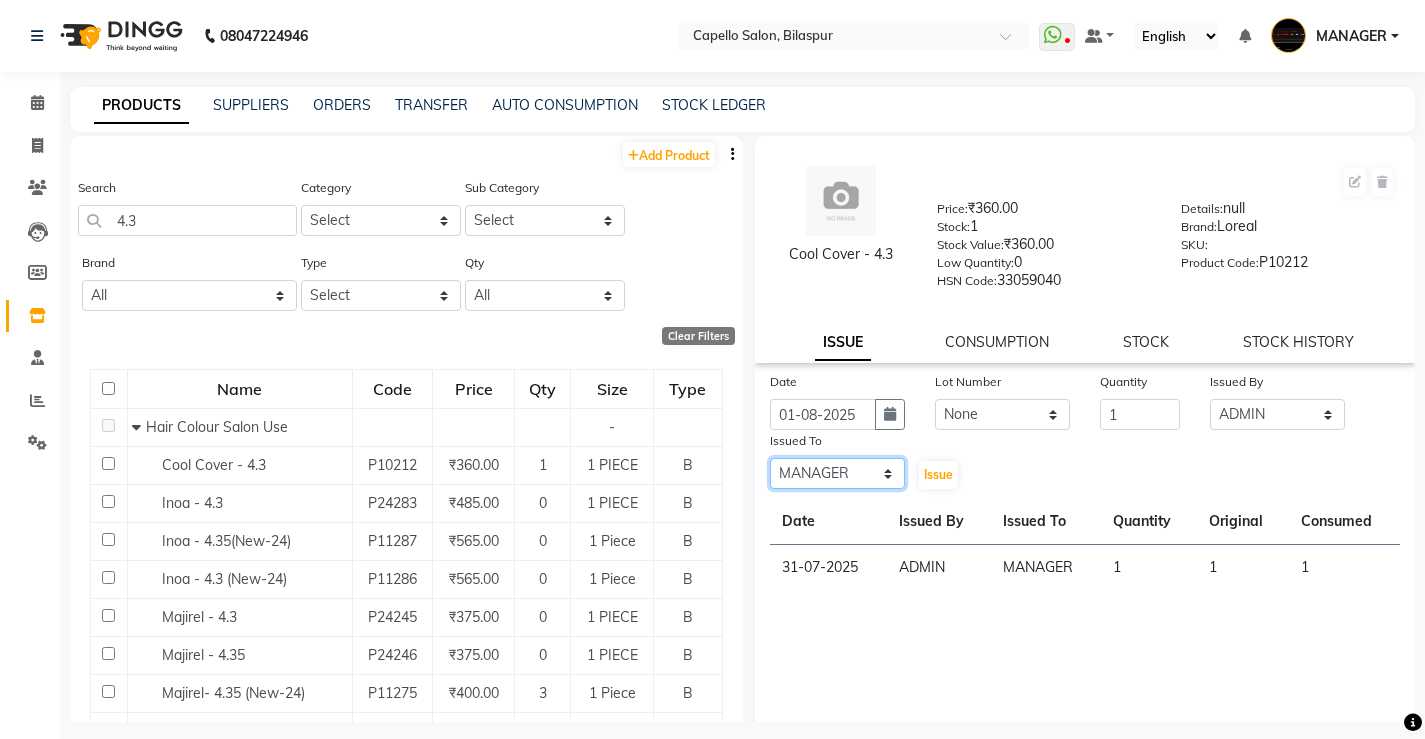 click on "Select [TITLE] [NAME] [NAME] [NAME] [NAME] [TITLE] [NAME] [NAME] [NAME] [NAME] [NAME] [NAME] [NAME] [NAME] [NAME] [NAME] [NAME] [NAME] [NAME]" 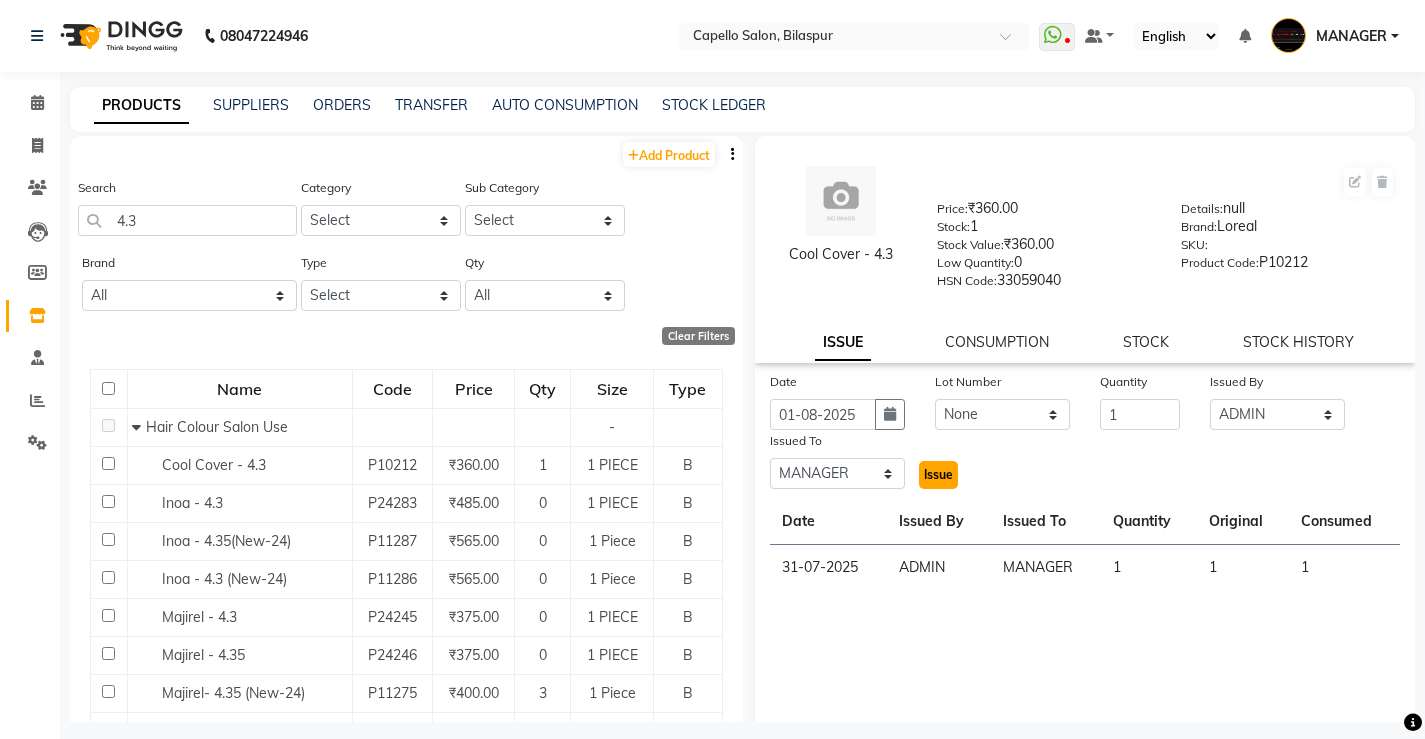 click on "Issue" 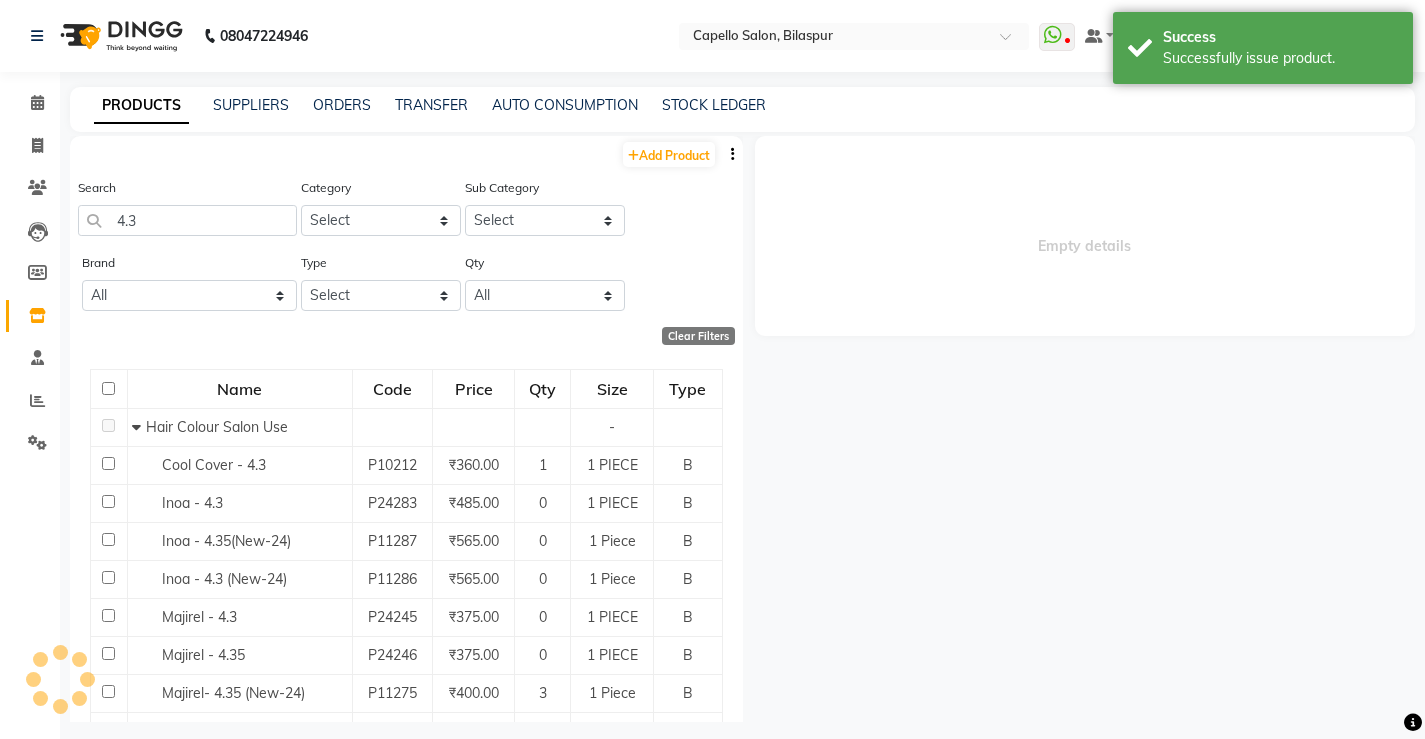 select 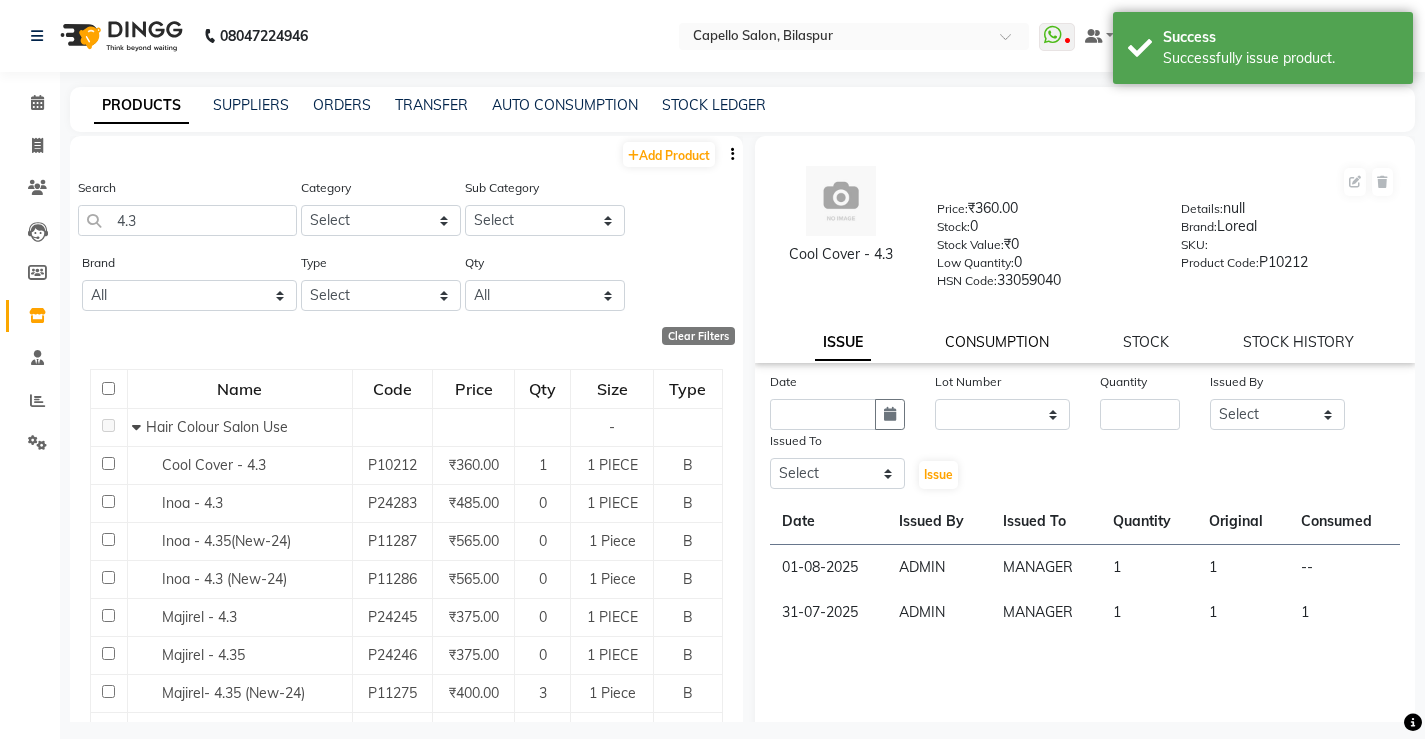 click on "CONSUMPTION" 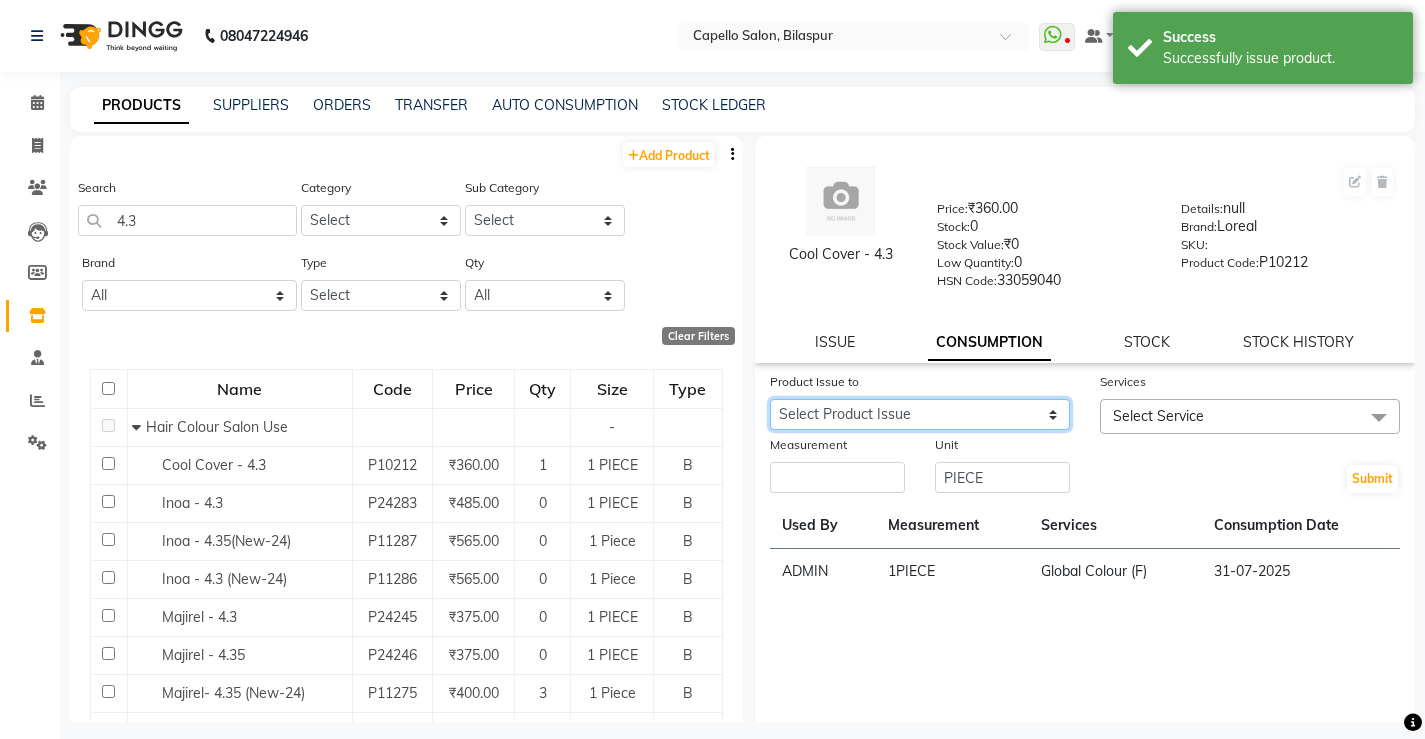 drag, startPoint x: 926, startPoint y: 412, endPoint x: 923, endPoint y: 427, distance: 15.297058 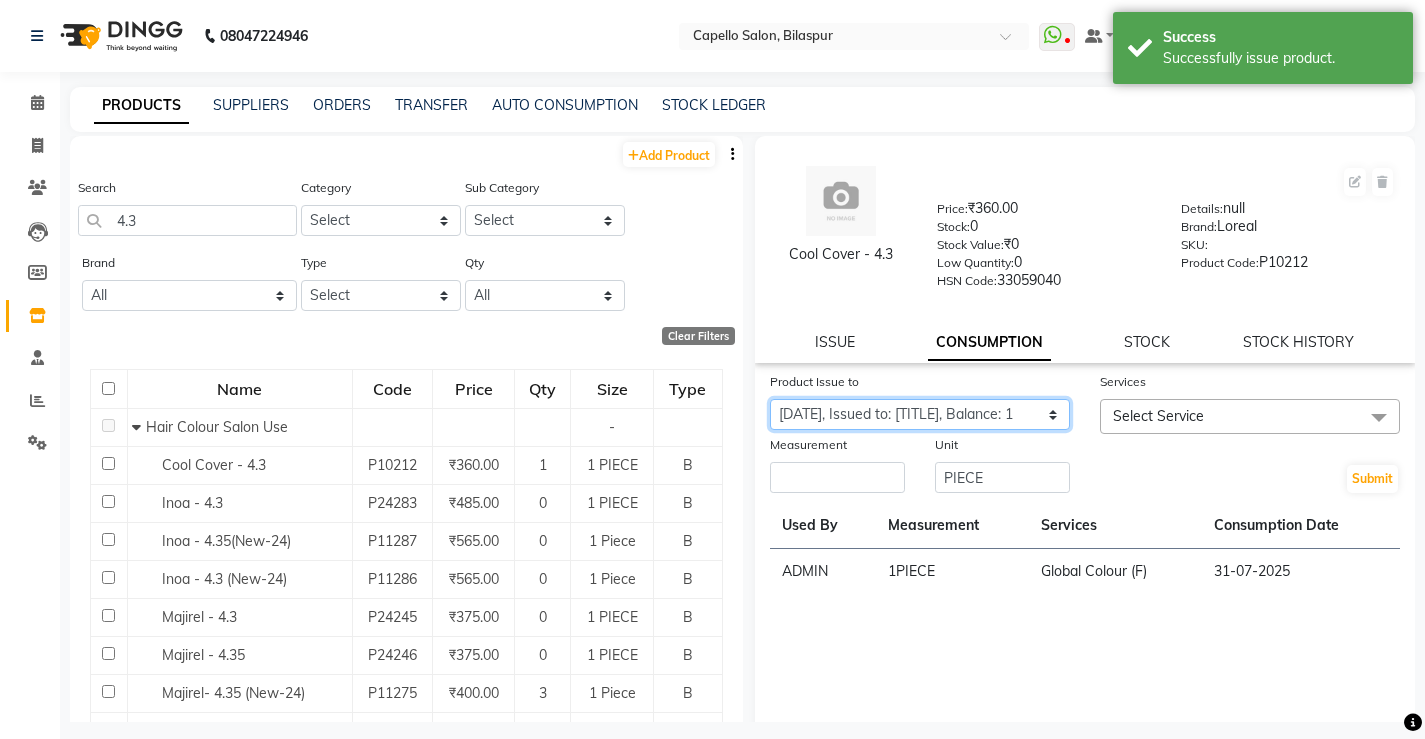 click on "Select Product Issue [DATE], Issued to: [TITLE], Balance: 1" 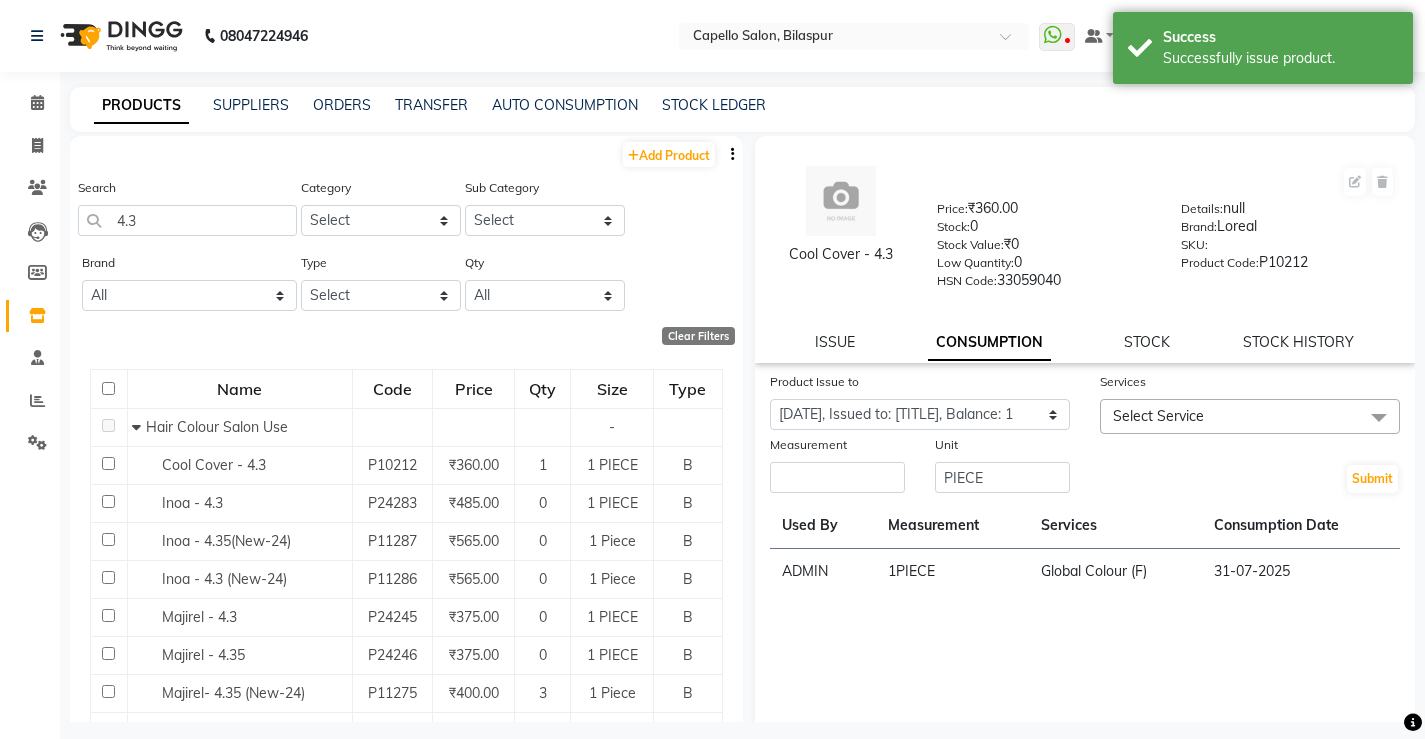 drag, startPoint x: 1105, startPoint y: 415, endPoint x: 1125, endPoint y: 420, distance: 20.615528 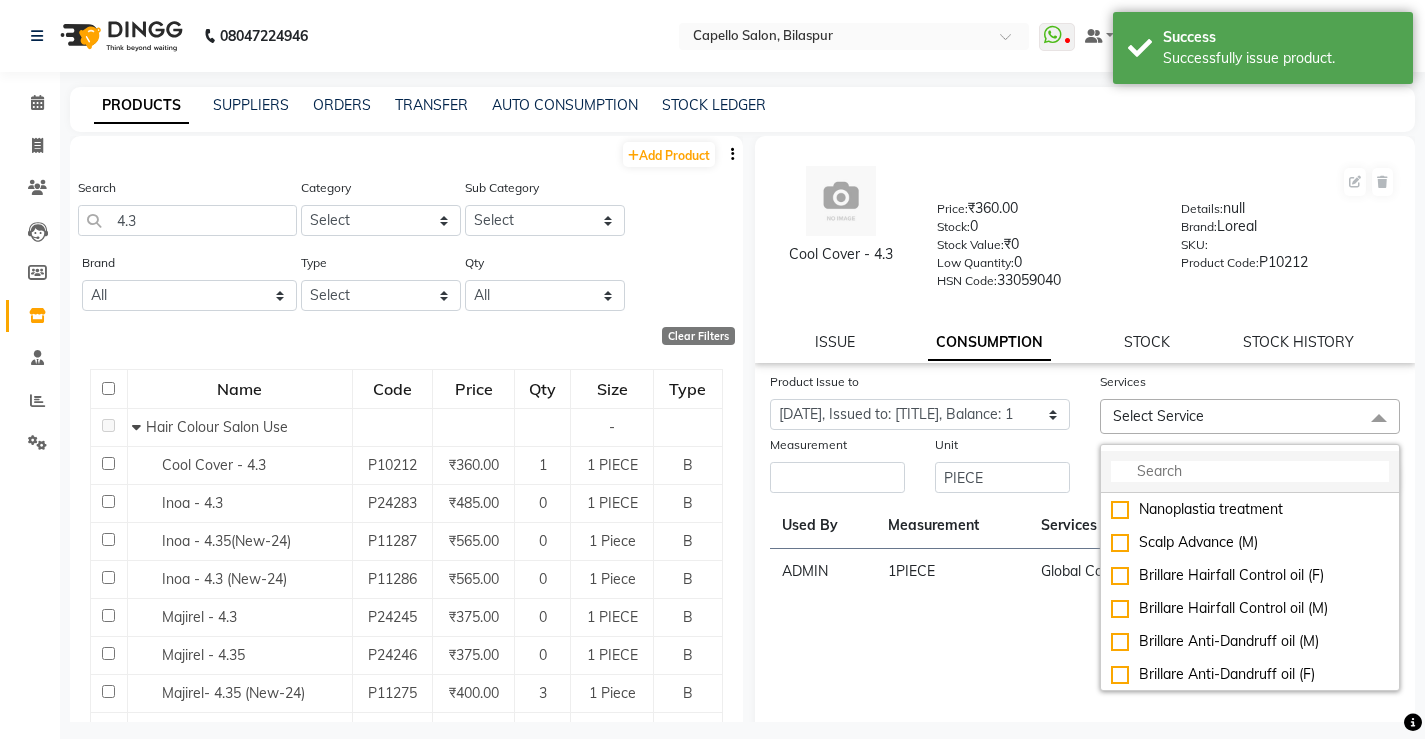 click 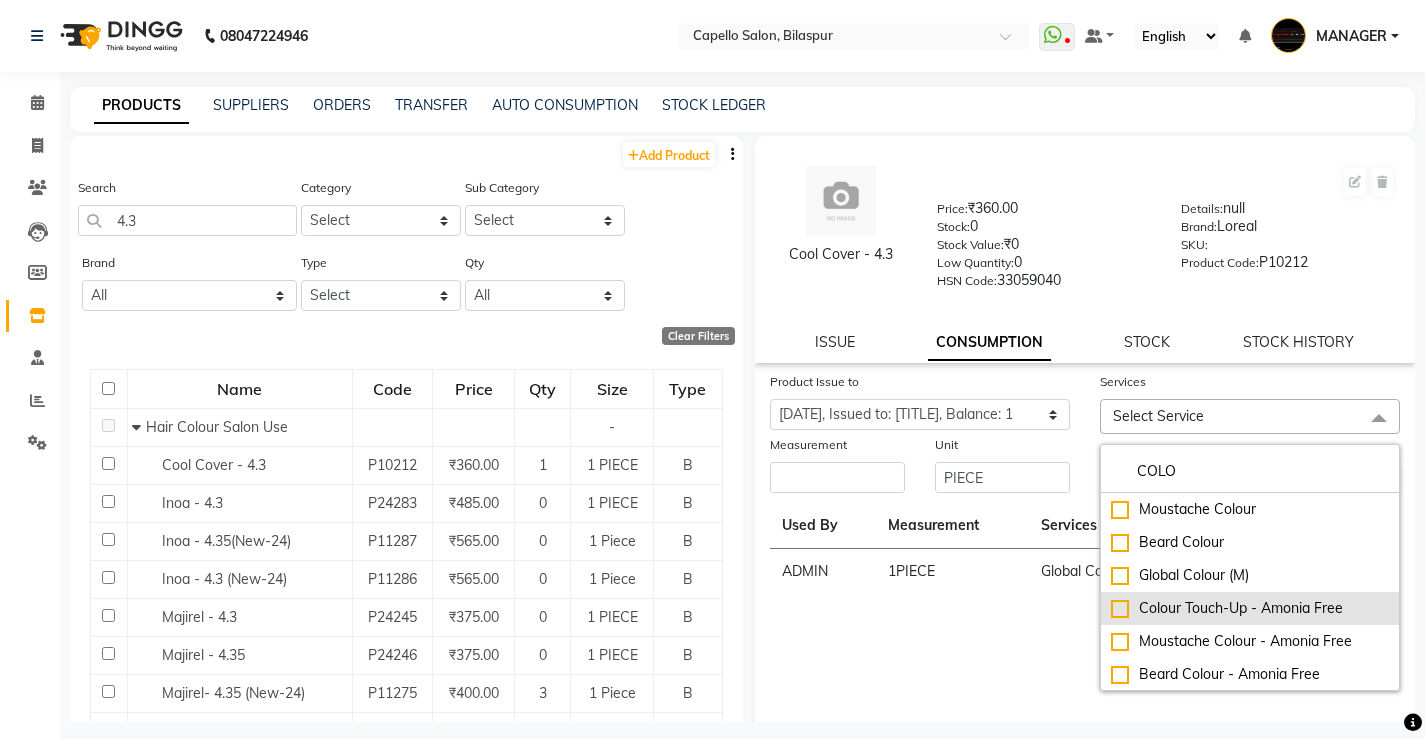 scroll, scrollTop: 100, scrollLeft: 0, axis: vertical 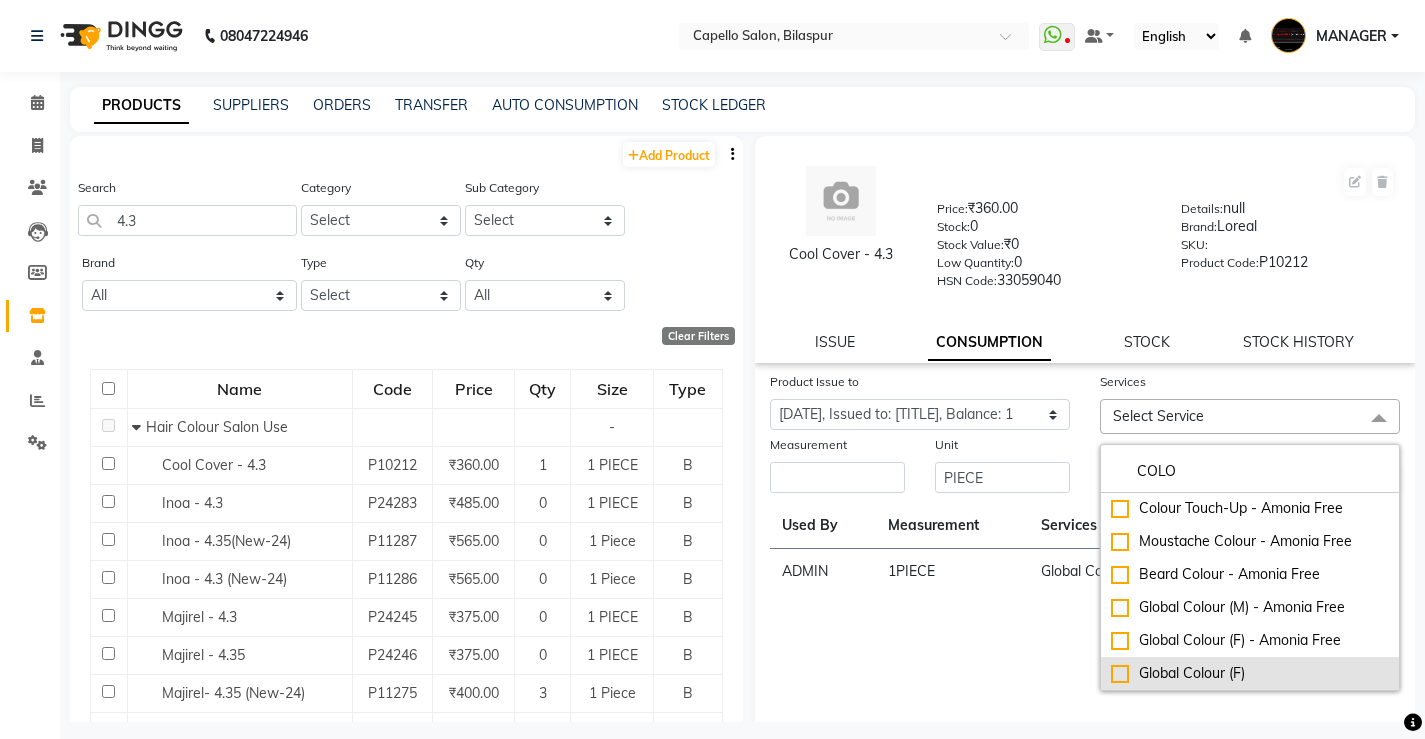 type on "COLO" 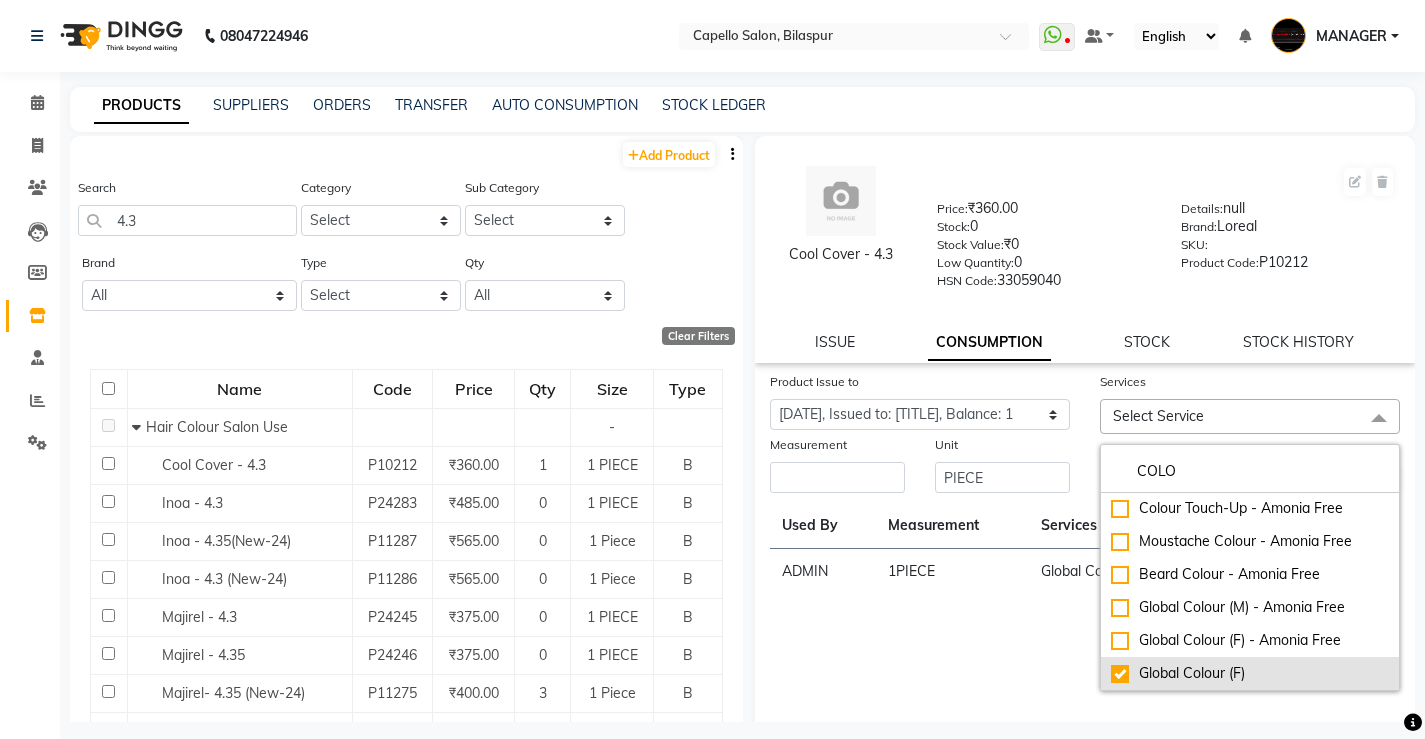 checkbox on "true" 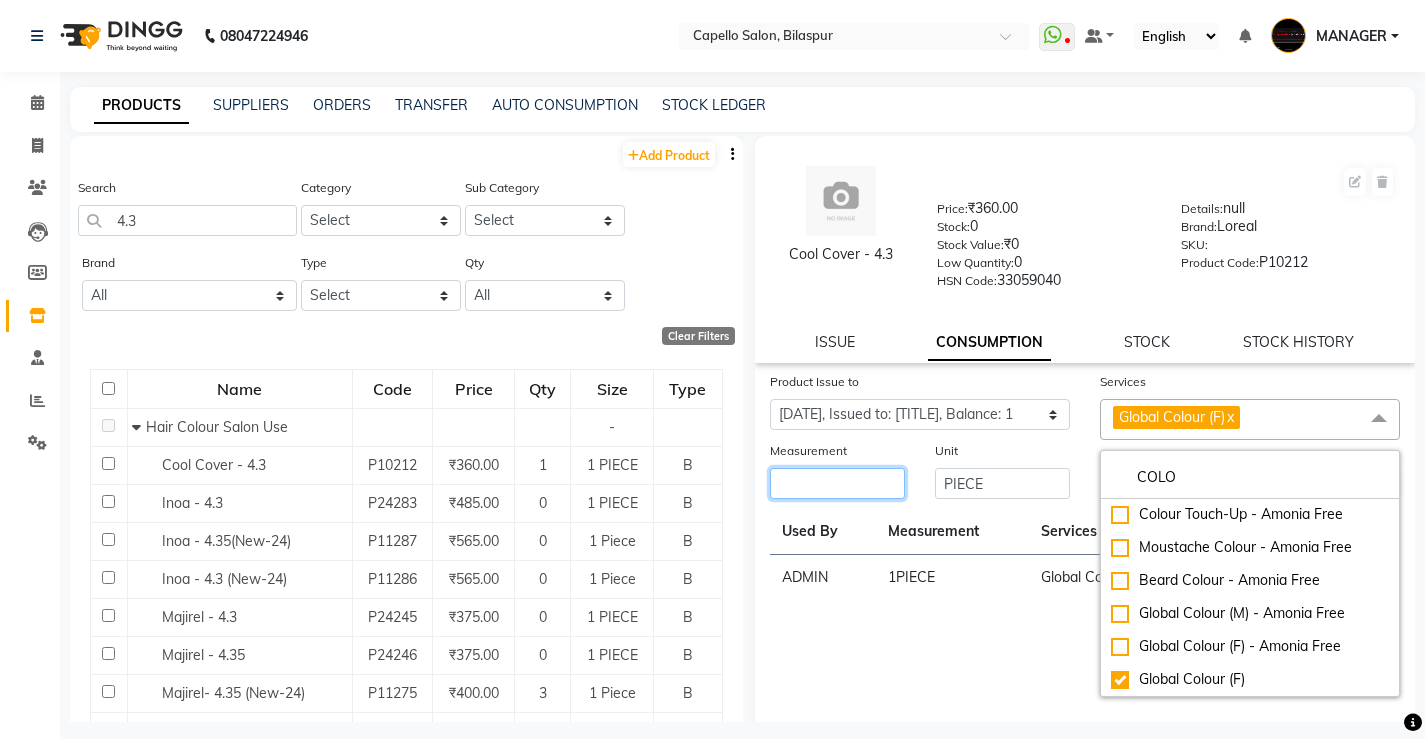 click 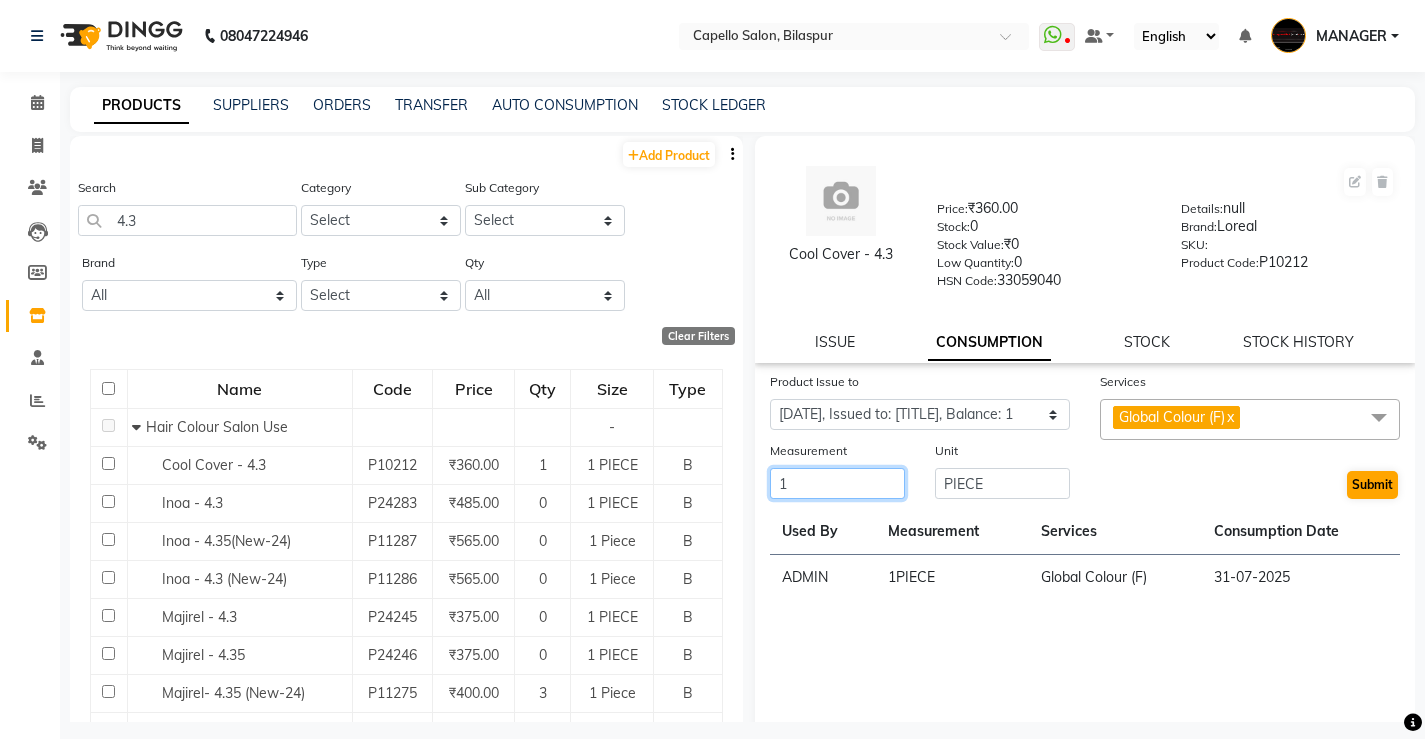 type on "1" 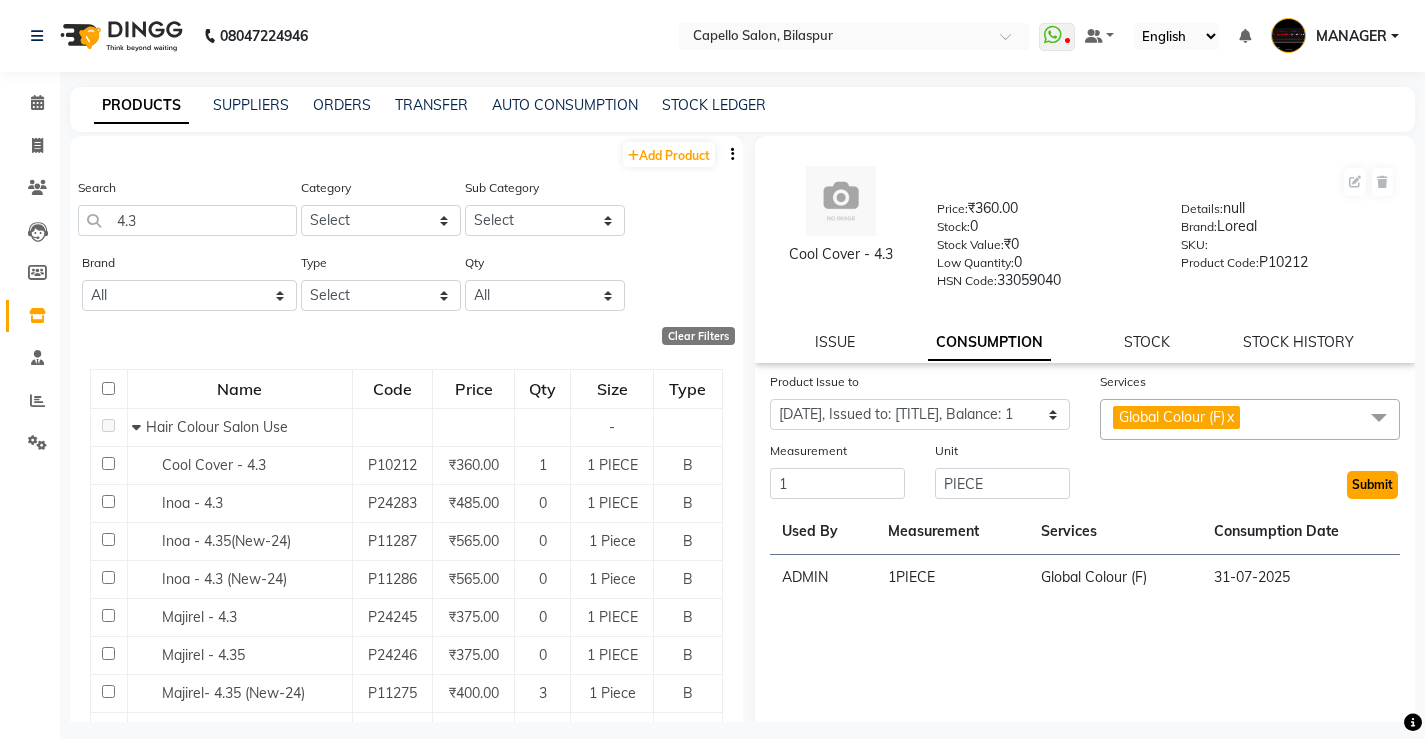 click on "Submit" 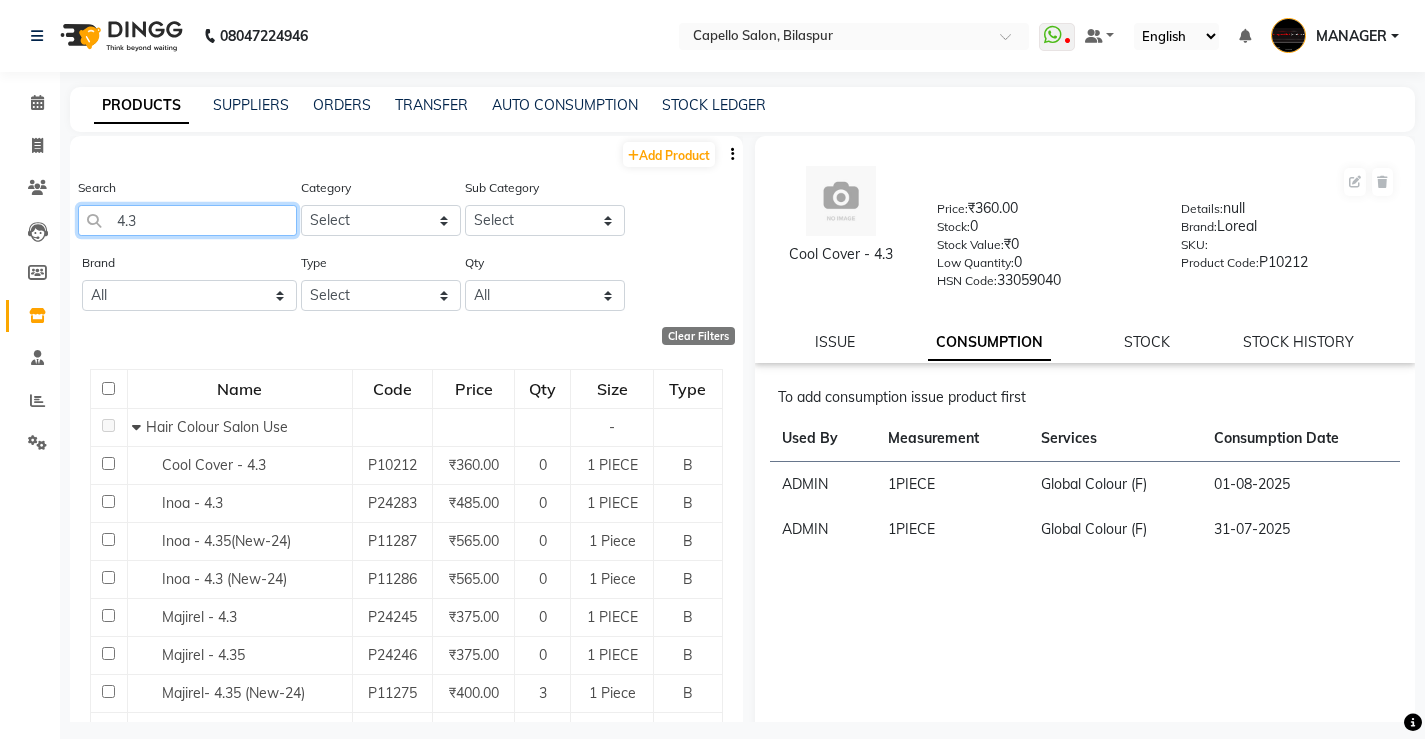 drag, startPoint x: 164, startPoint y: 229, endPoint x: 0, endPoint y: 224, distance: 164.0762 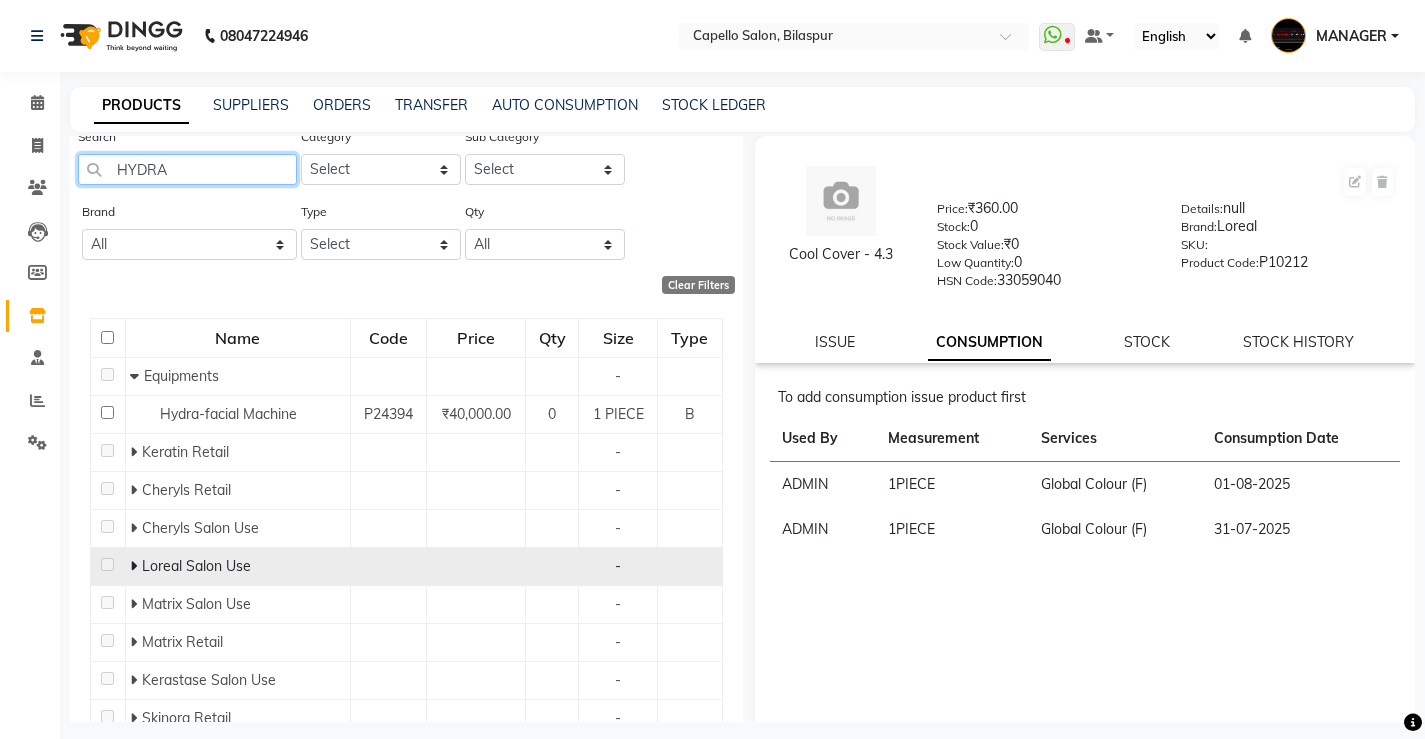 scroll, scrollTop: 165, scrollLeft: 0, axis: vertical 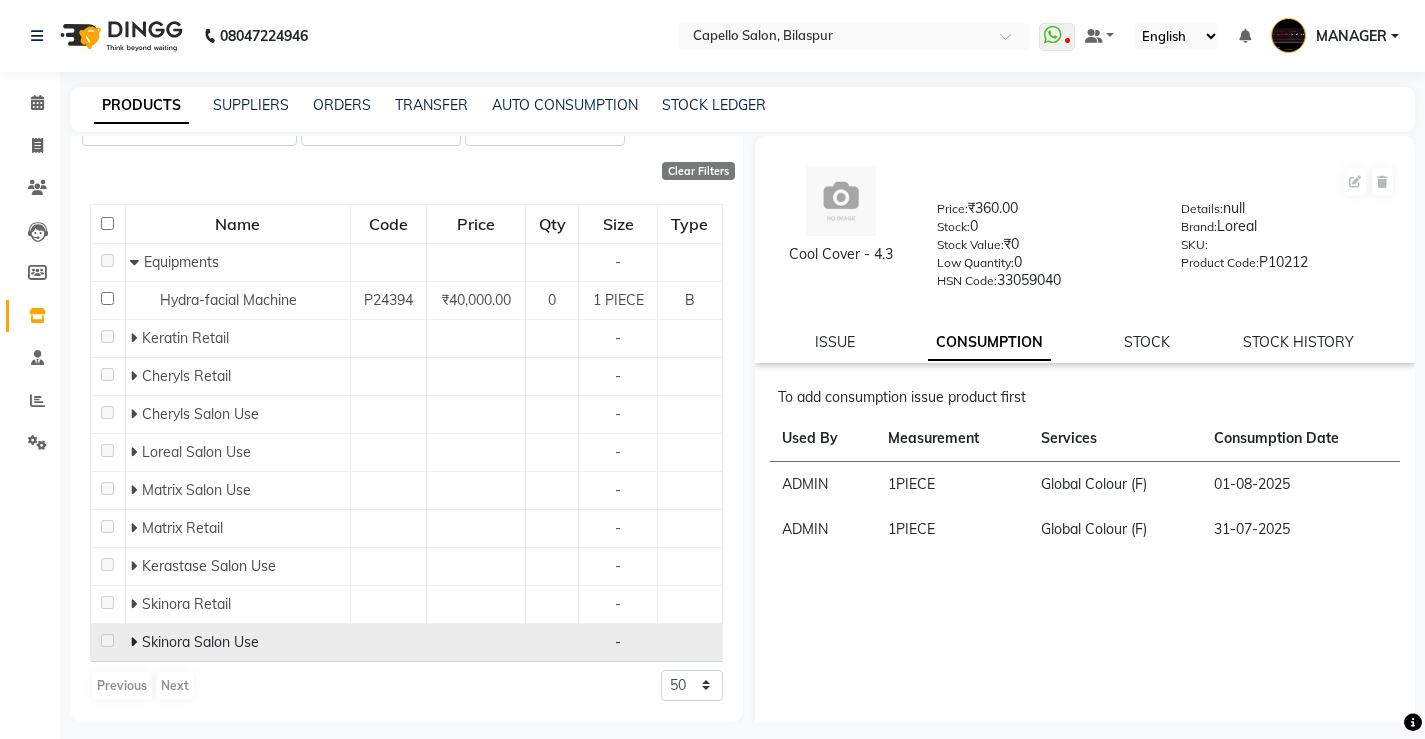type on "HYDRA" 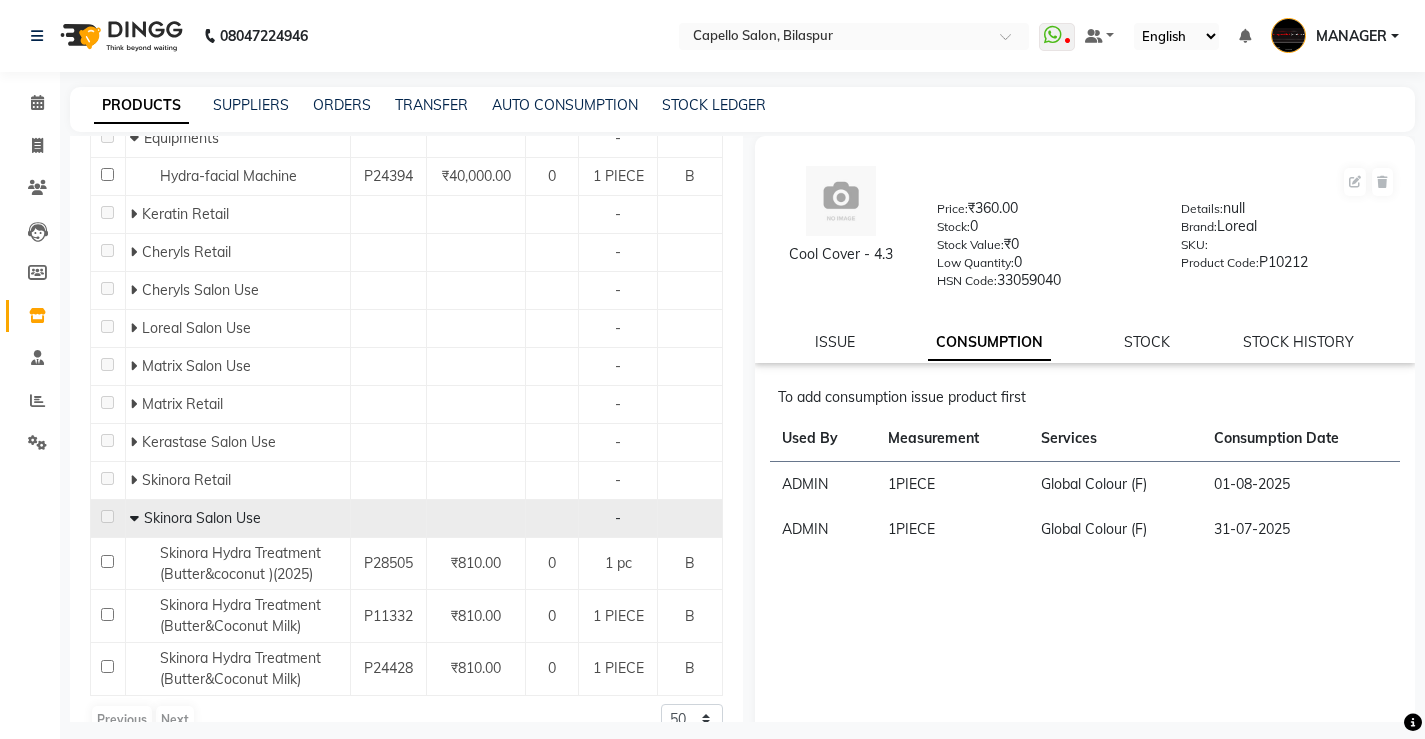 scroll, scrollTop: 323, scrollLeft: 0, axis: vertical 